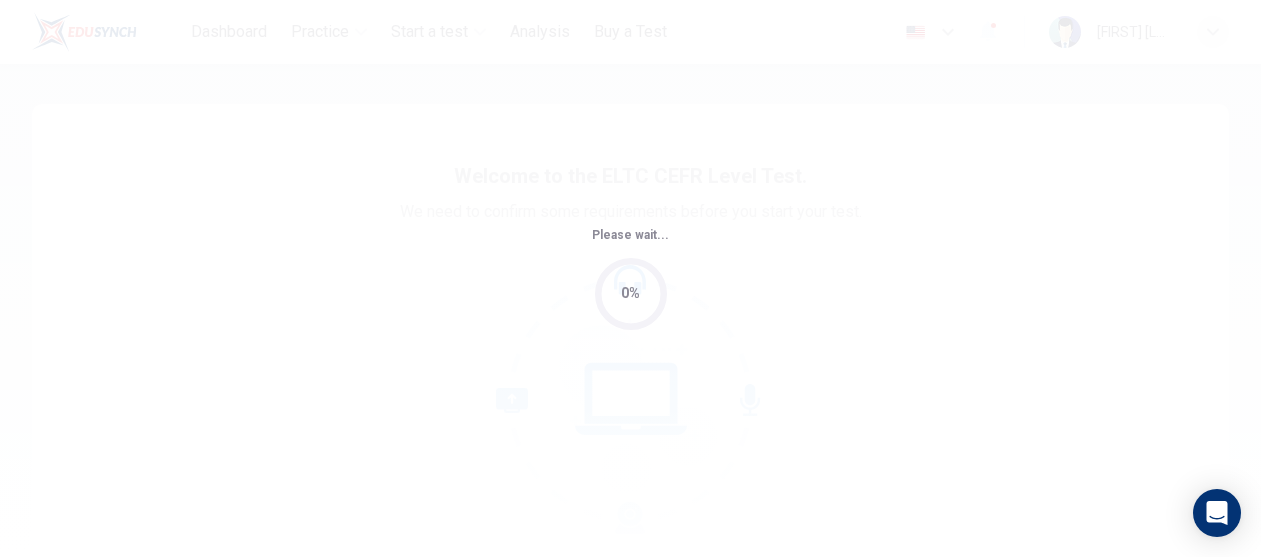 scroll, scrollTop: 0, scrollLeft: 0, axis: both 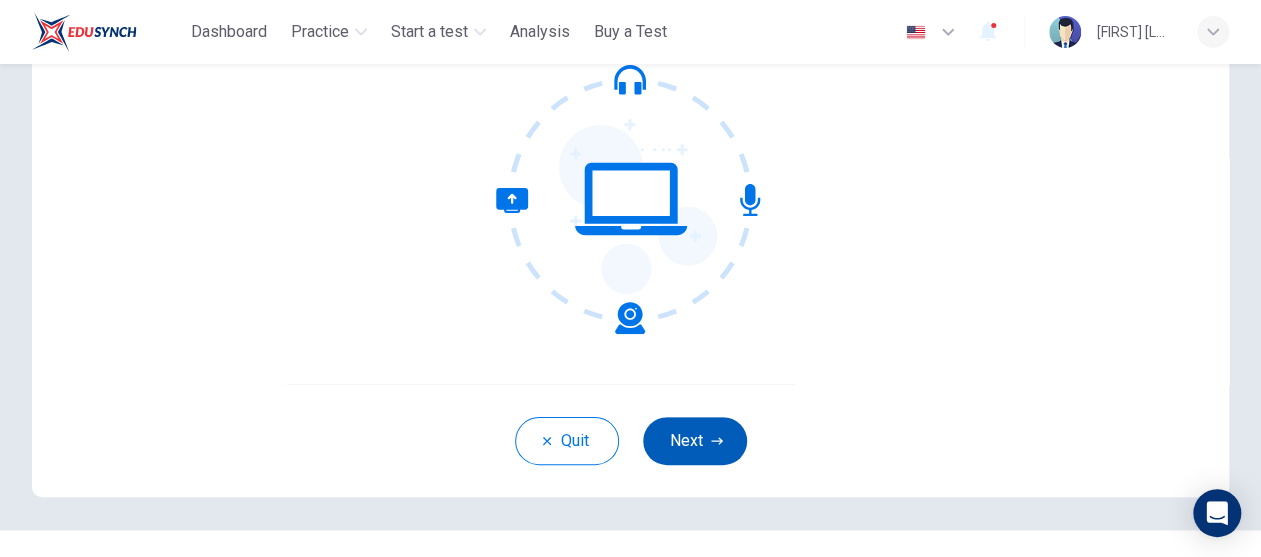 click on "Next" at bounding box center (695, 441) 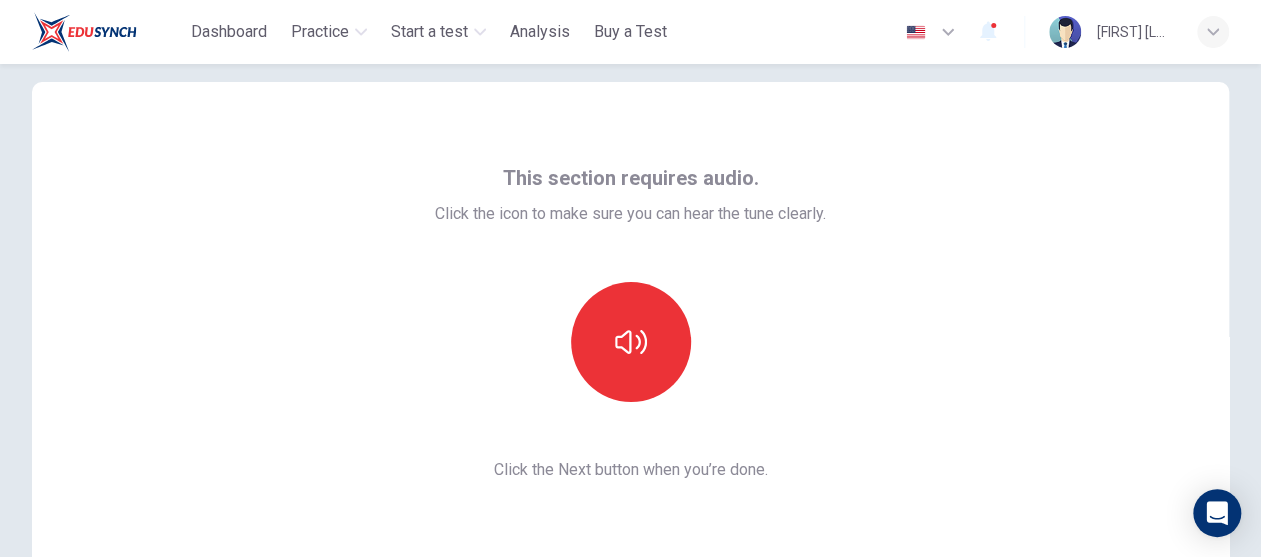 scroll, scrollTop: 0, scrollLeft: 0, axis: both 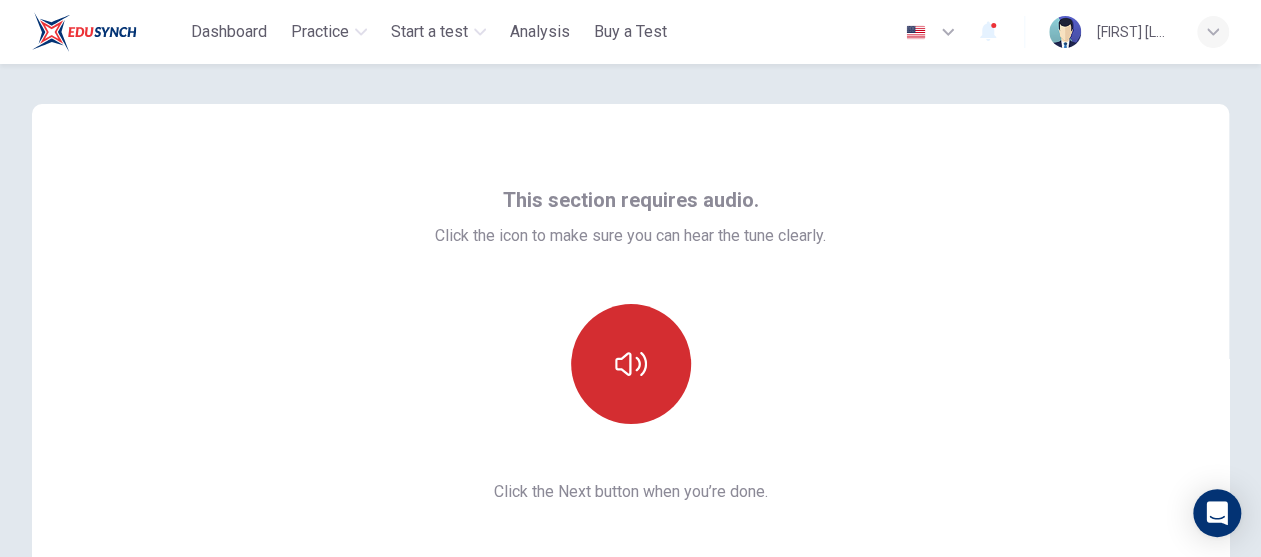 click at bounding box center (631, 364) 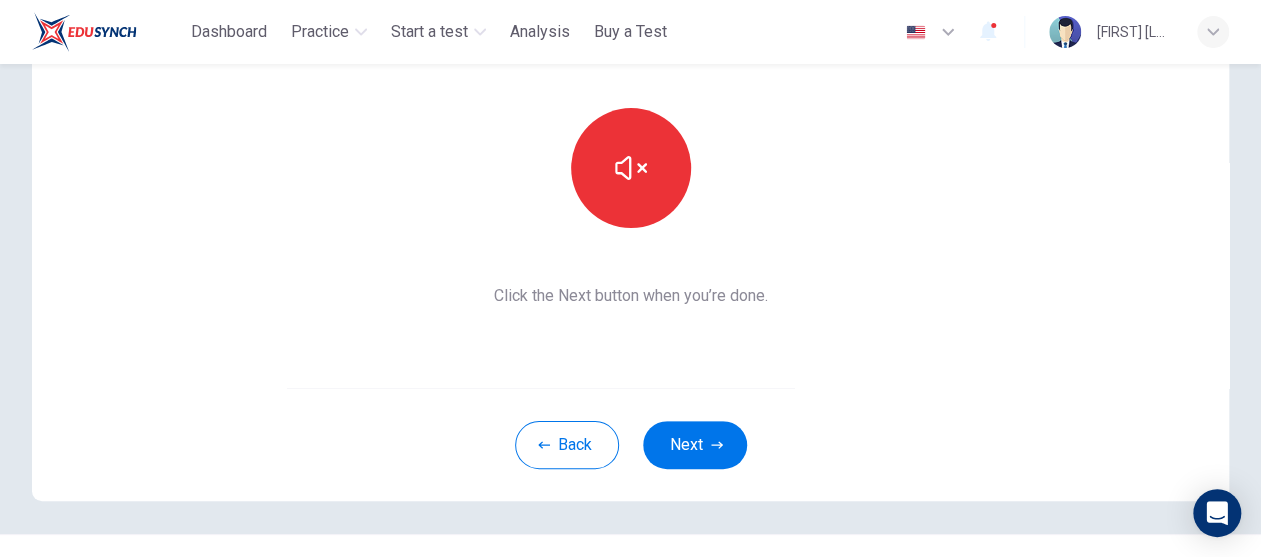 scroll, scrollTop: 200, scrollLeft: 0, axis: vertical 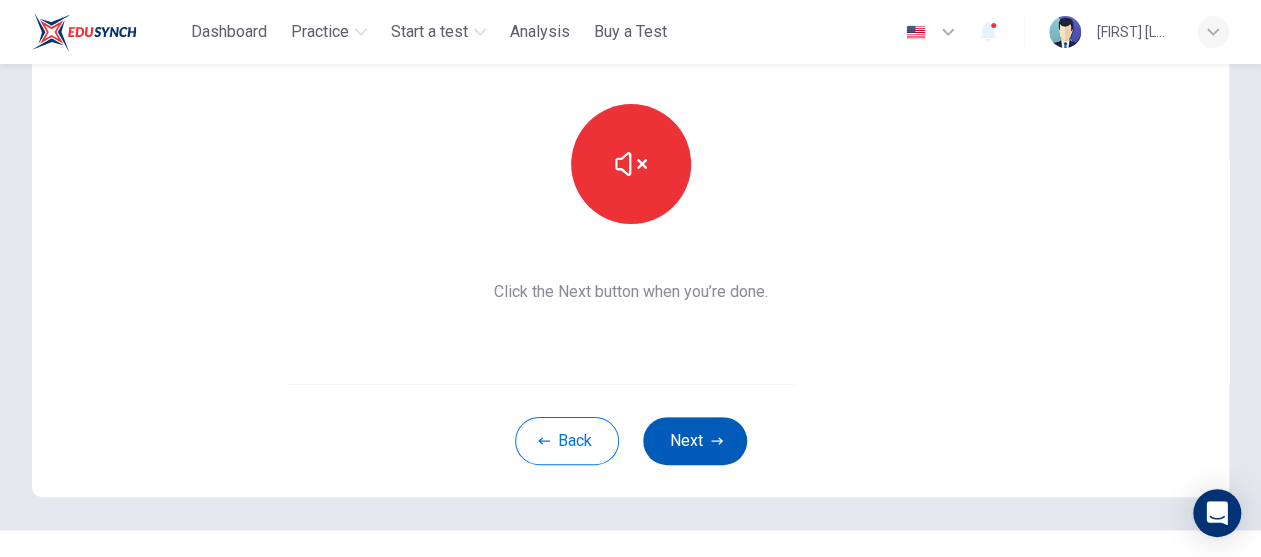 click on "Next" at bounding box center (695, 441) 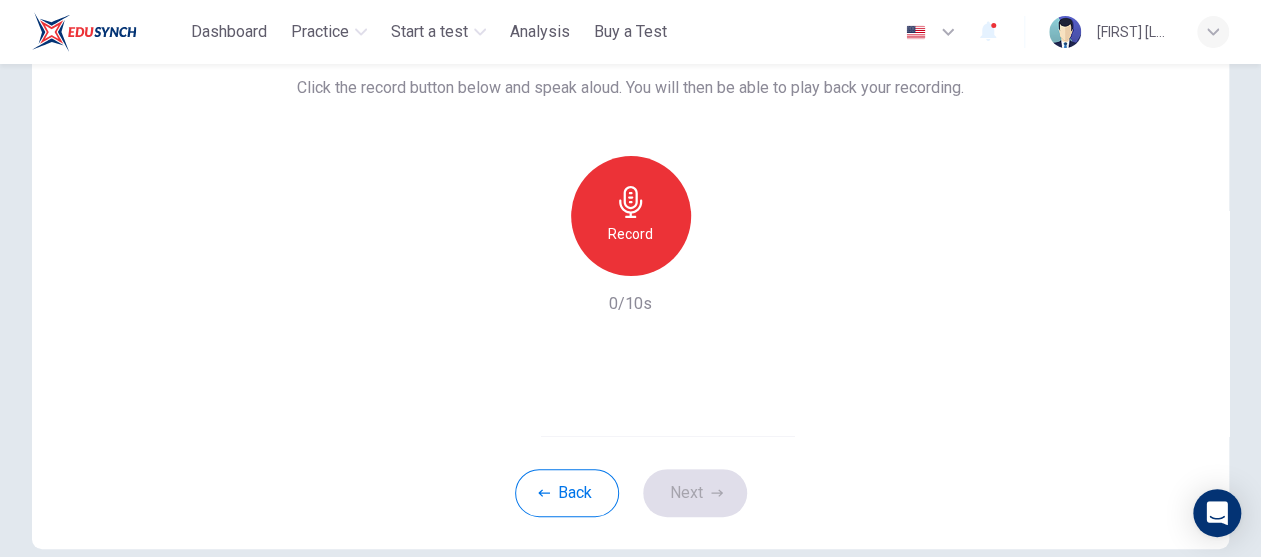 scroll, scrollTop: 100, scrollLeft: 0, axis: vertical 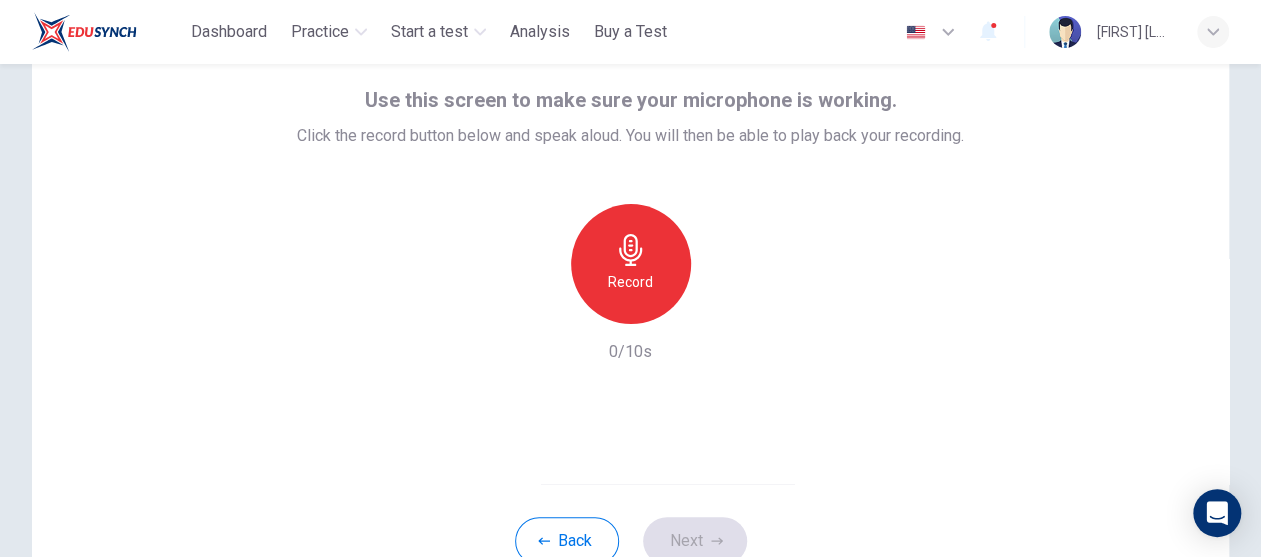 click on "Record" at bounding box center [631, 264] 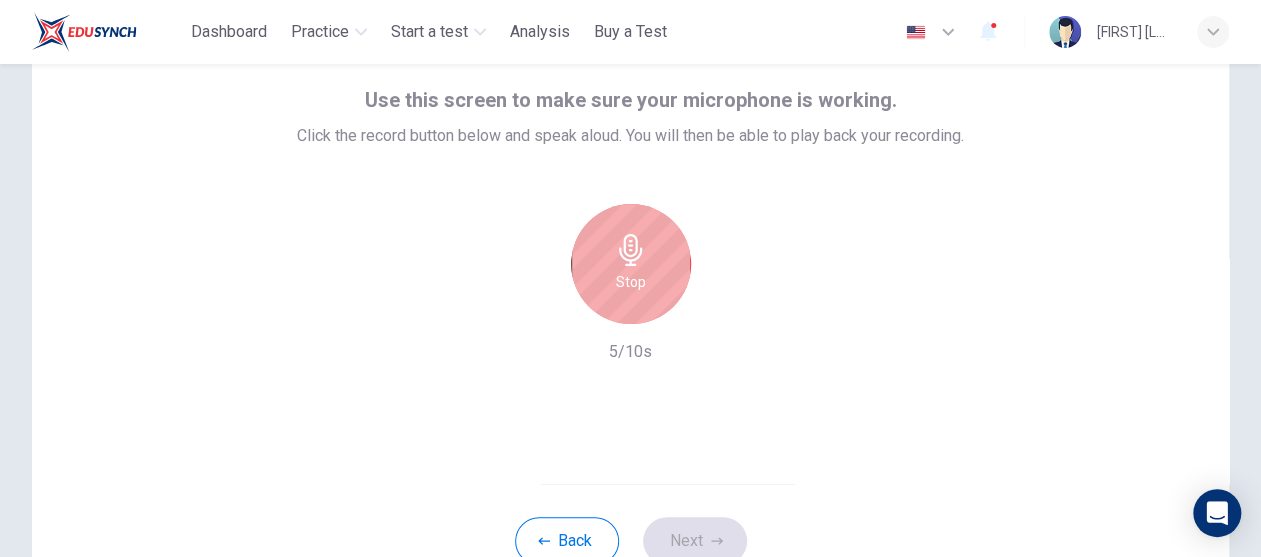 click on "Stop" at bounding box center (631, 282) 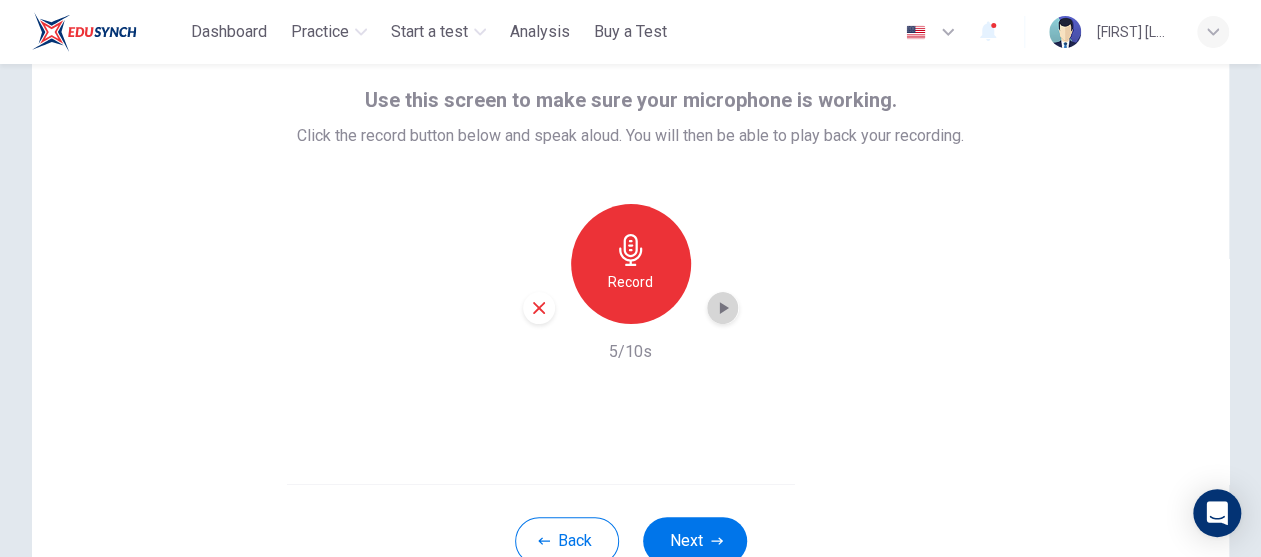 click 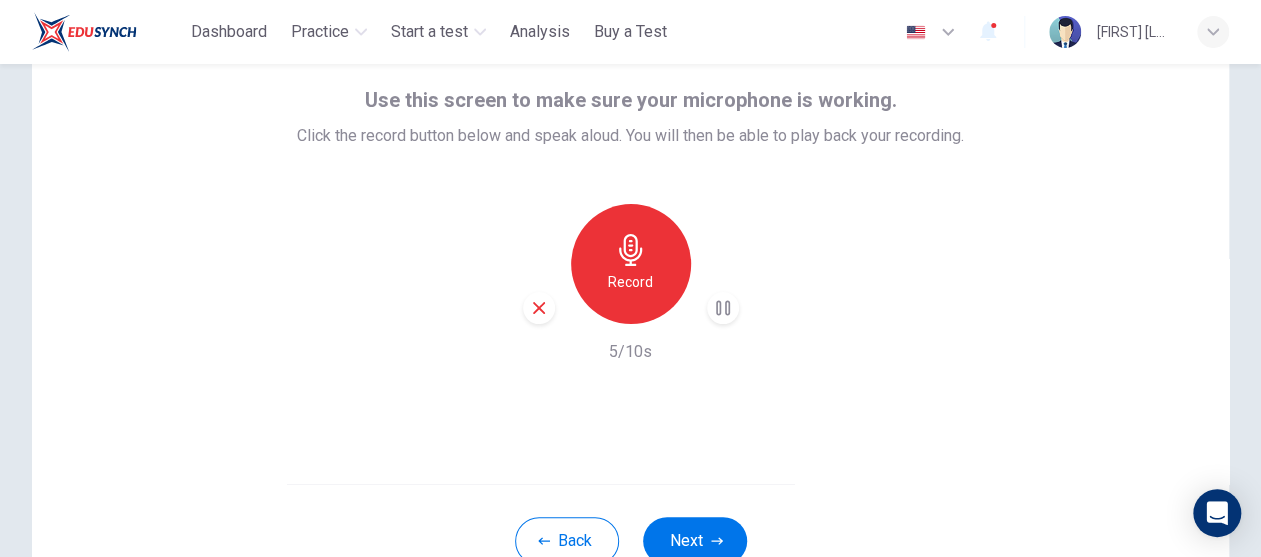 click 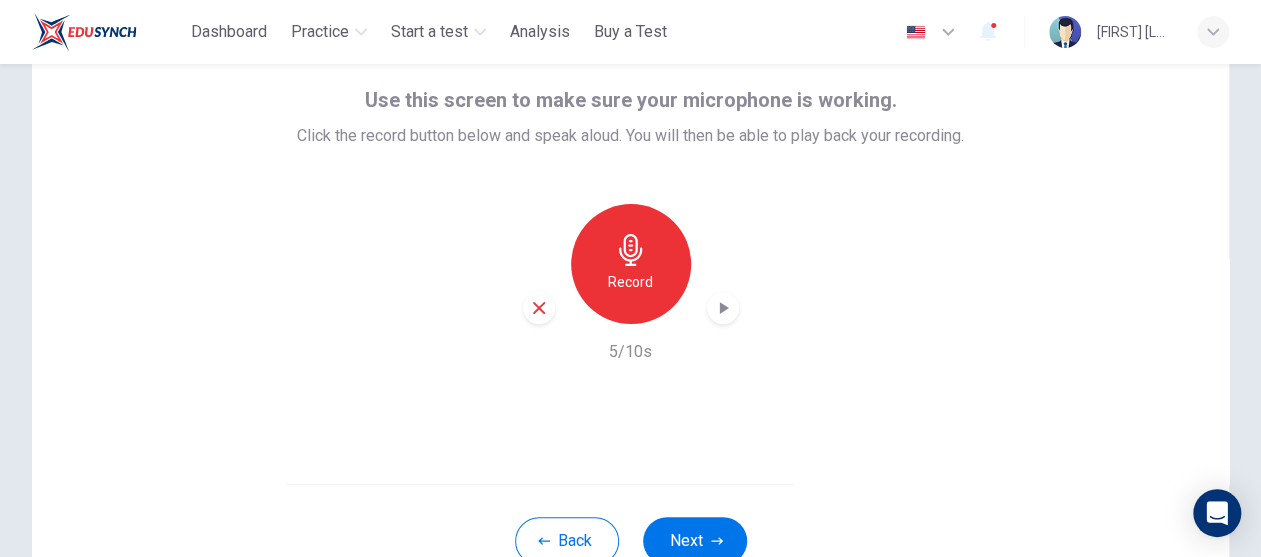 click 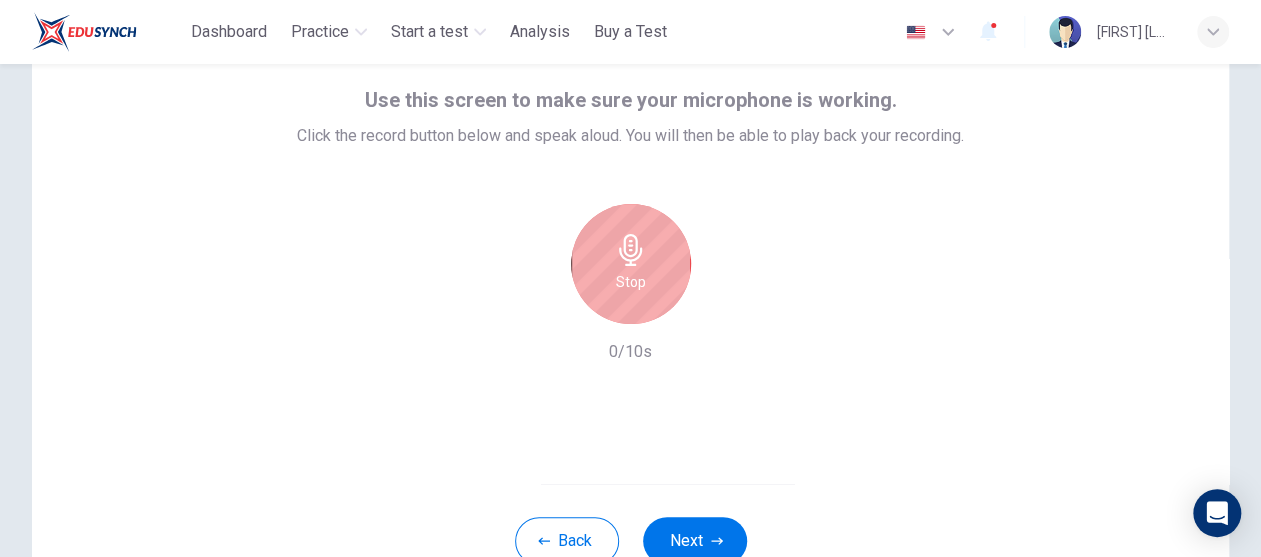 click 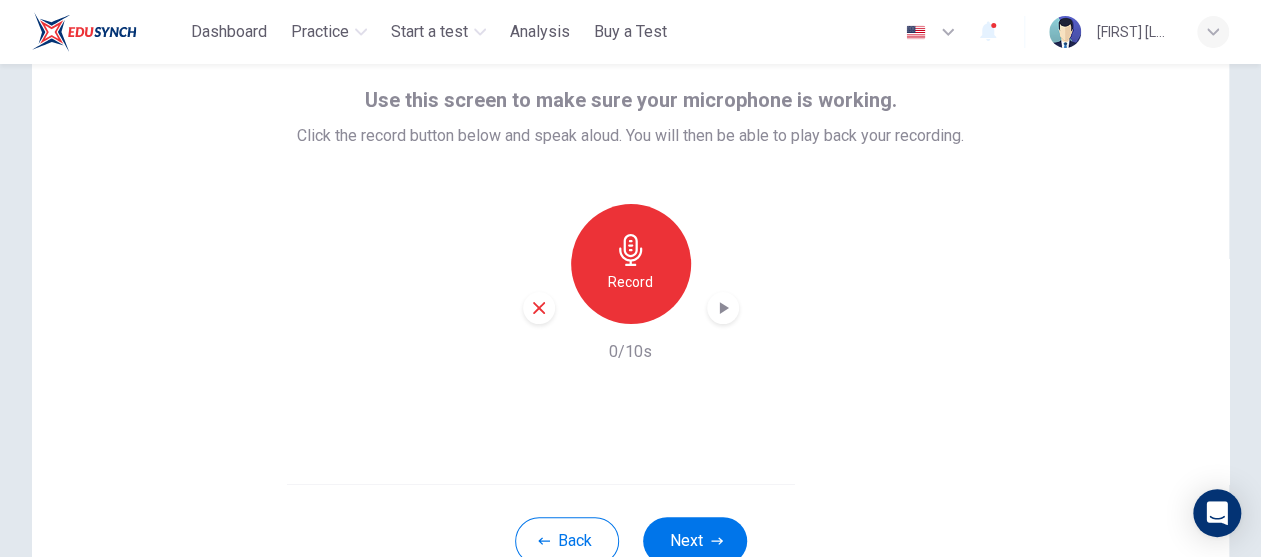 click on "Record" at bounding box center [631, 264] 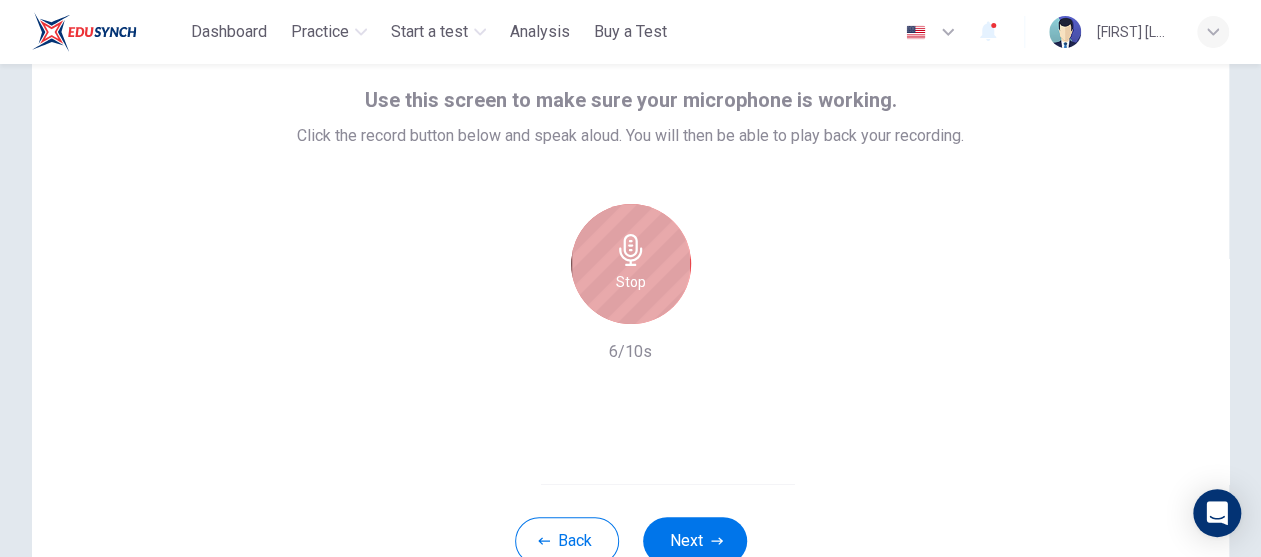 click on "Stop" at bounding box center (631, 264) 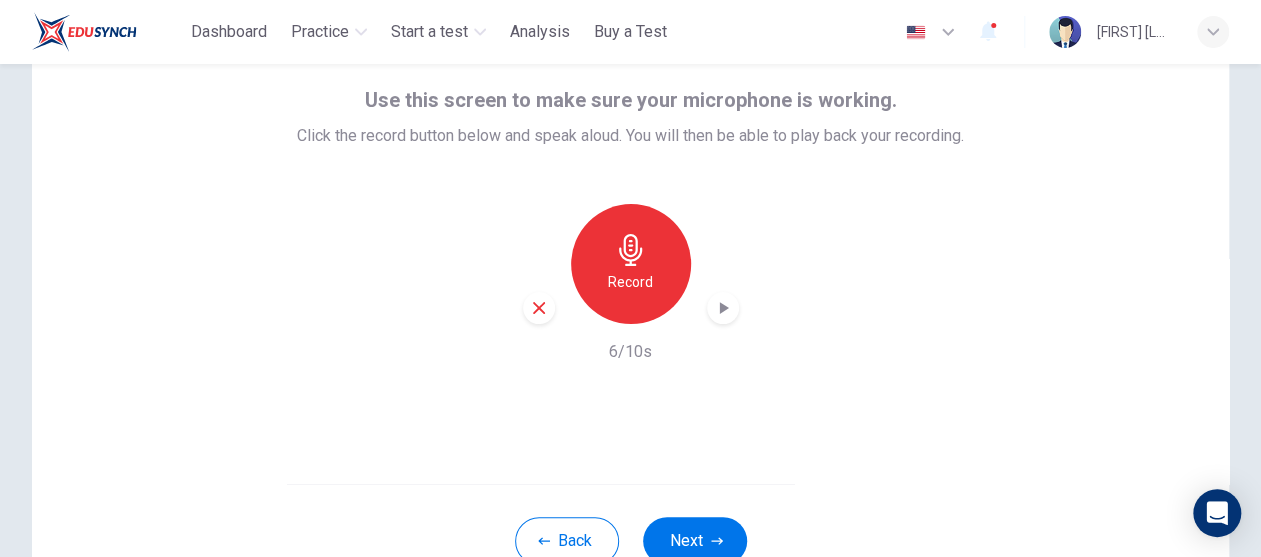 click 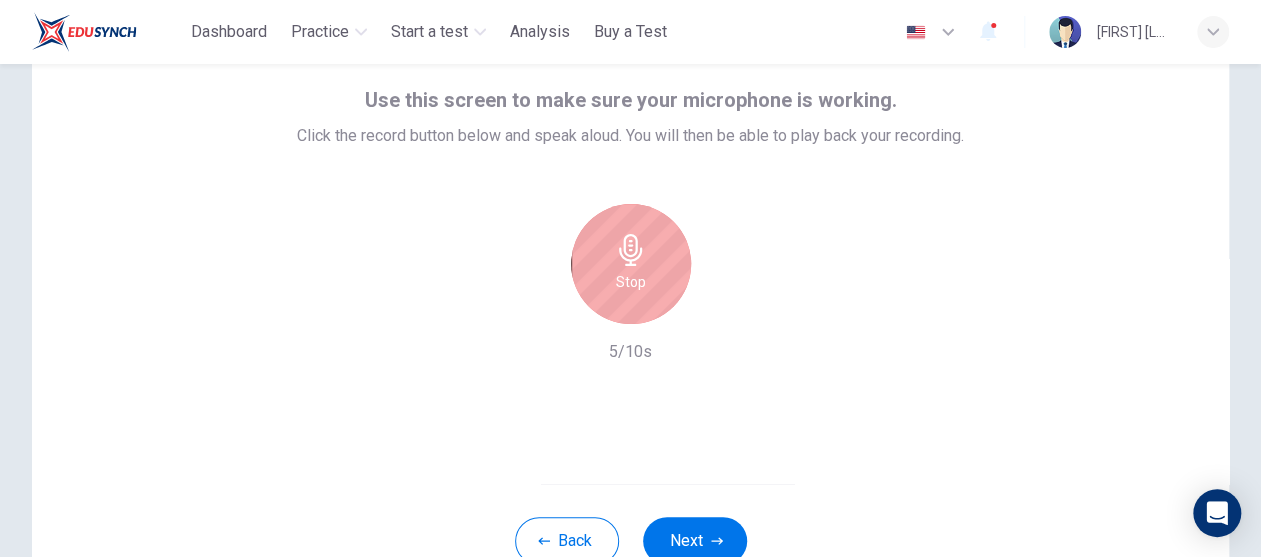 click on "Stop" at bounding box center (631, 264) 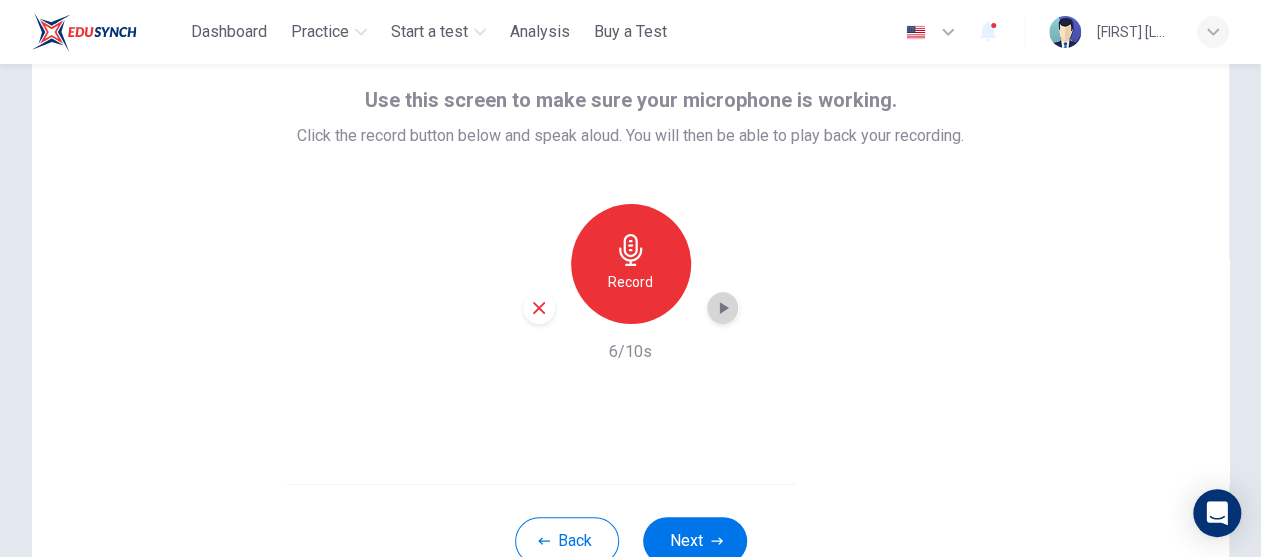 click 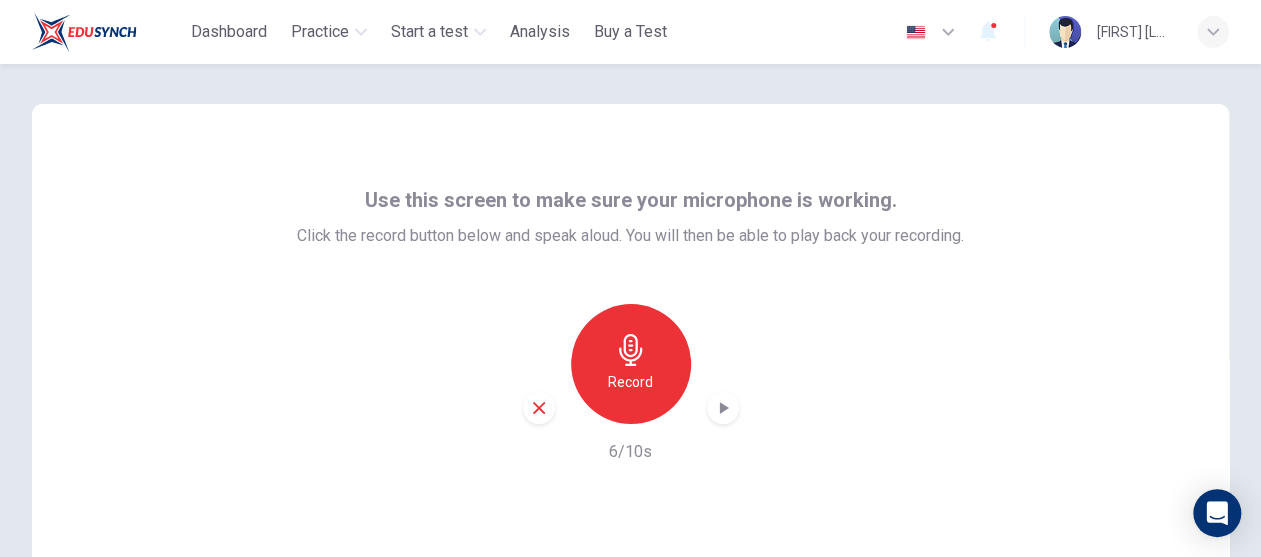 scroll, scrollTop: 100, scrollLeft: 0, axis: vertical 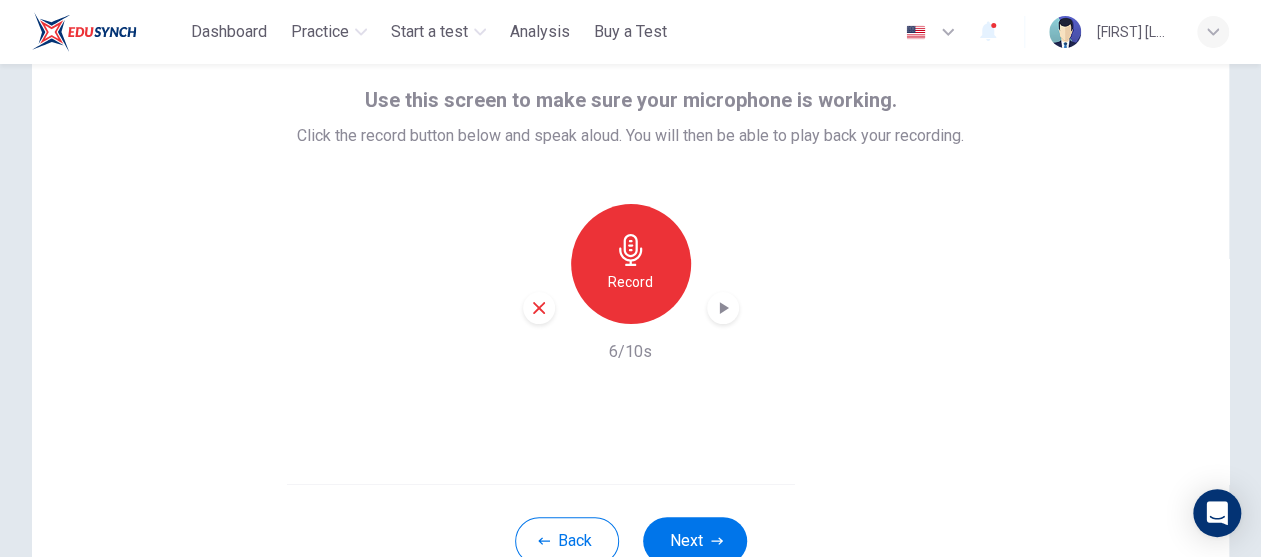 click on "Record" at bounding box center (631, 264) 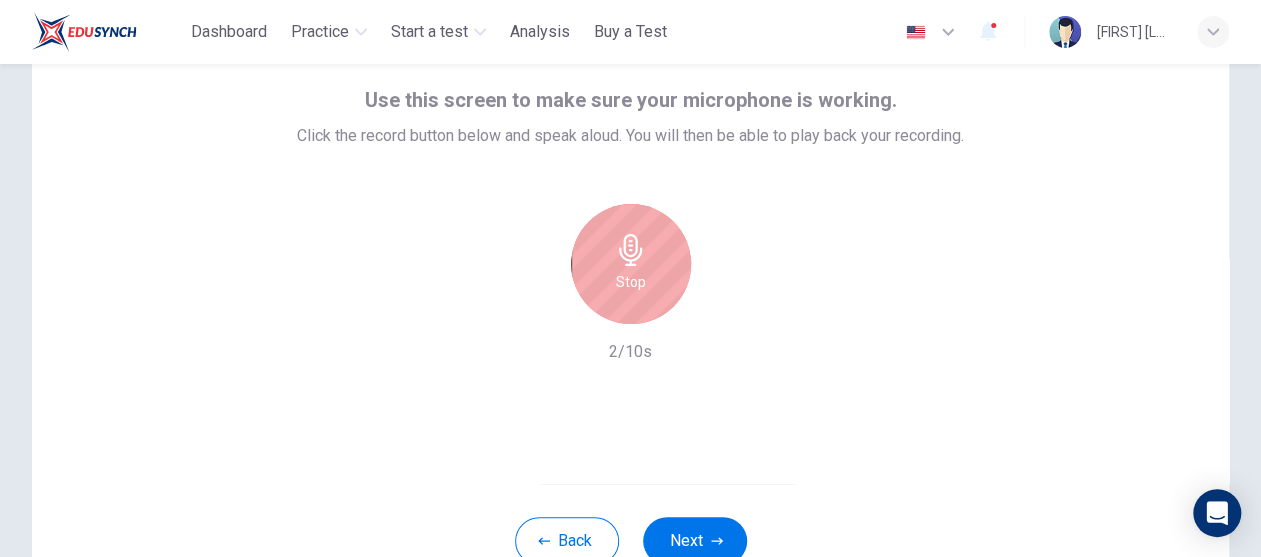 click on "Stop" at bounding box center (631, 264) 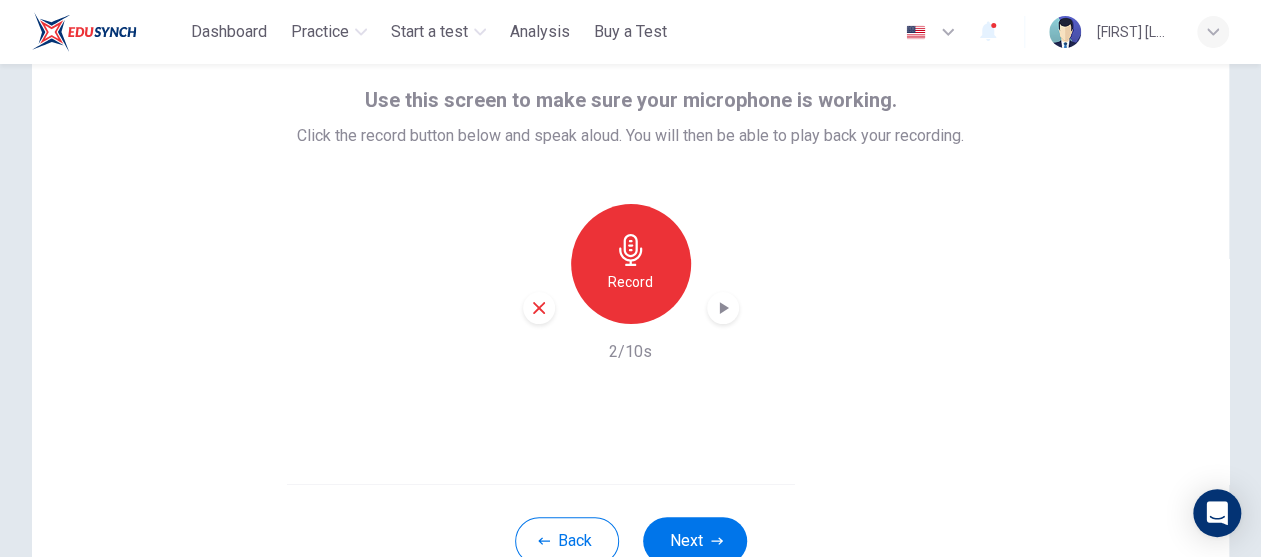 click 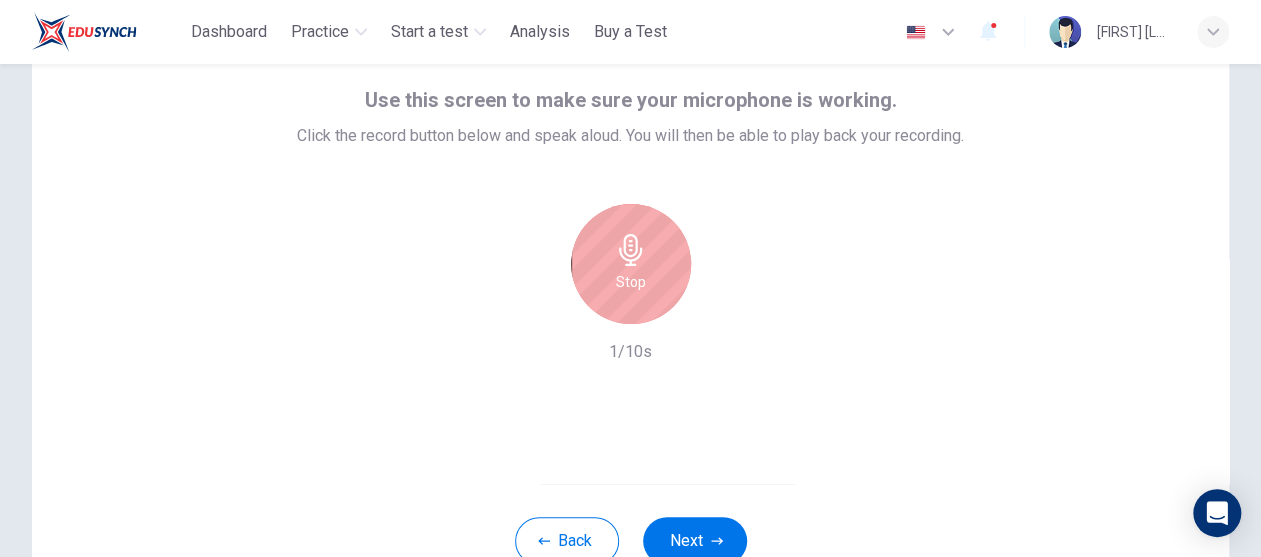 click on "Stop" at bounding box center (631, 264) 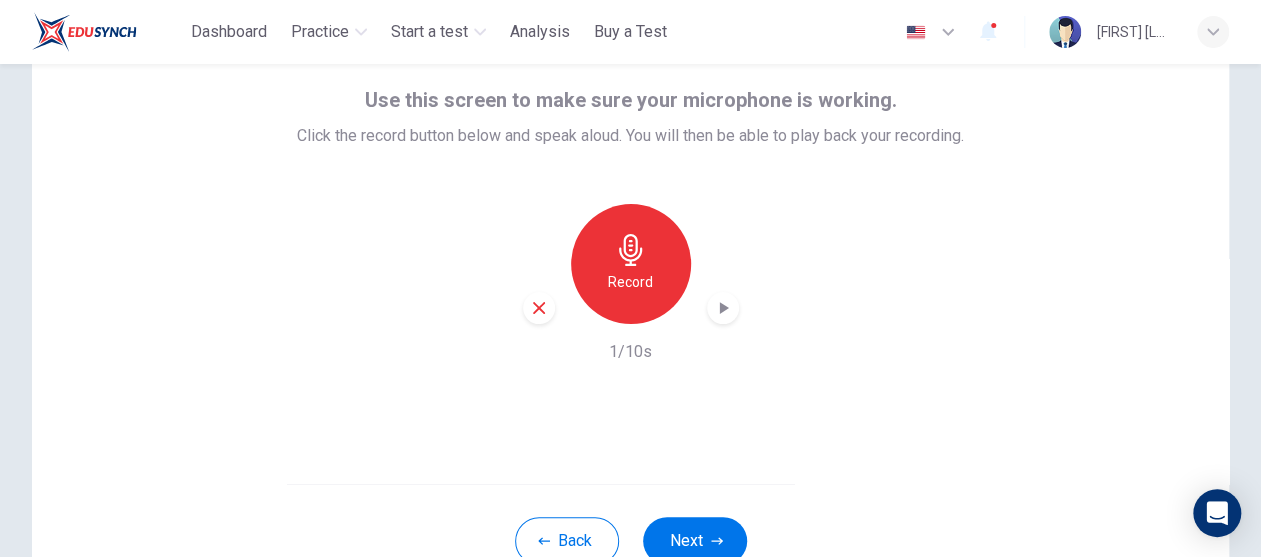click at bounding box center [723, 308] 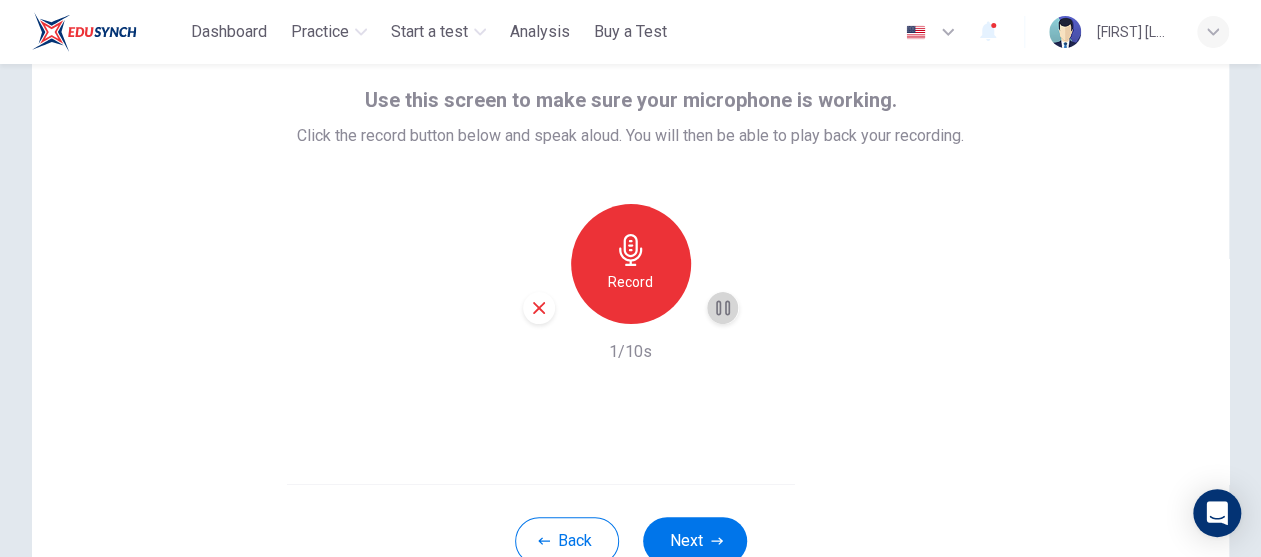 click 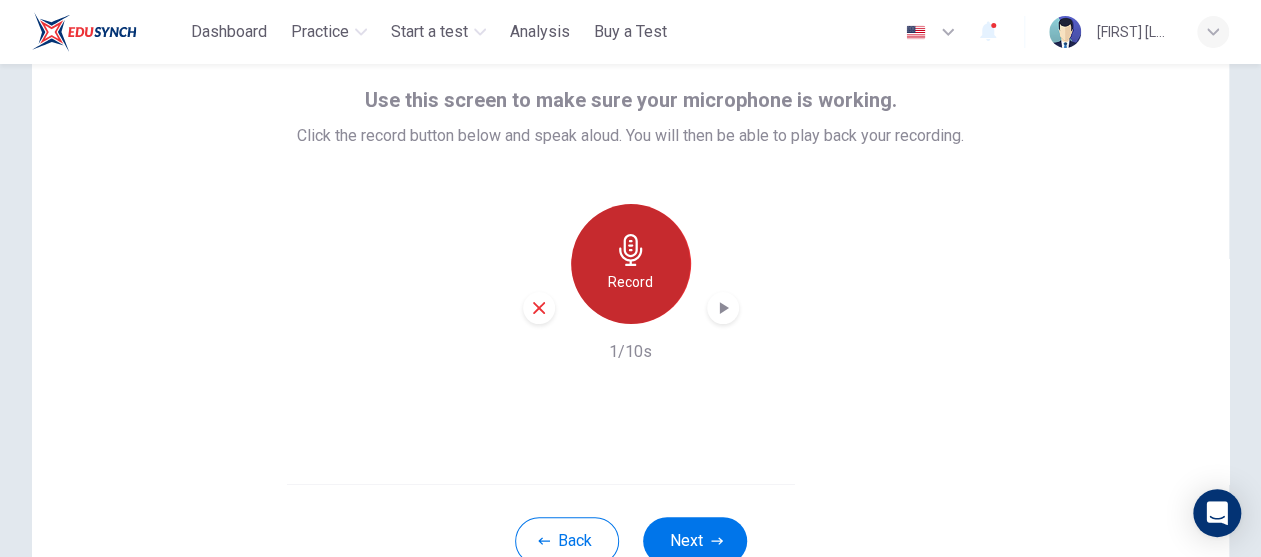click on "Record" at bounding box center (631, 264) 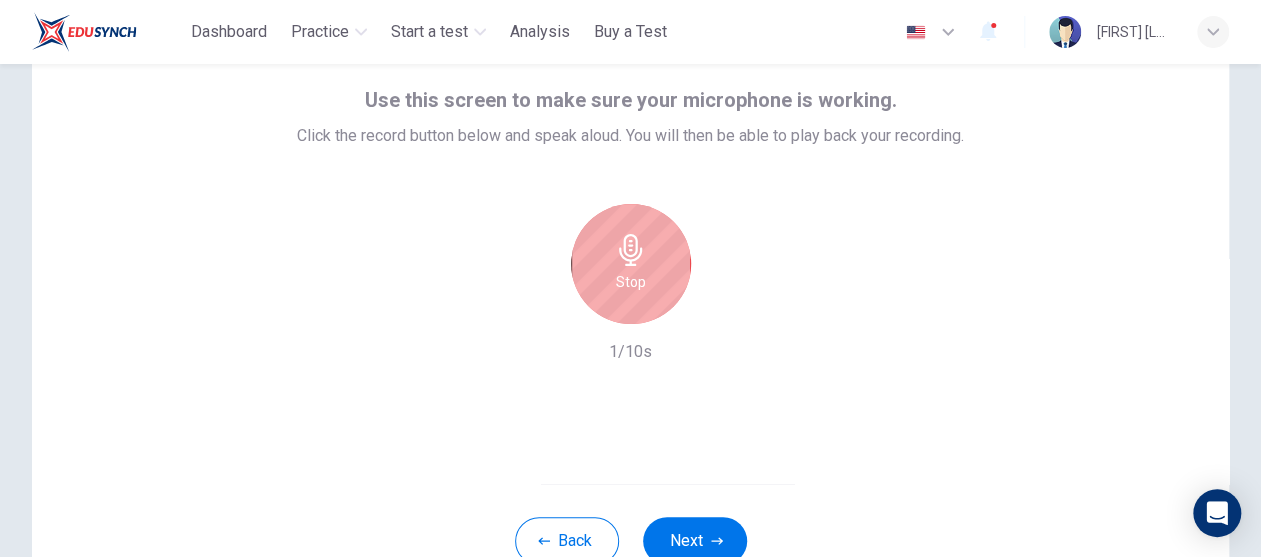 click on "Stop" at bounding box center (631, 264) 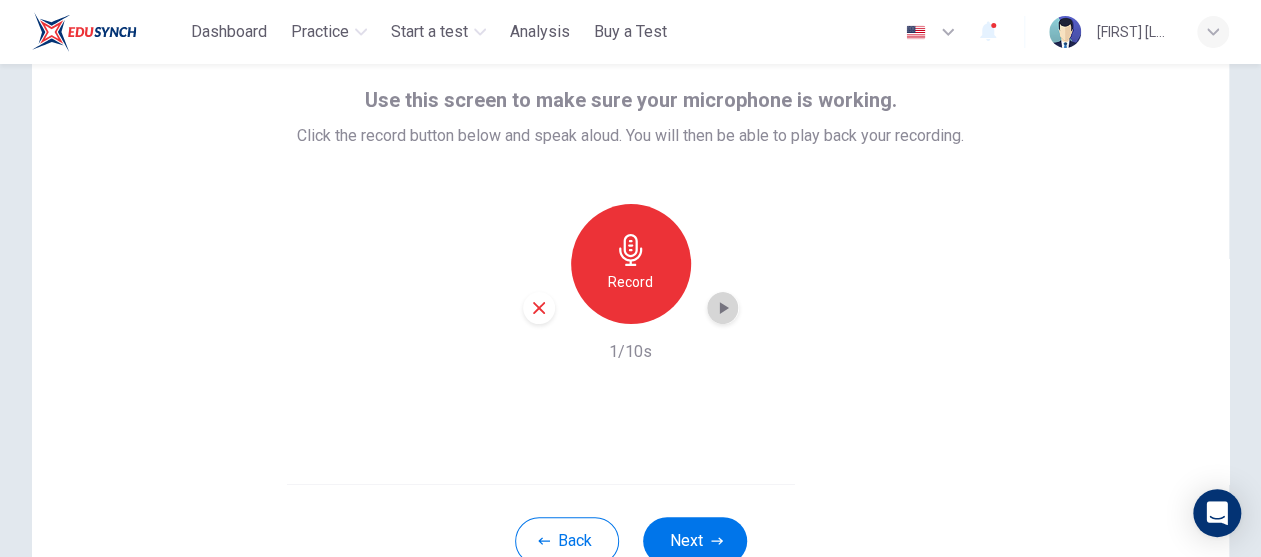 click at bounding box center [723, 308] 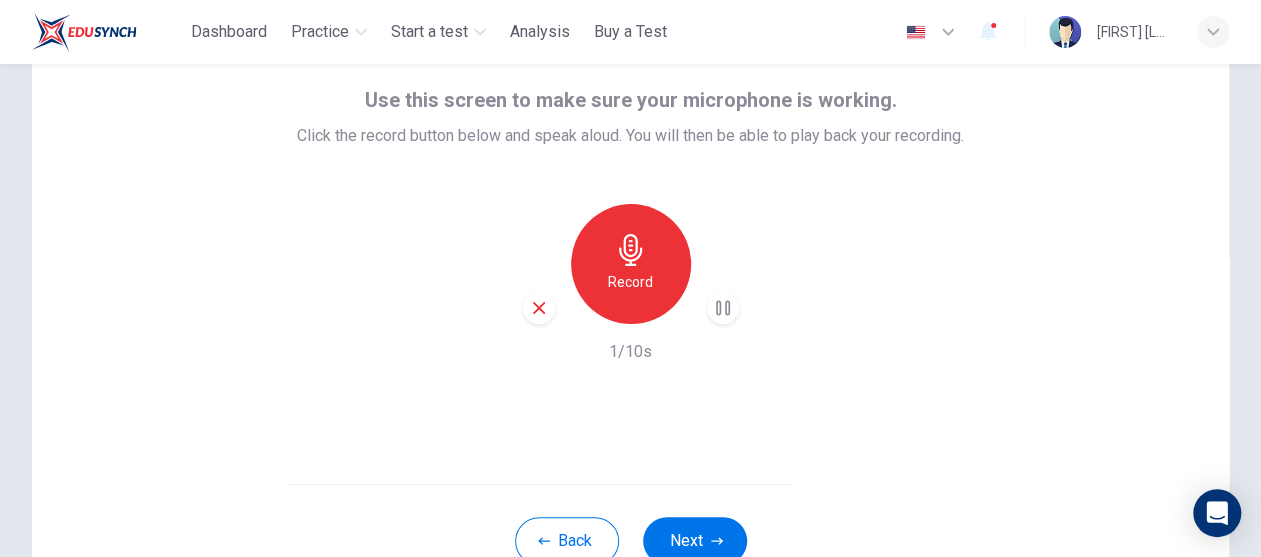 click 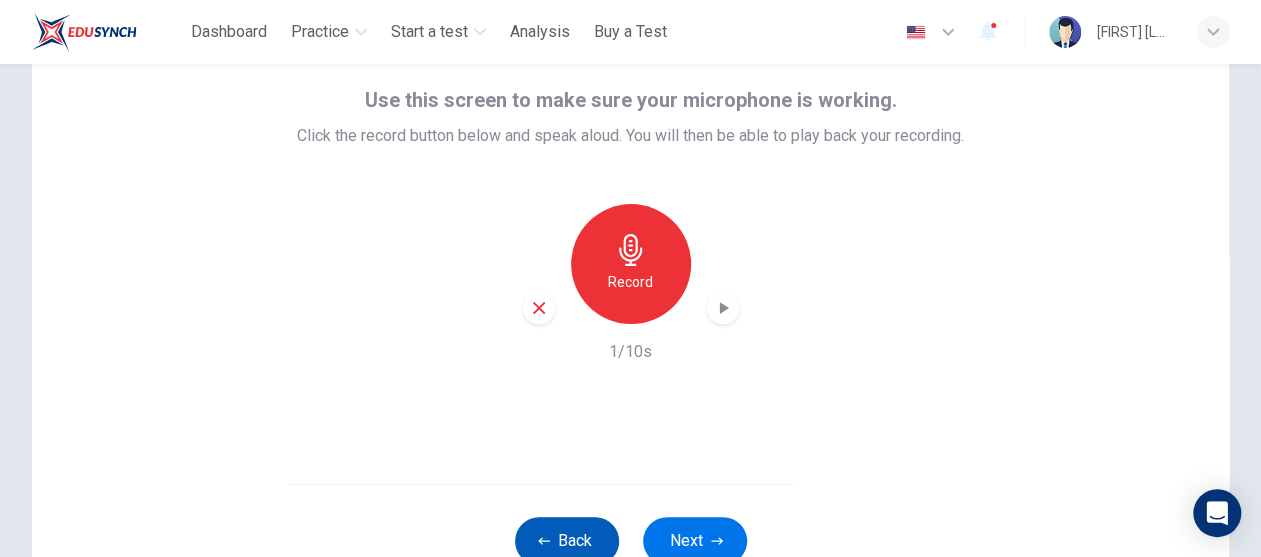 click on "Back" at bounding box center [567, 541] 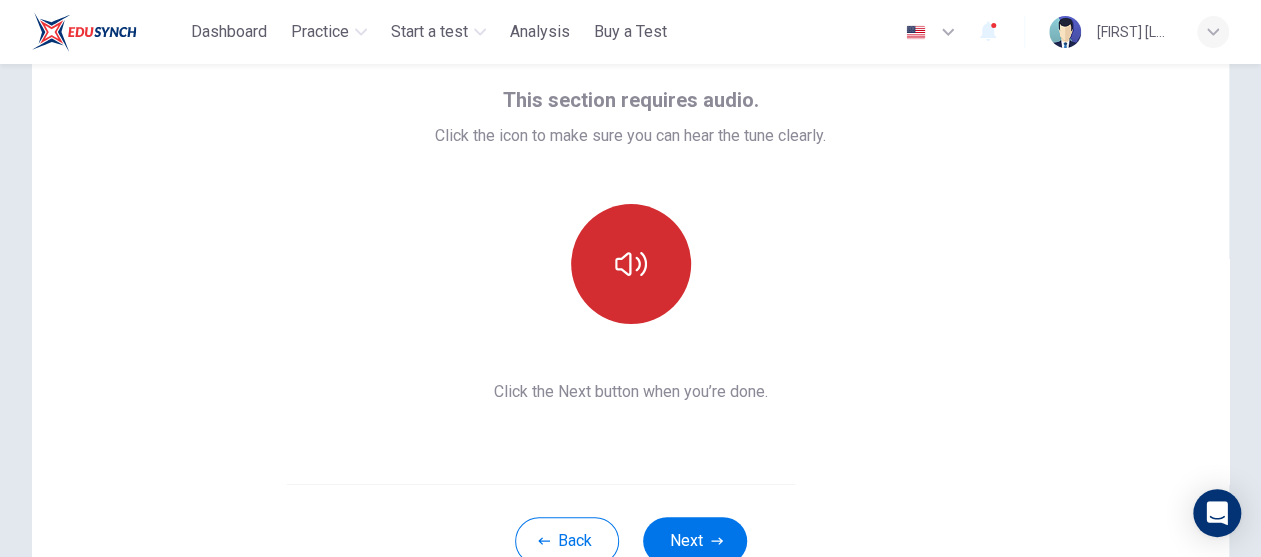 click at bounding box center [631, 264] 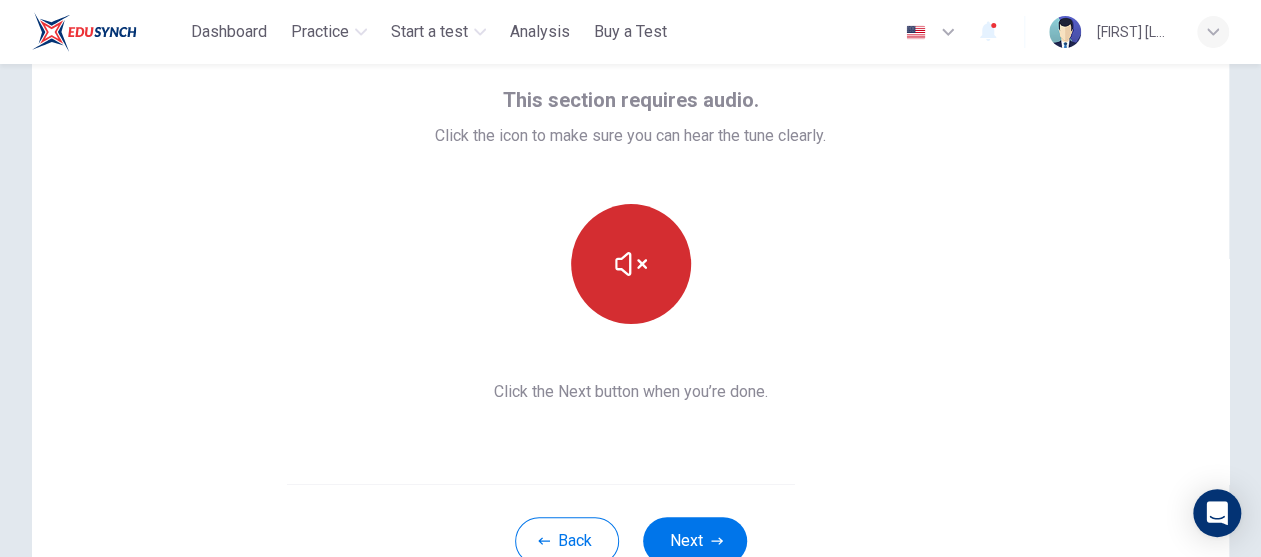 click at bounding box center (631, 264) 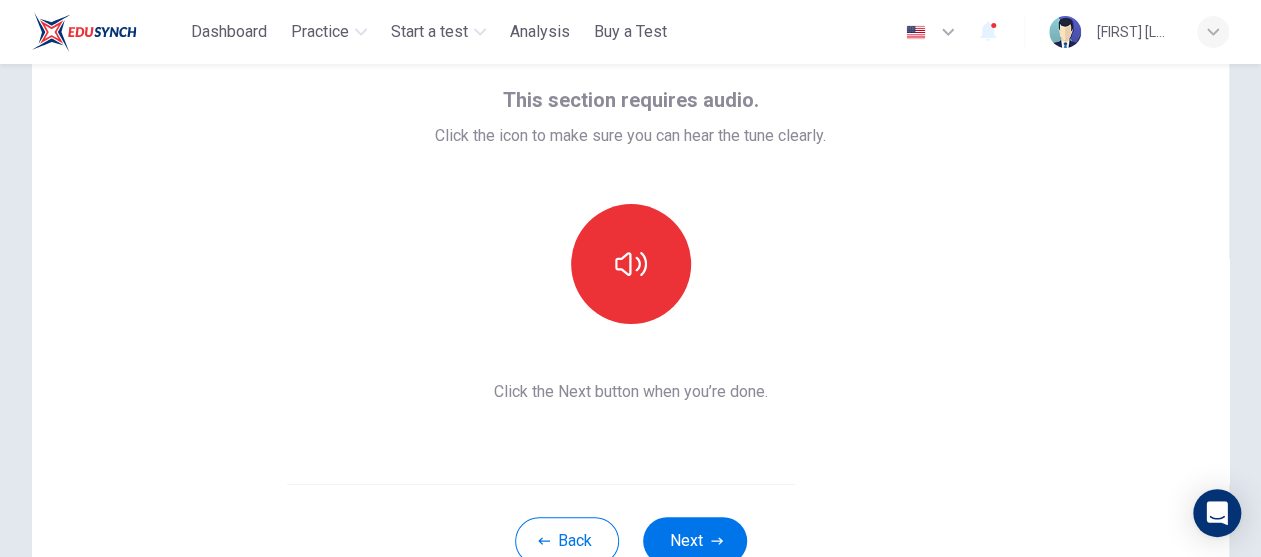 click at bounding box center [631, 264] 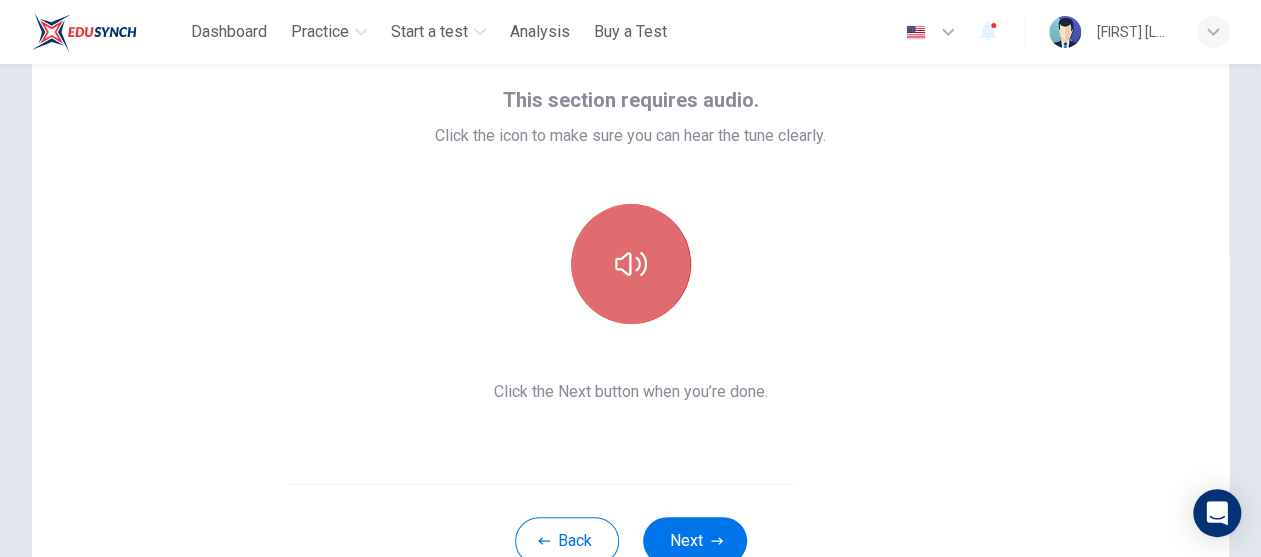 click at bounding box center [631, 264] 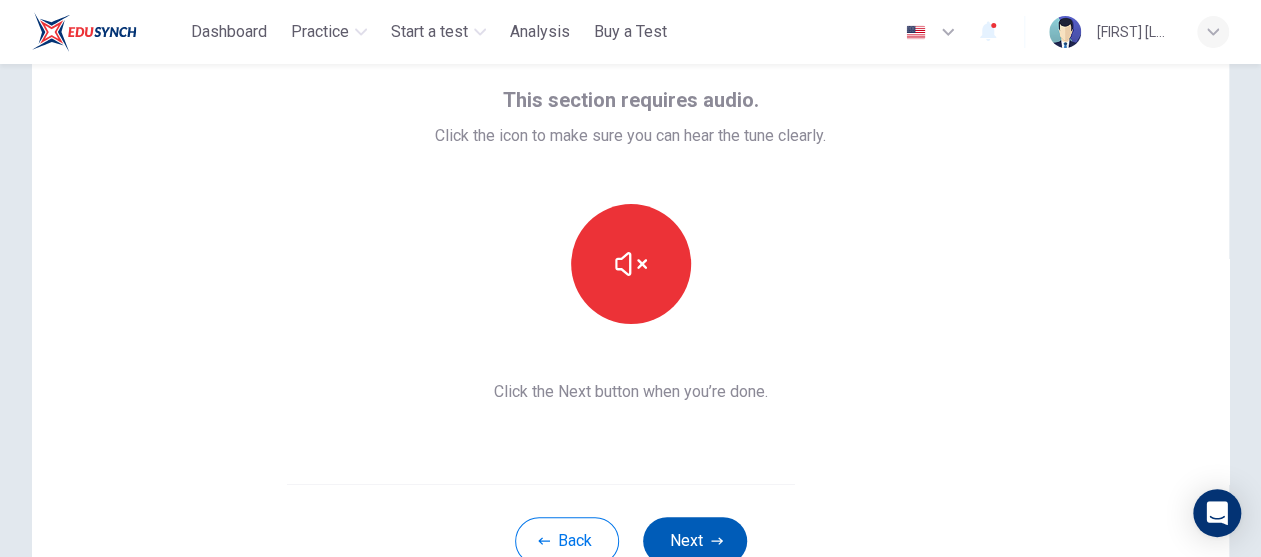 click 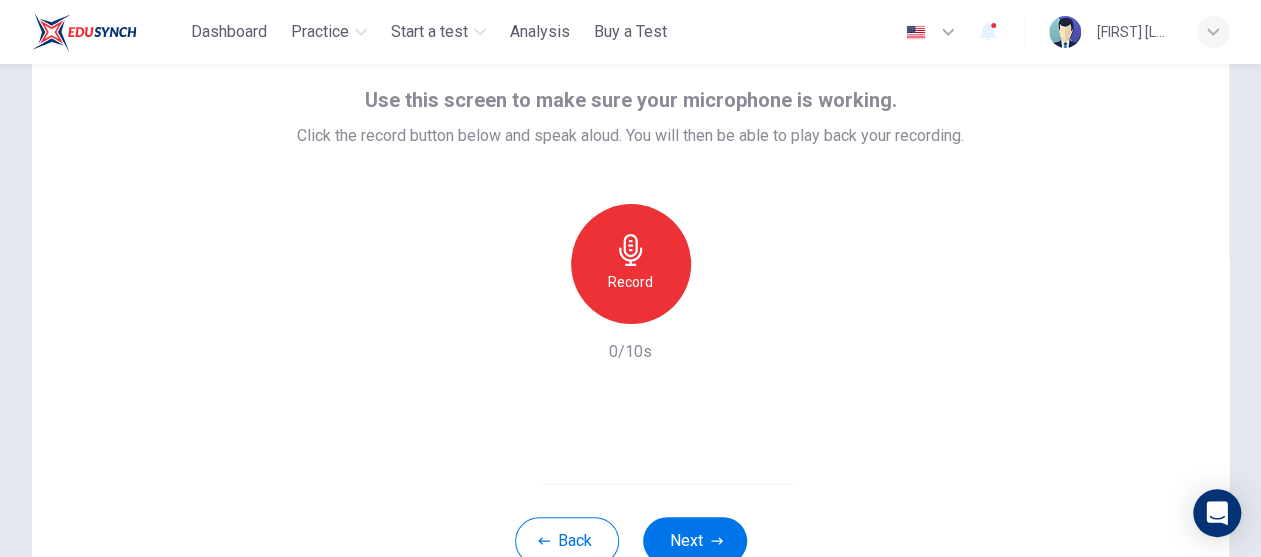 click on "Record" at bounding box center (630, 282) 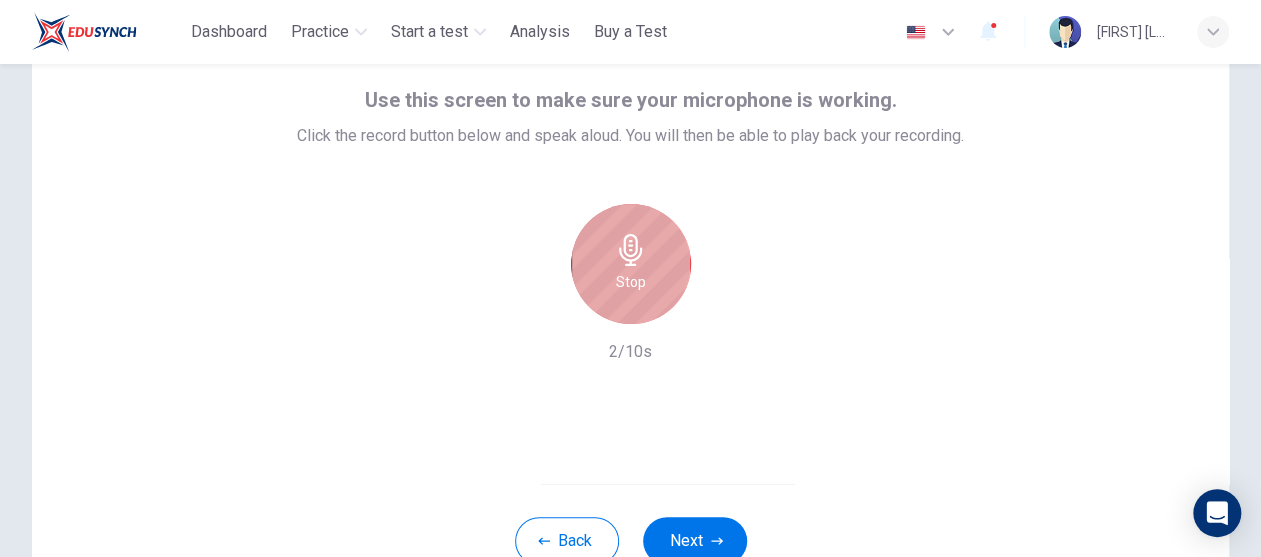 click on "Stop" at bounding box center [631, 264] 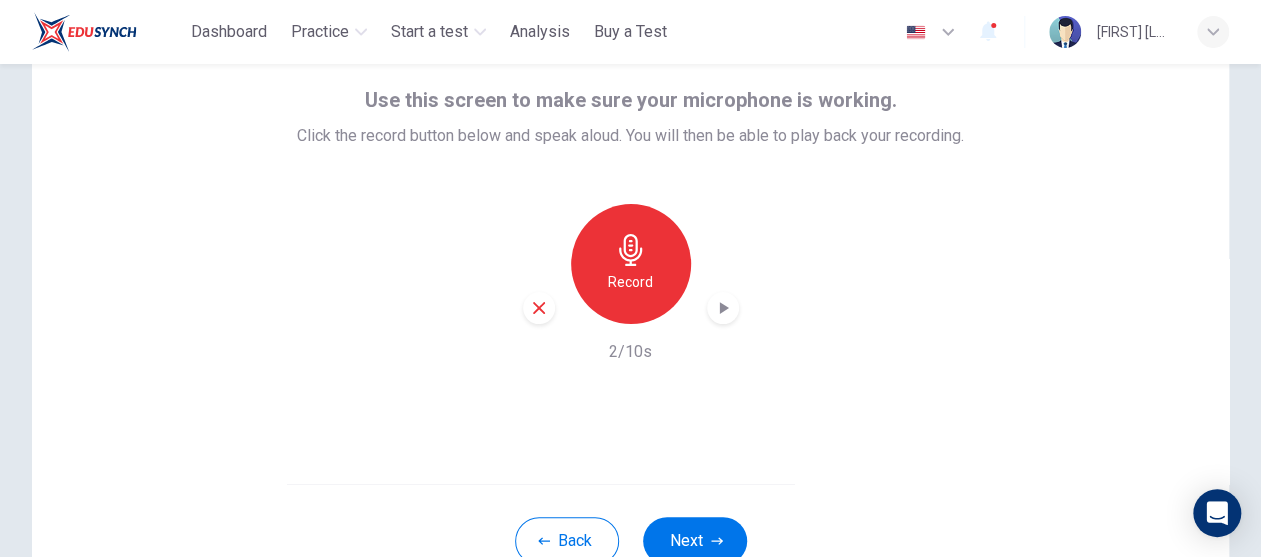 click 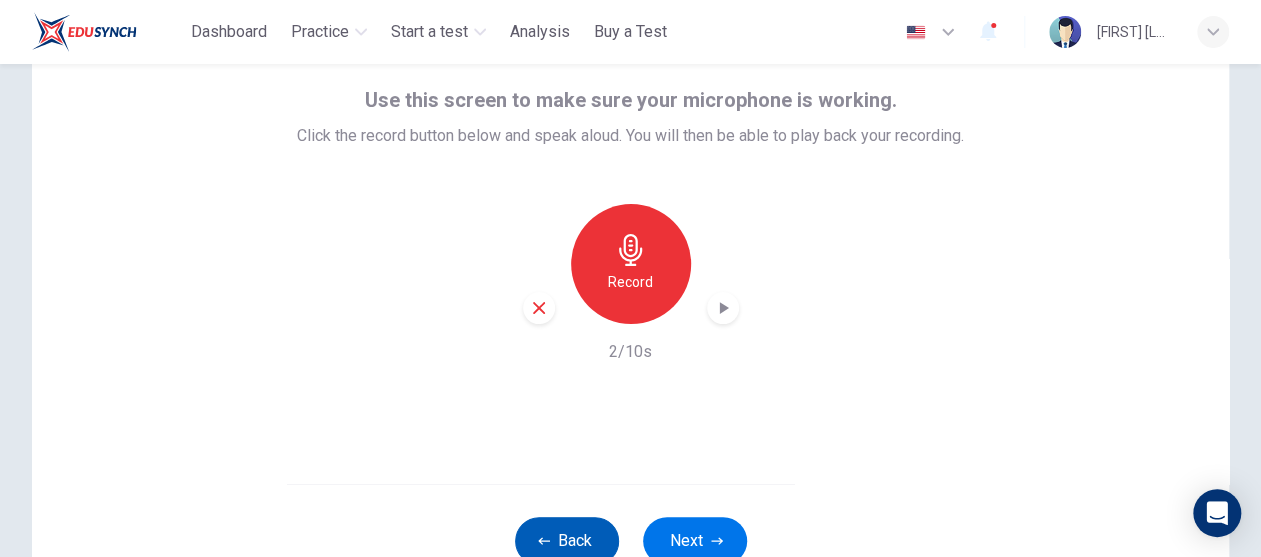 click on "Back" at bounding box center (567, 541) 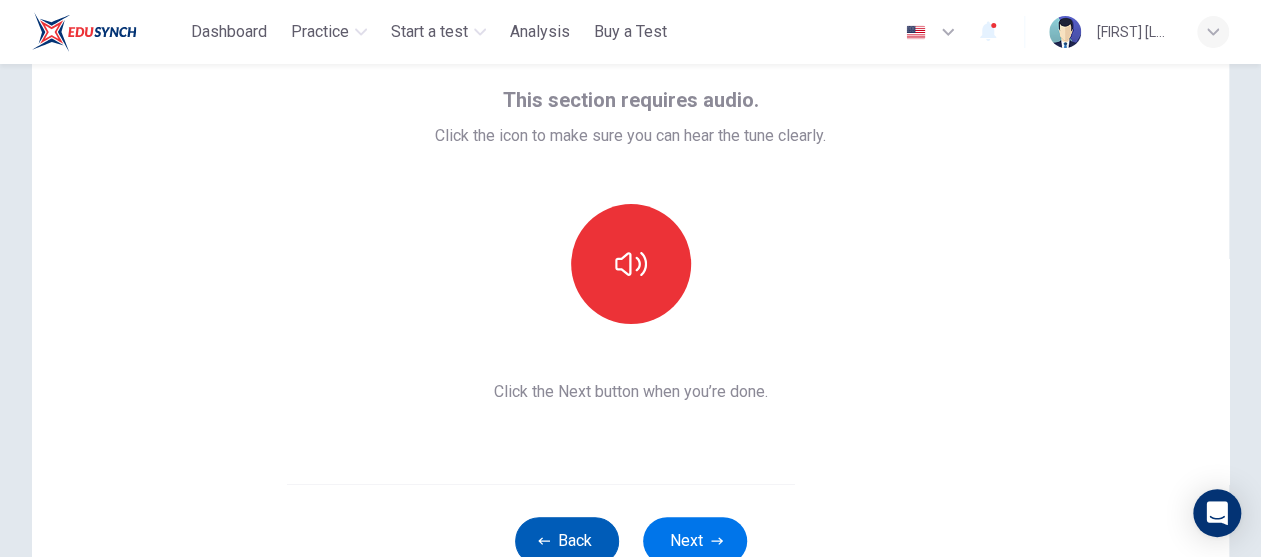 click on "Back" at bounding box center [567, 541] 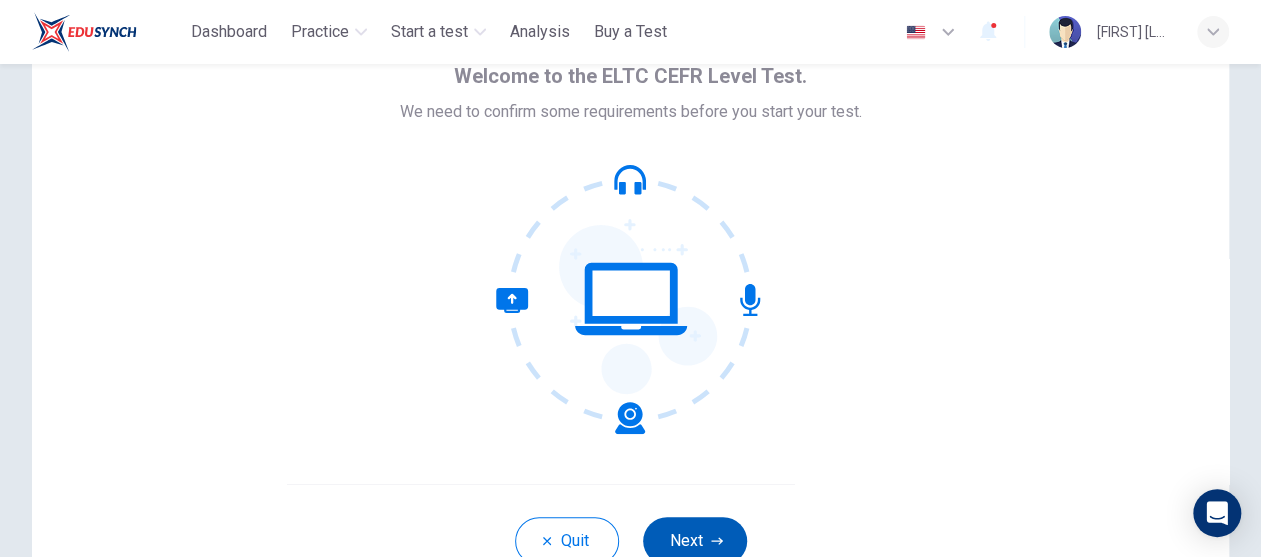 click on "Next" at bounding box center [695, 541] 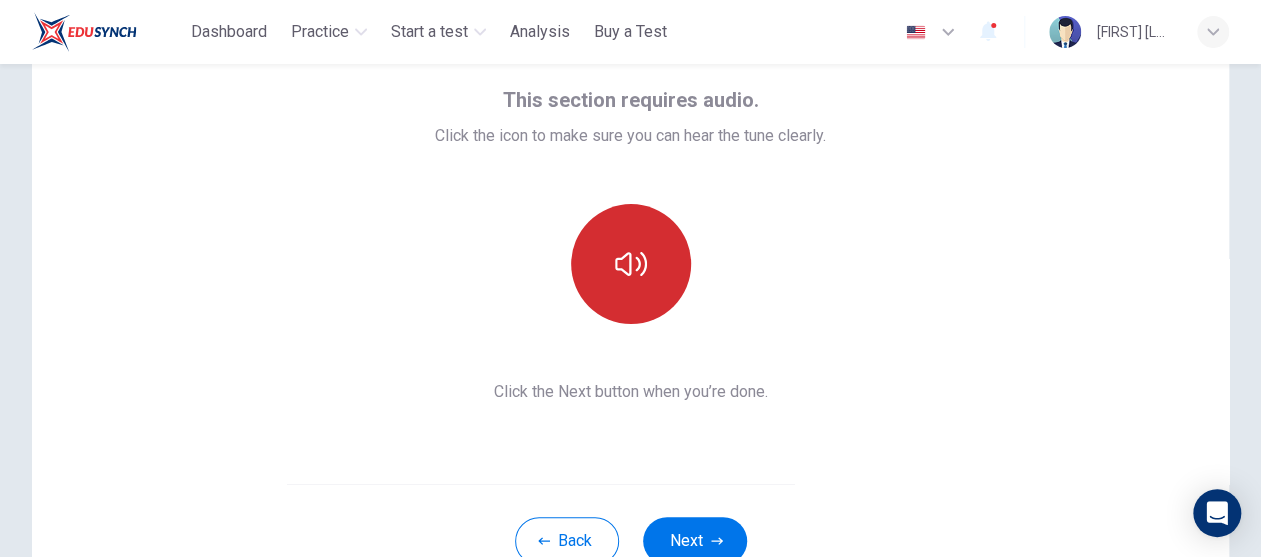 click at bounding box center [631, 264] 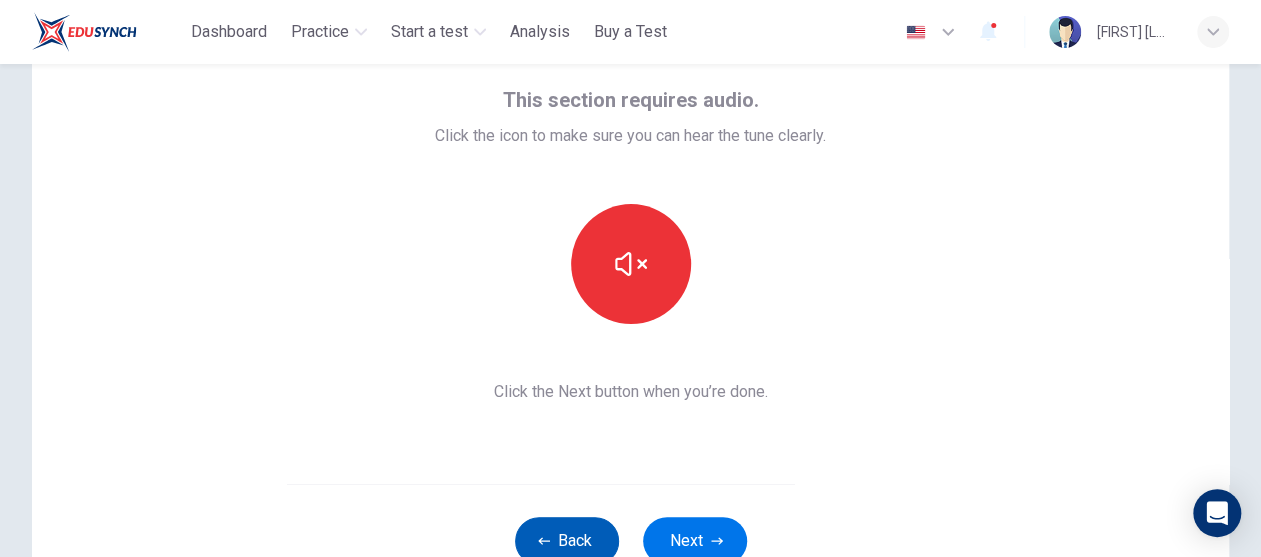 click on "Back" at bounding box center [567, 541] 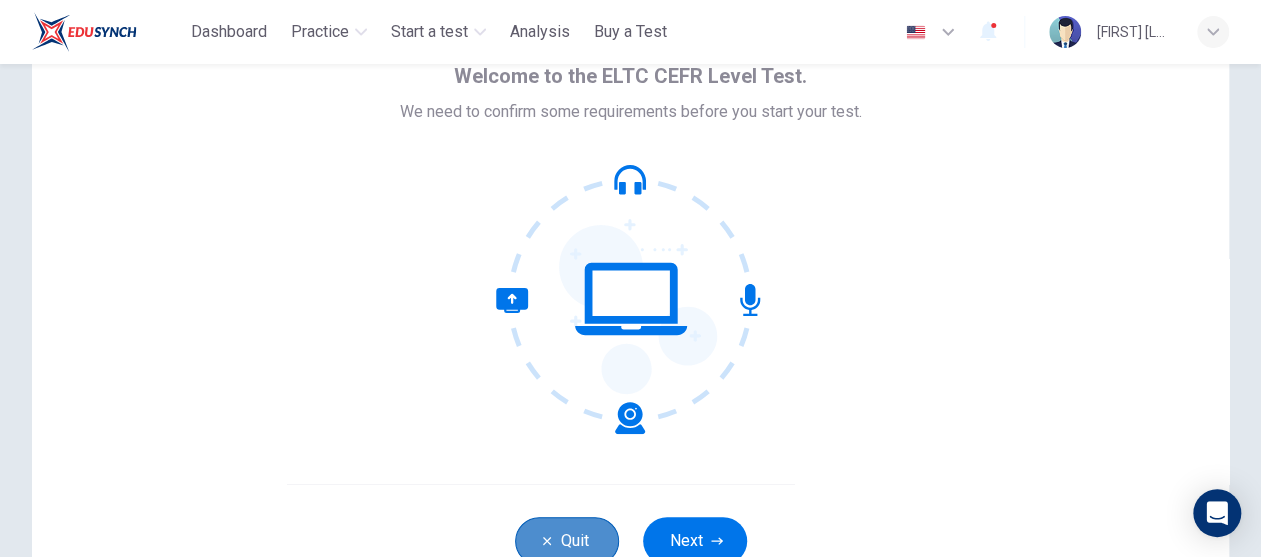 click 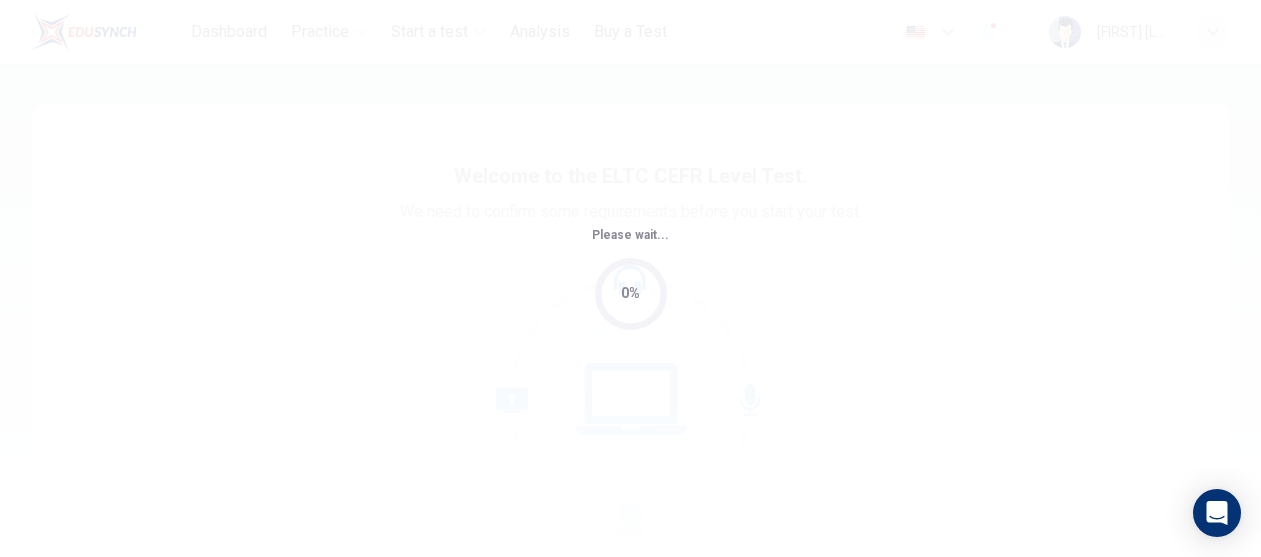 scroll, scrollTop: 0, scrollLeft: 0, axis: both 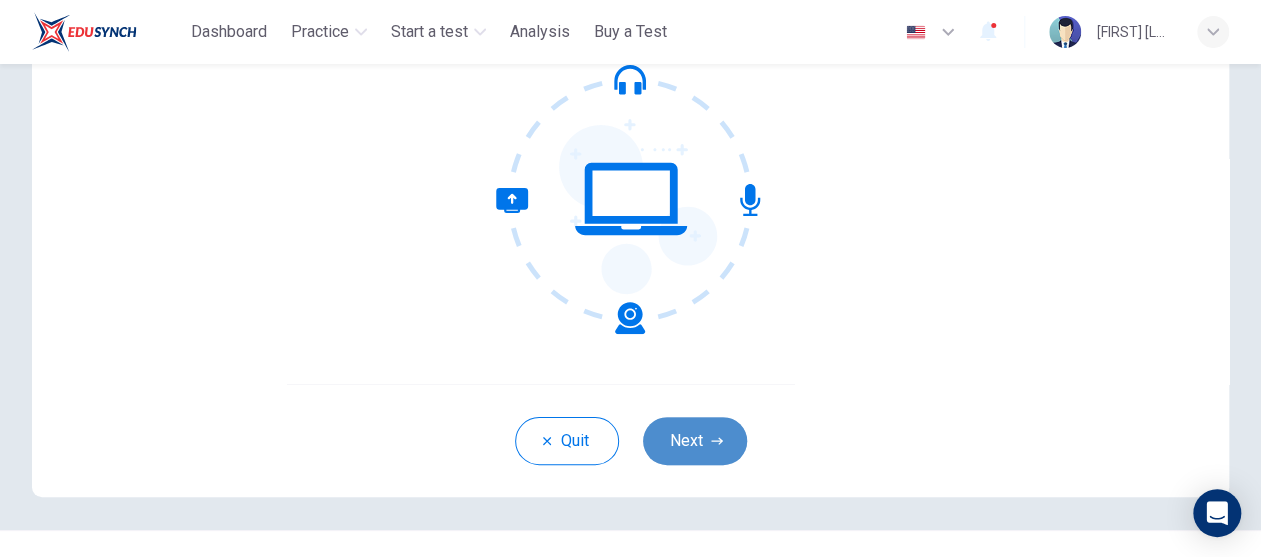 click on "Next" at bounding box center (695, 441) 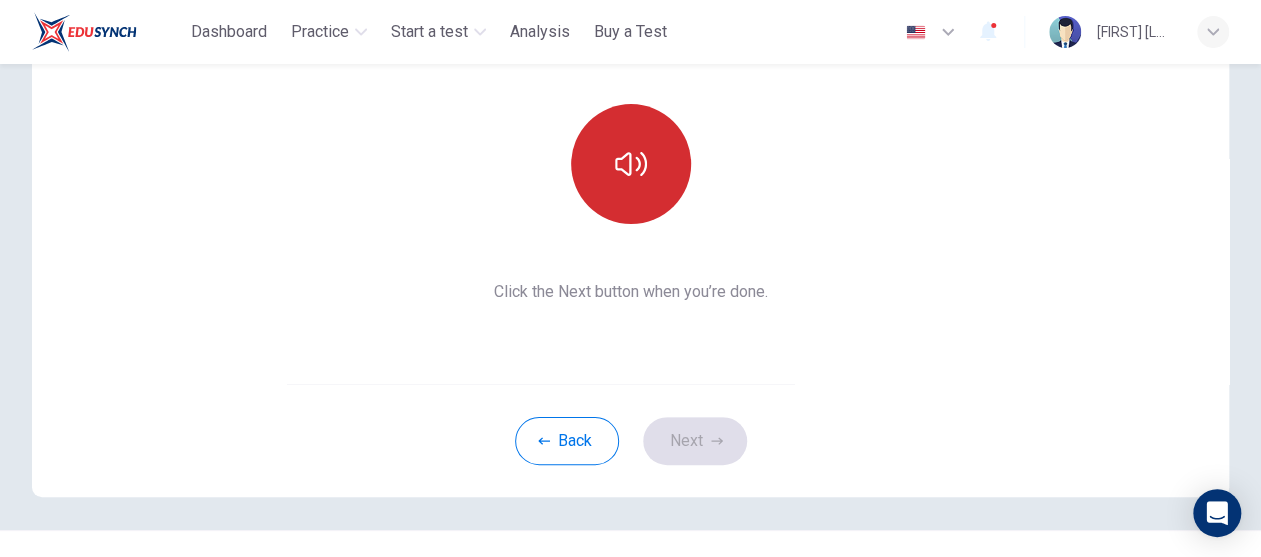 click at bounding box center (631, 164) 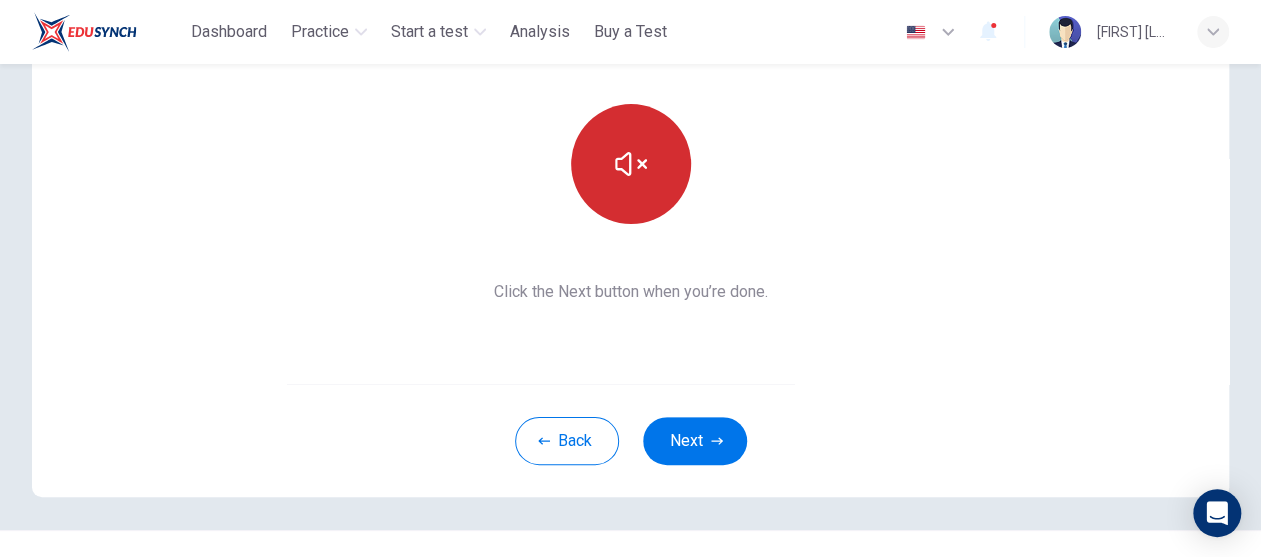click at bounding box center [631, 164] 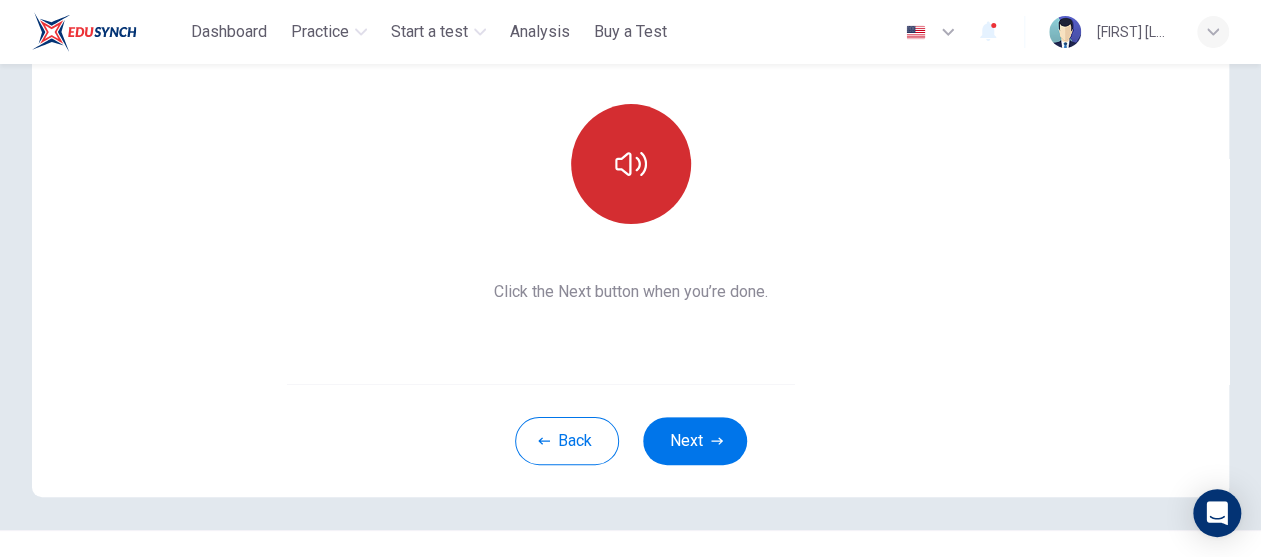 click at bounding box center (631, 164) 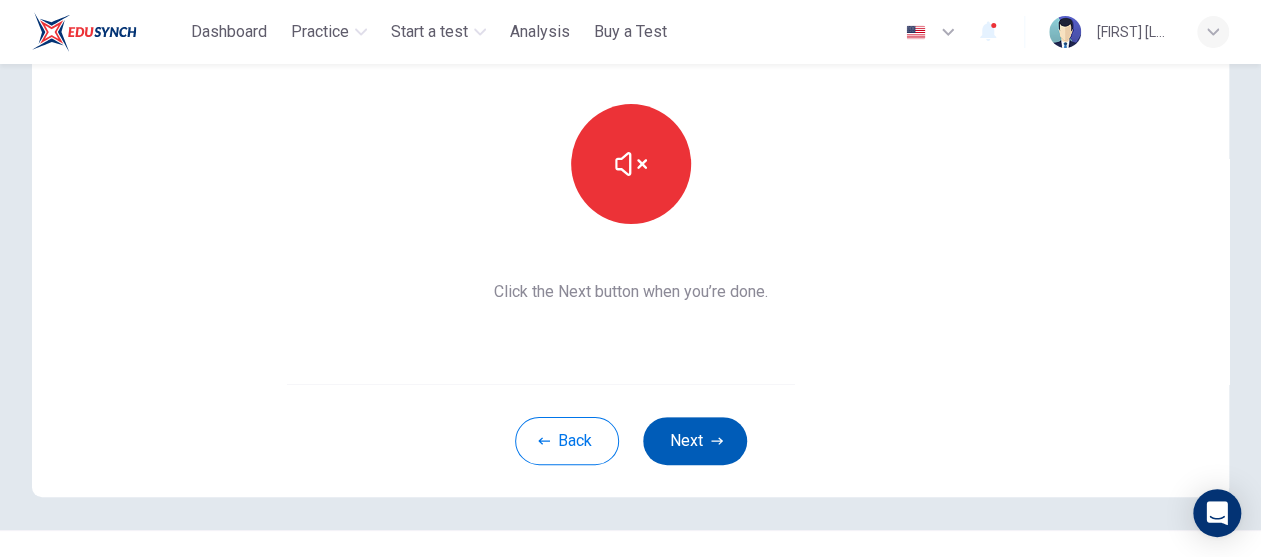 click on "Next" at bounding box center [695, 441] 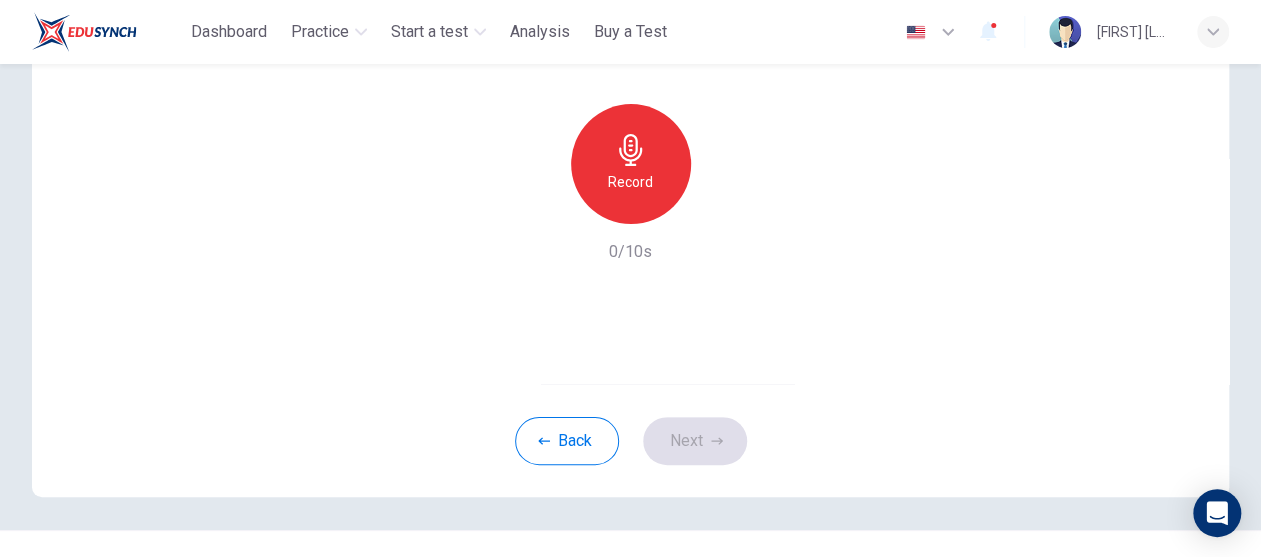 click on "Record" at bounding box center (631, 164) 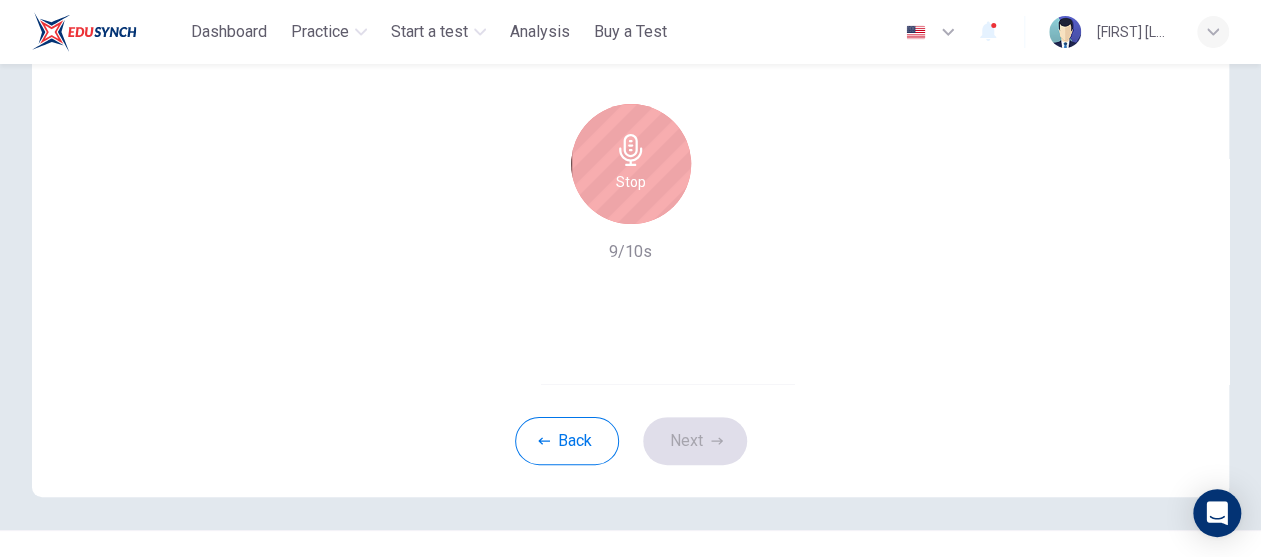 click on "Stop" at bounding box center (631, 164) 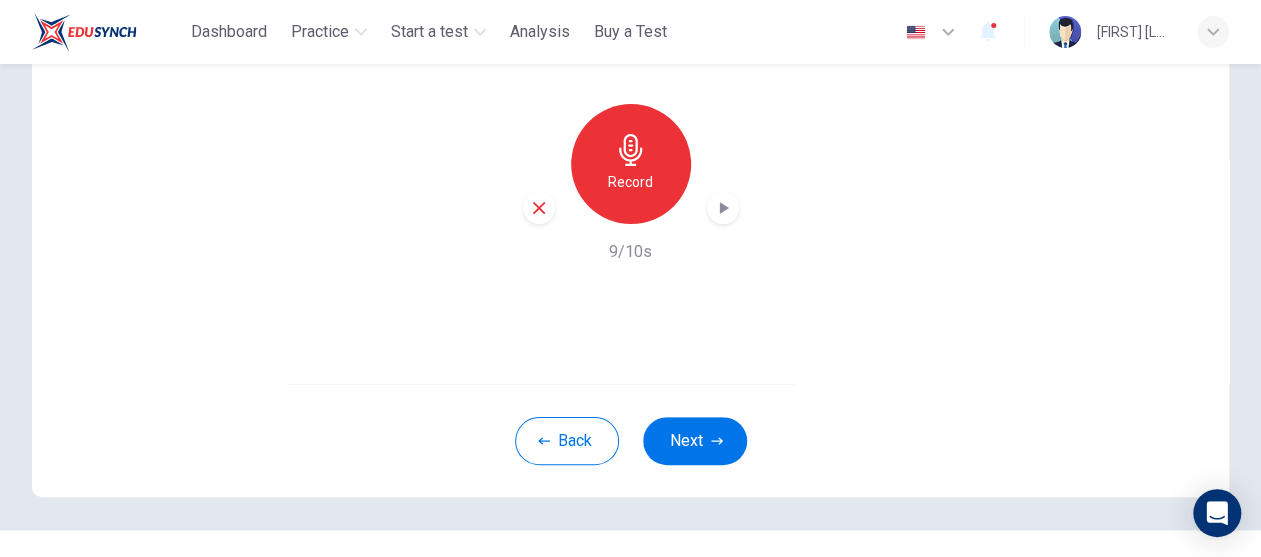 click 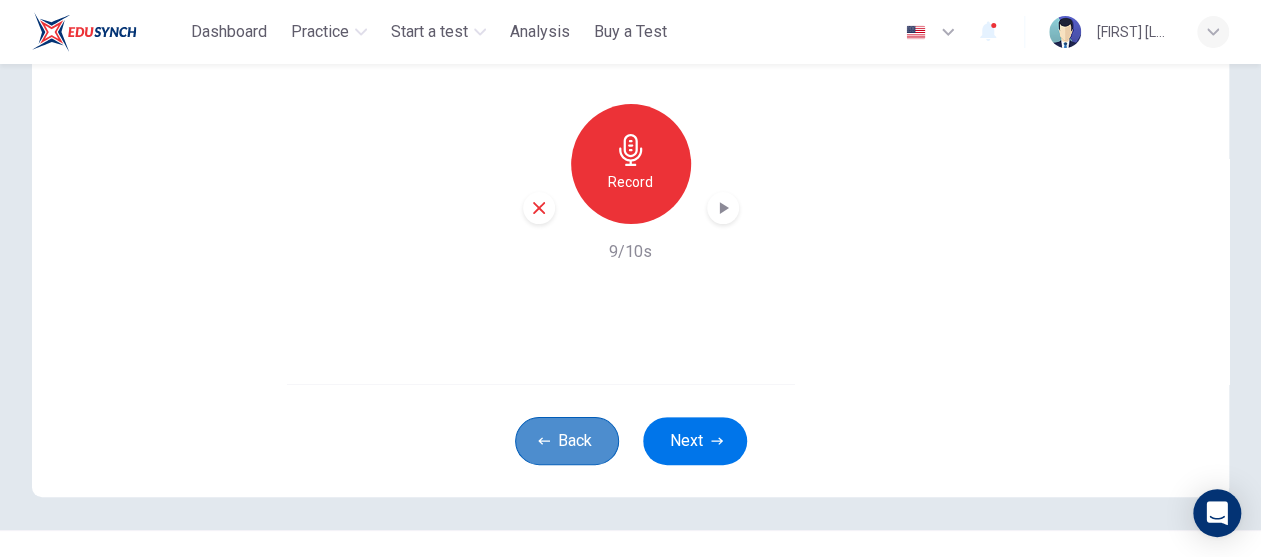 click on "Back" at bounding box center [567, 441] 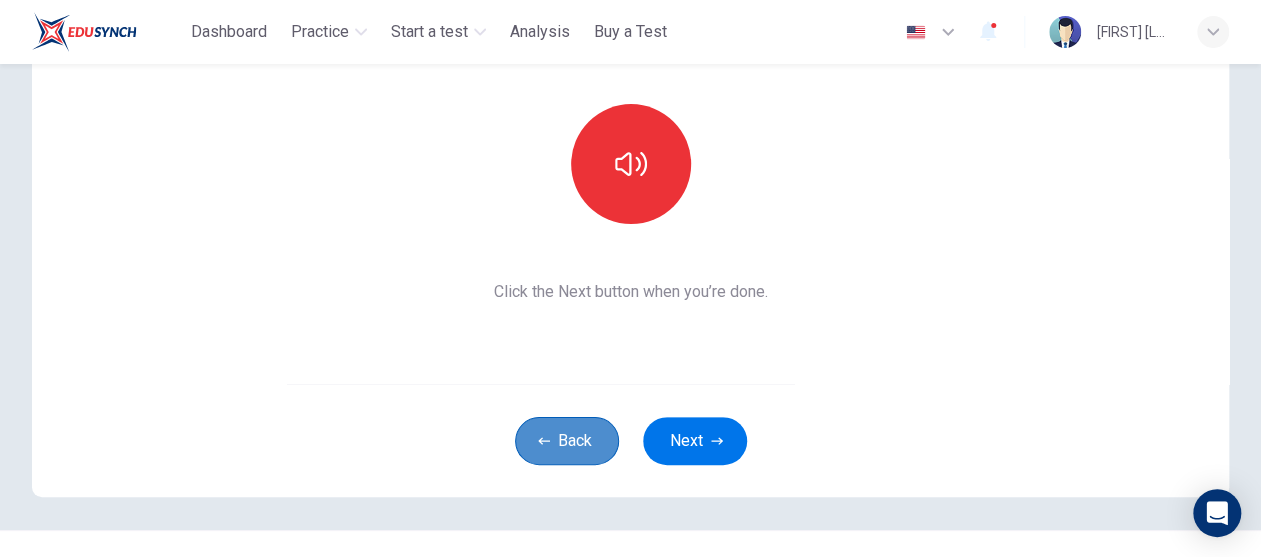 click on "Back" at bounding box center [567, 441] 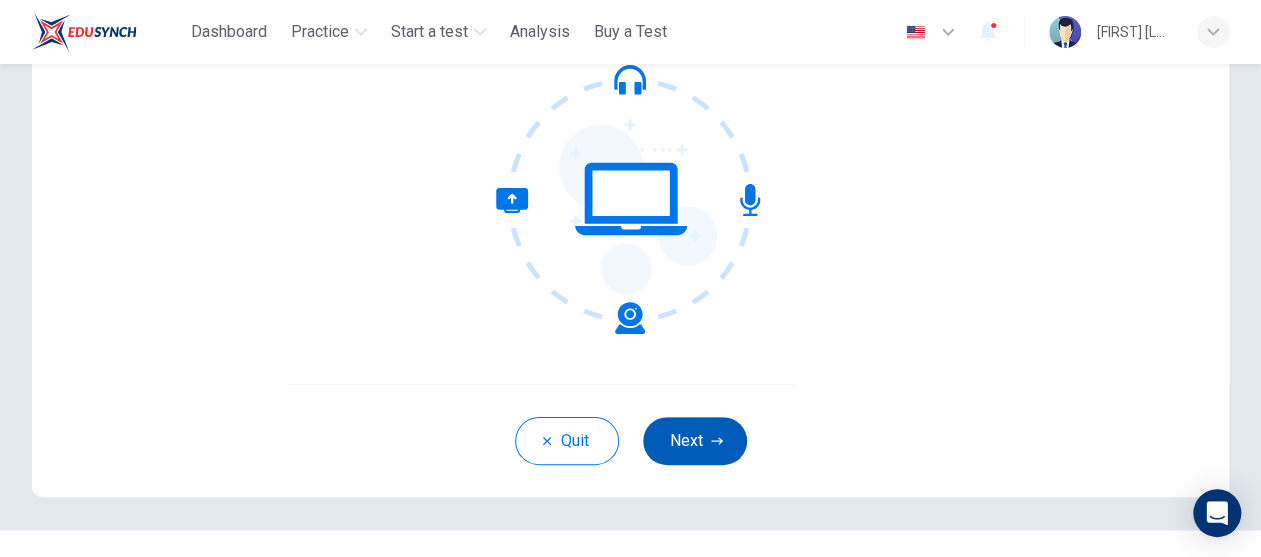 click on "Next" at bounding box center (695, 441) 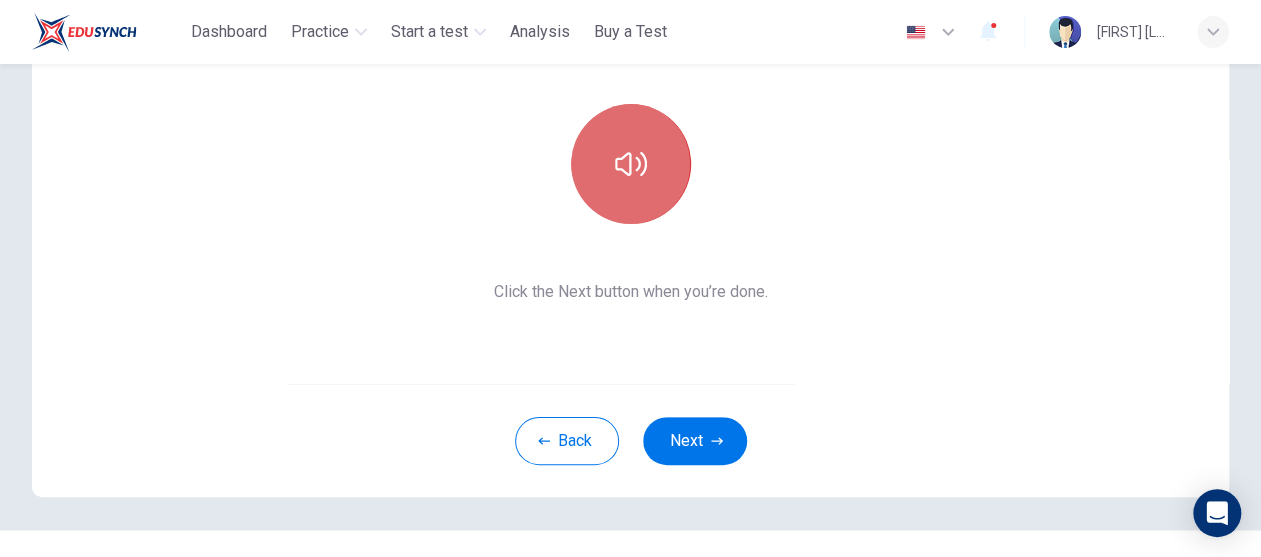 click at bounding box center [631, 164] 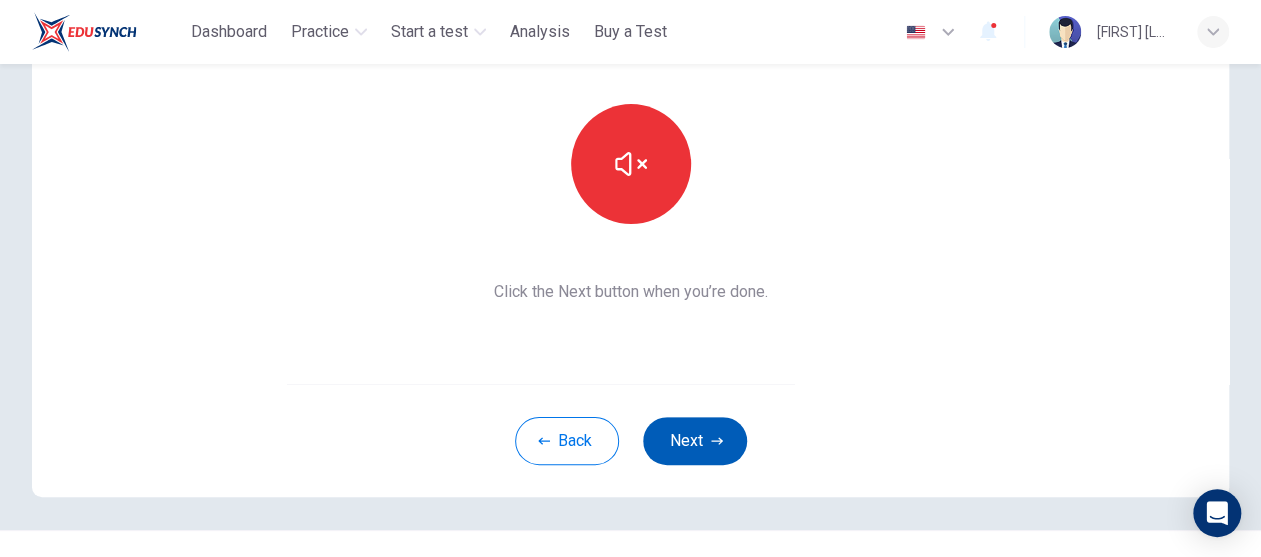 click on "Next" at bounding box center (695, 441) 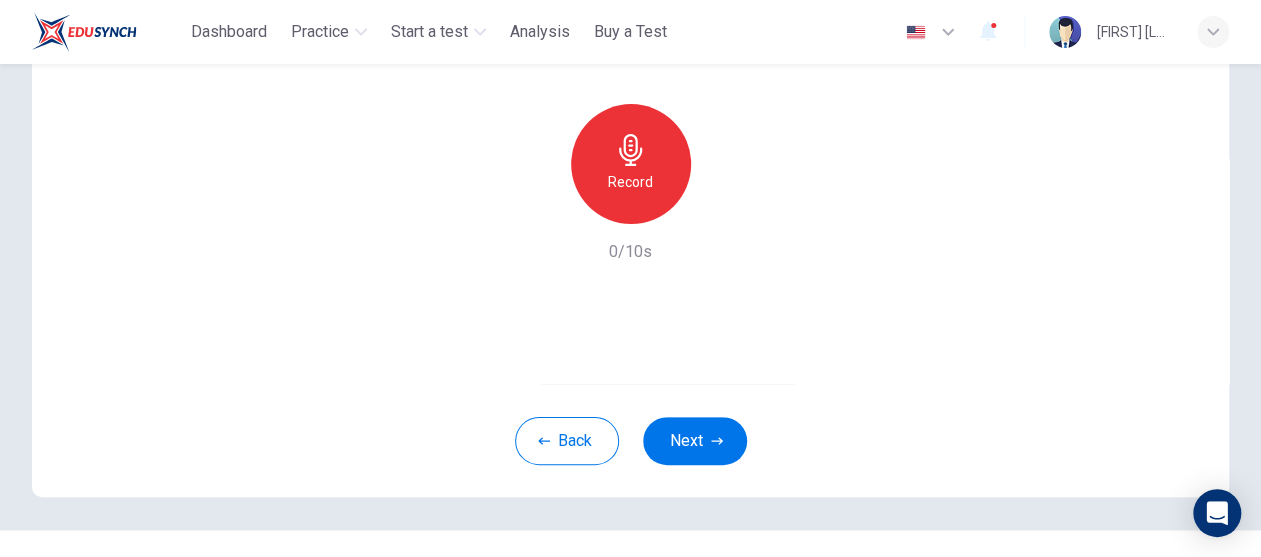 click on "Record" at bounding box center [631, 164] 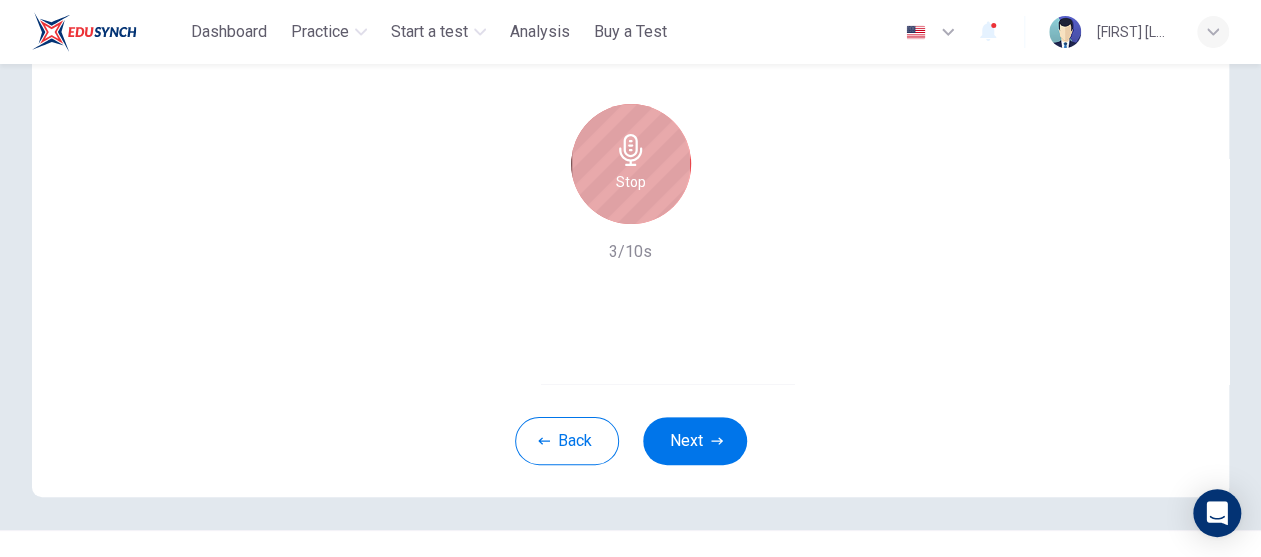 click on "Stop" at bounding box center (631, 164) 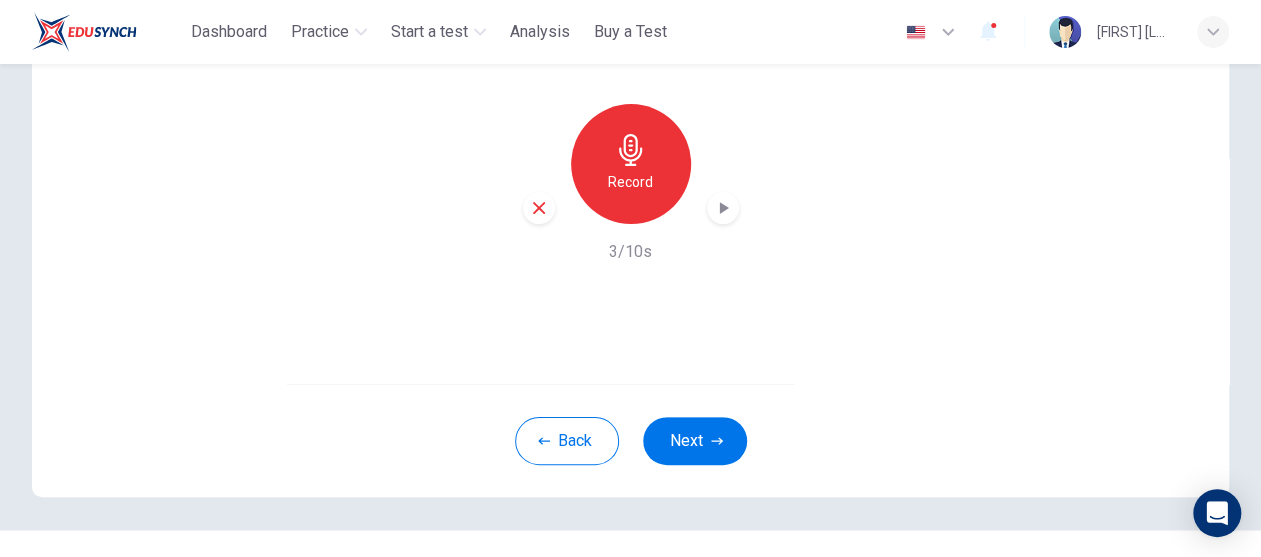 click 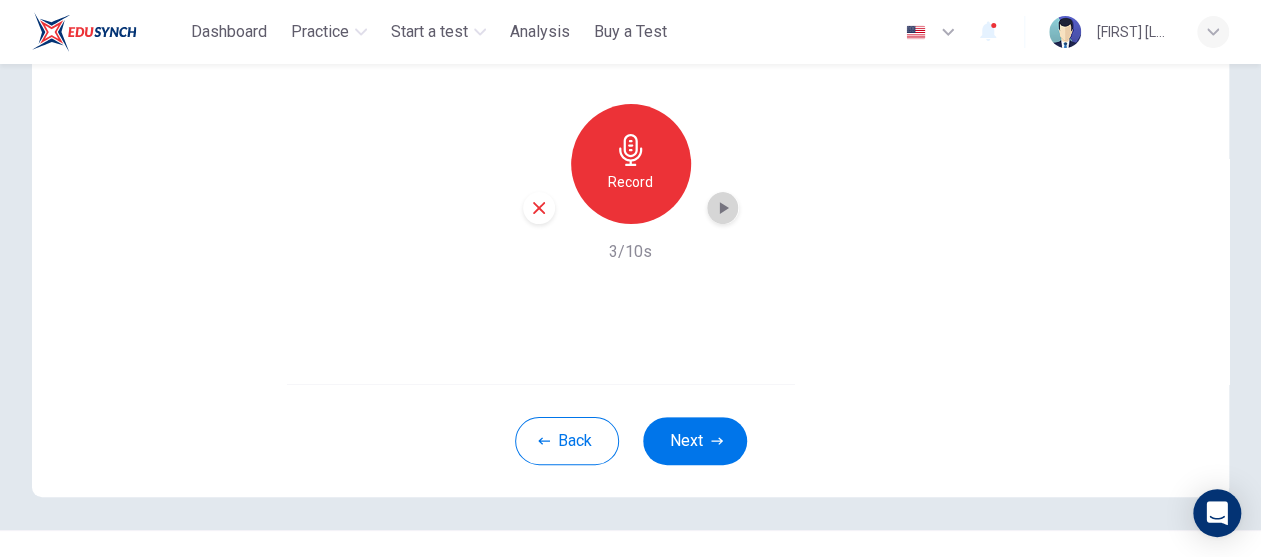 click 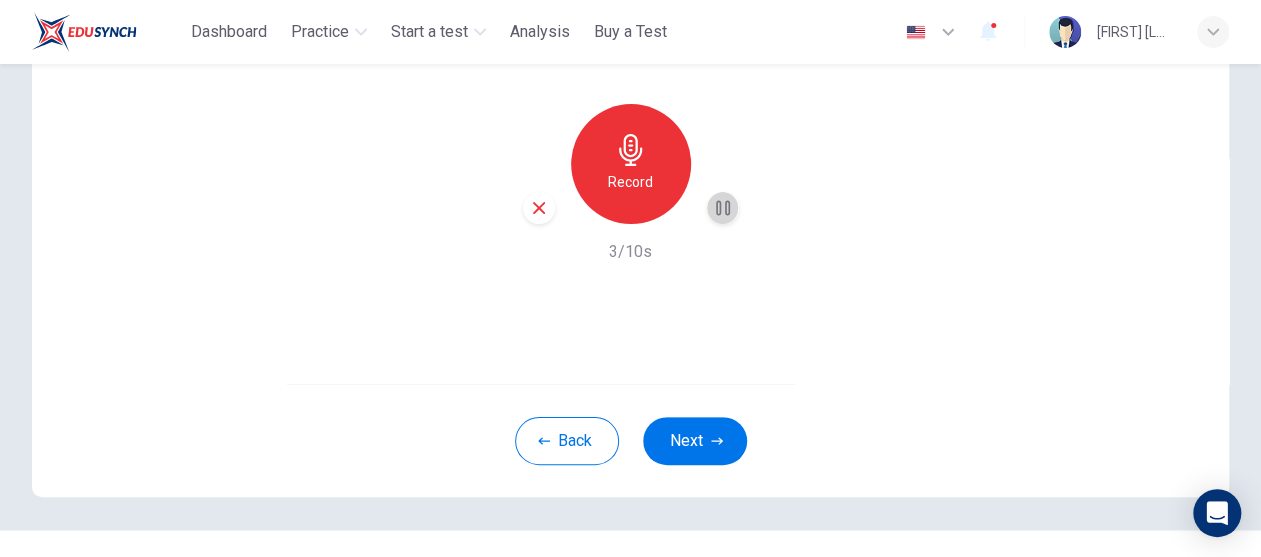 click at bounding box center [723, 208] 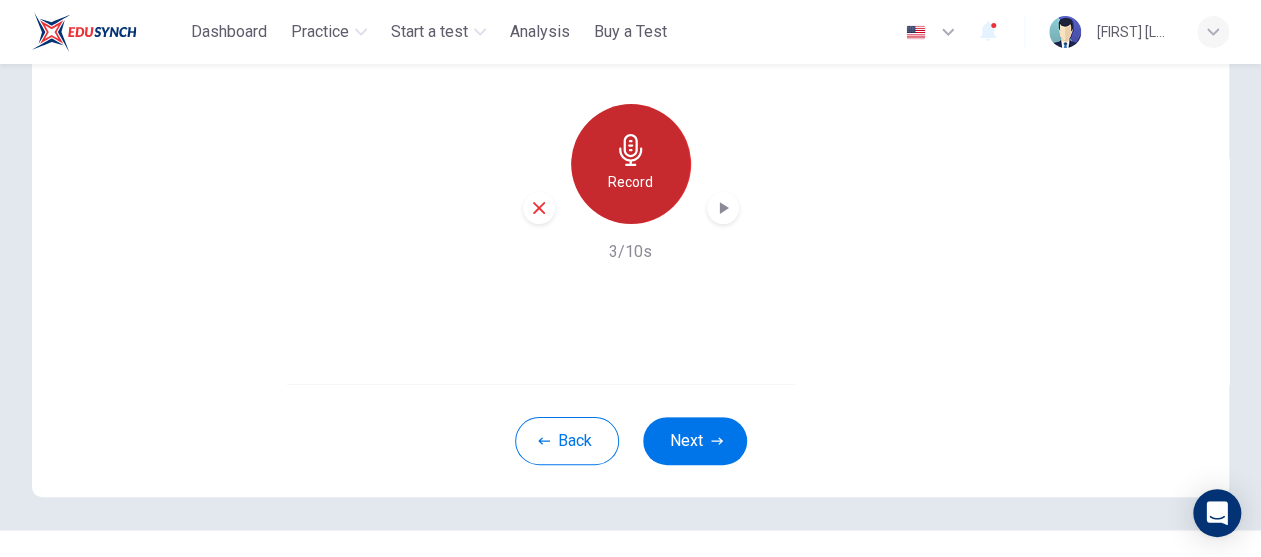 click on "Record" at bounding box center [630, 182] 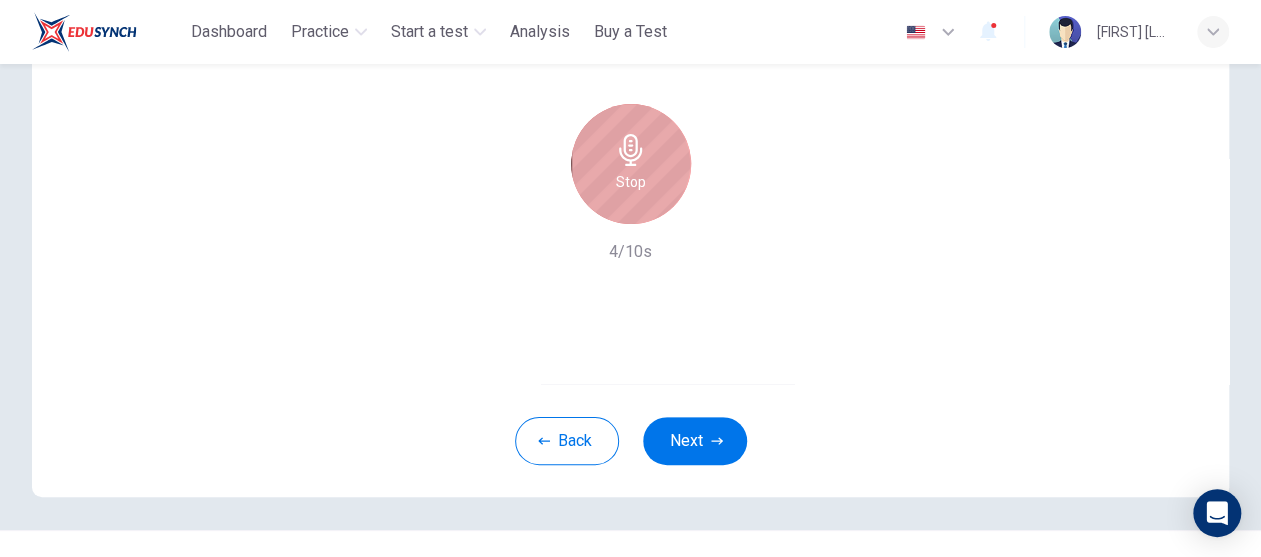click on "Stop" at bounding box center (631, 182) 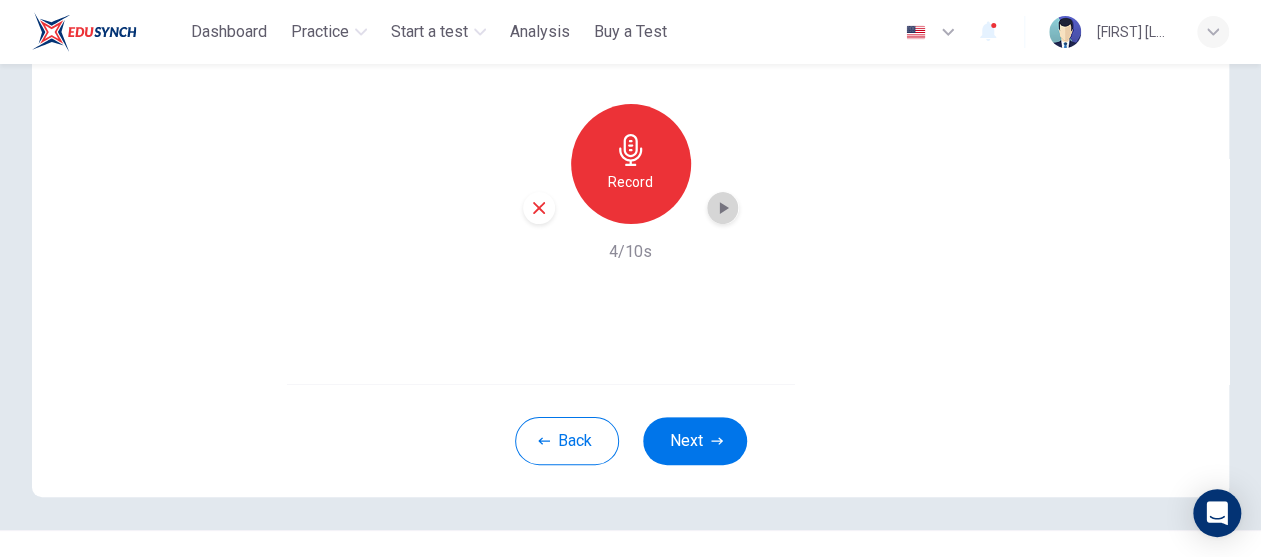 click 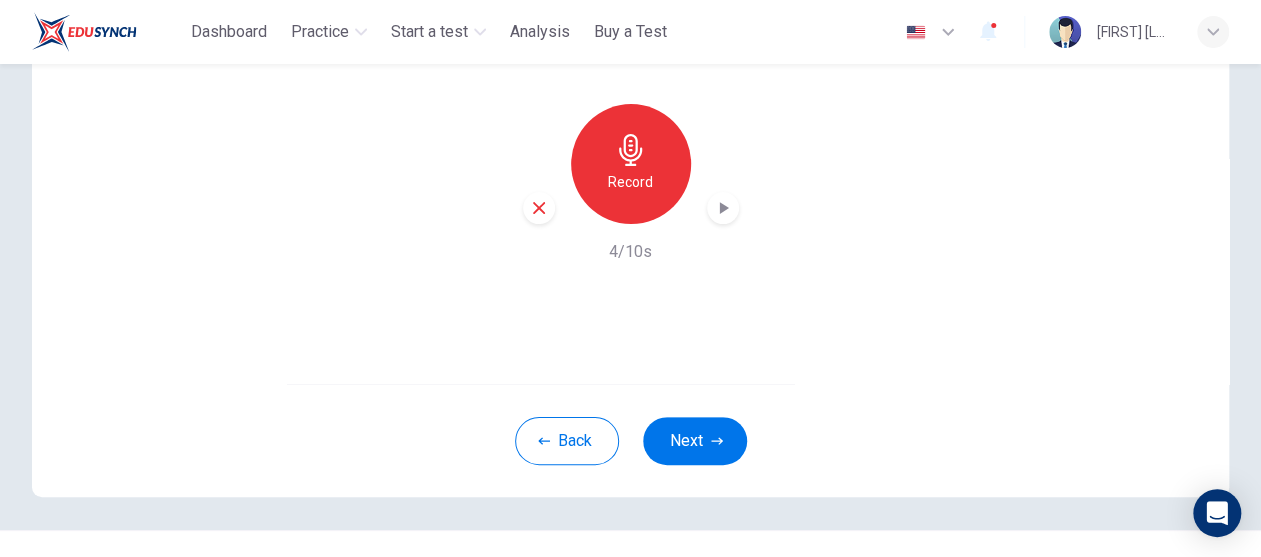 click on "Record" at bounding box center (631, 164) 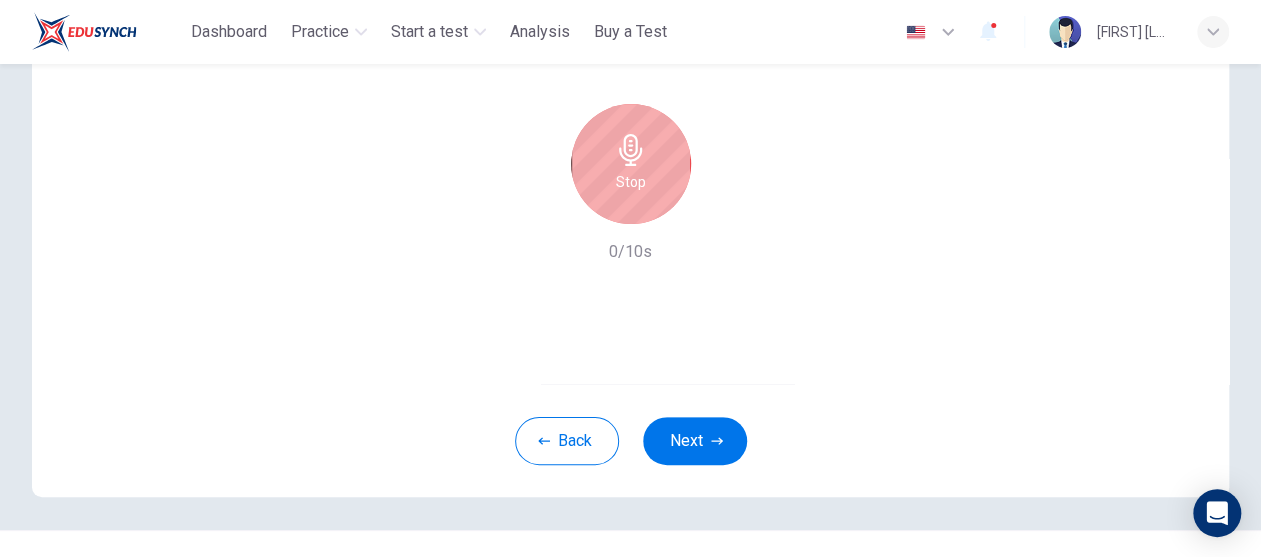 click on "Stop" at bounding box center (631, 164) 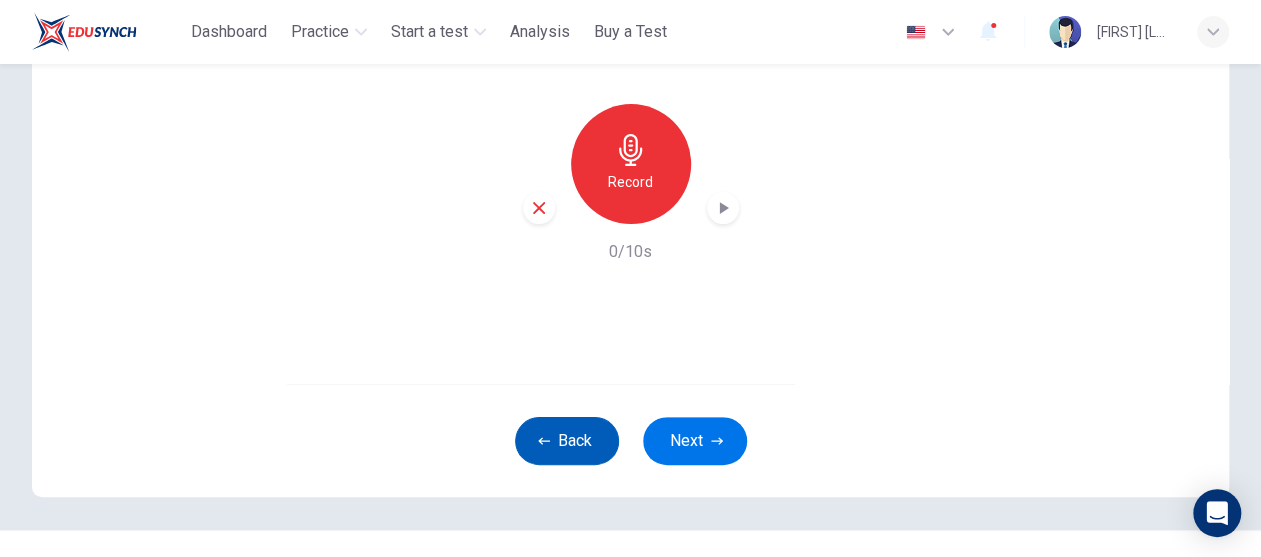 click on "Back" at bounding box center [567, 441] 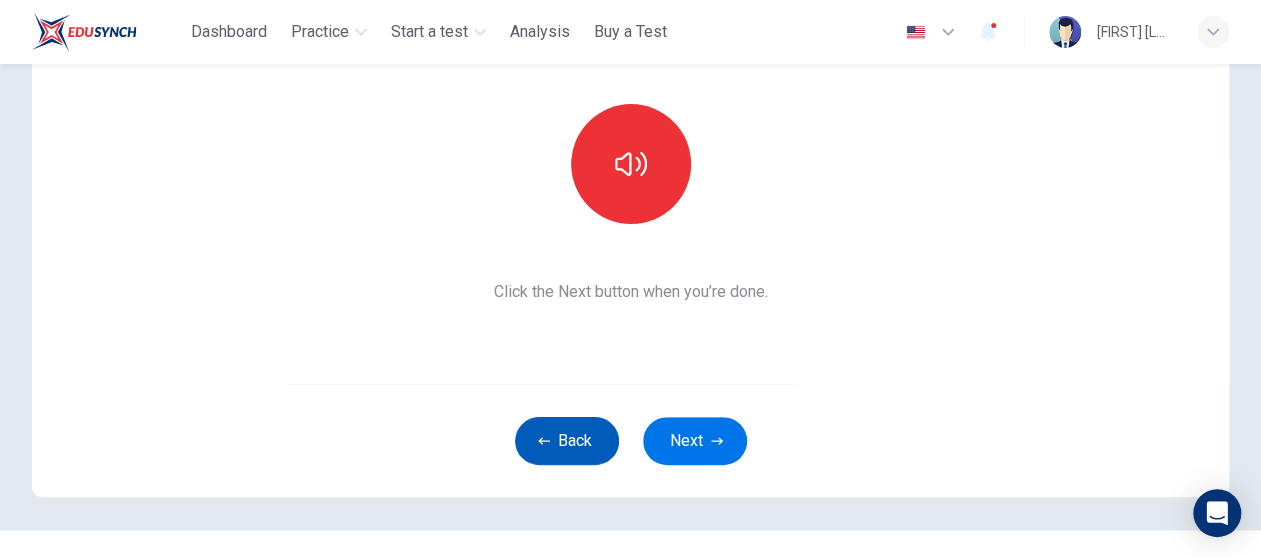 click on "Back" at bounding box center (567, 441) 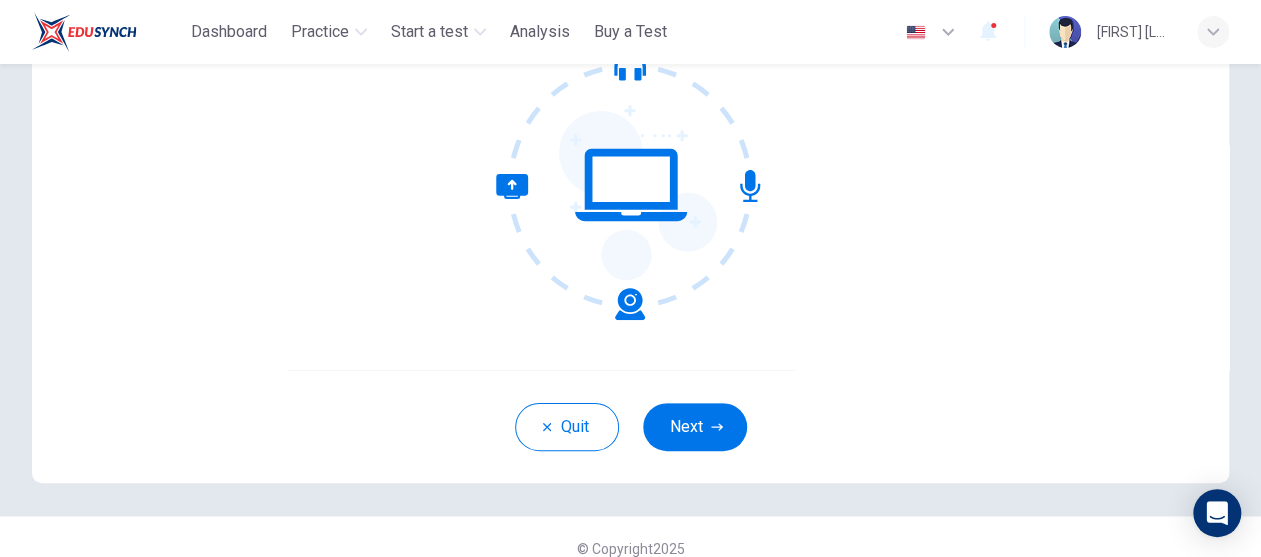 scroll, scrollTop: 236, scrollLeft: 0, axis: vertical 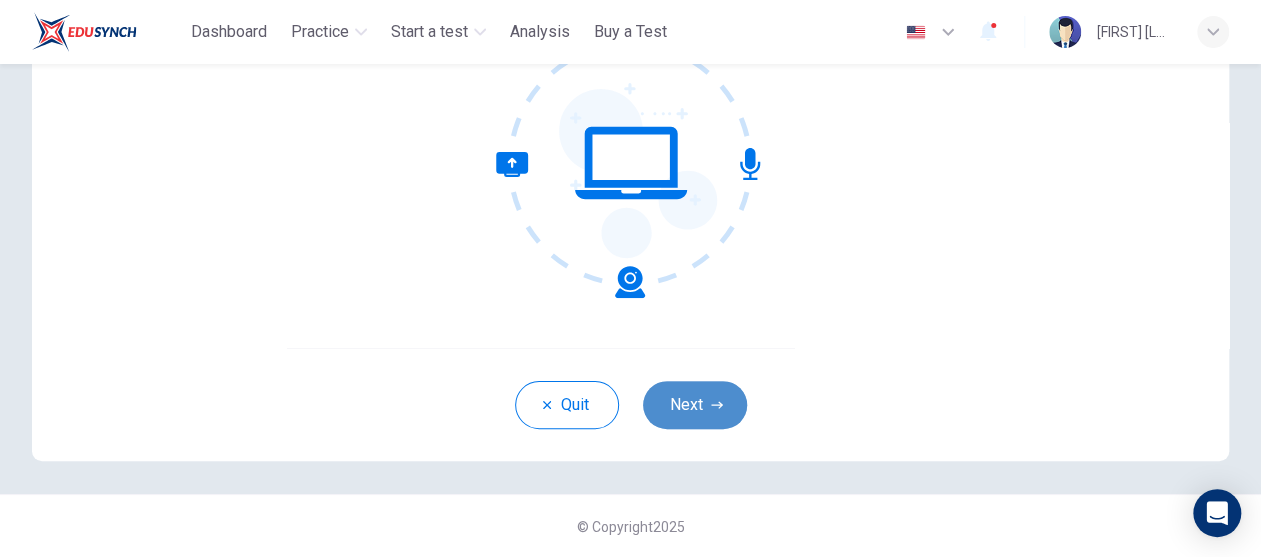 click on "Next" at bounding box center [695, 405] 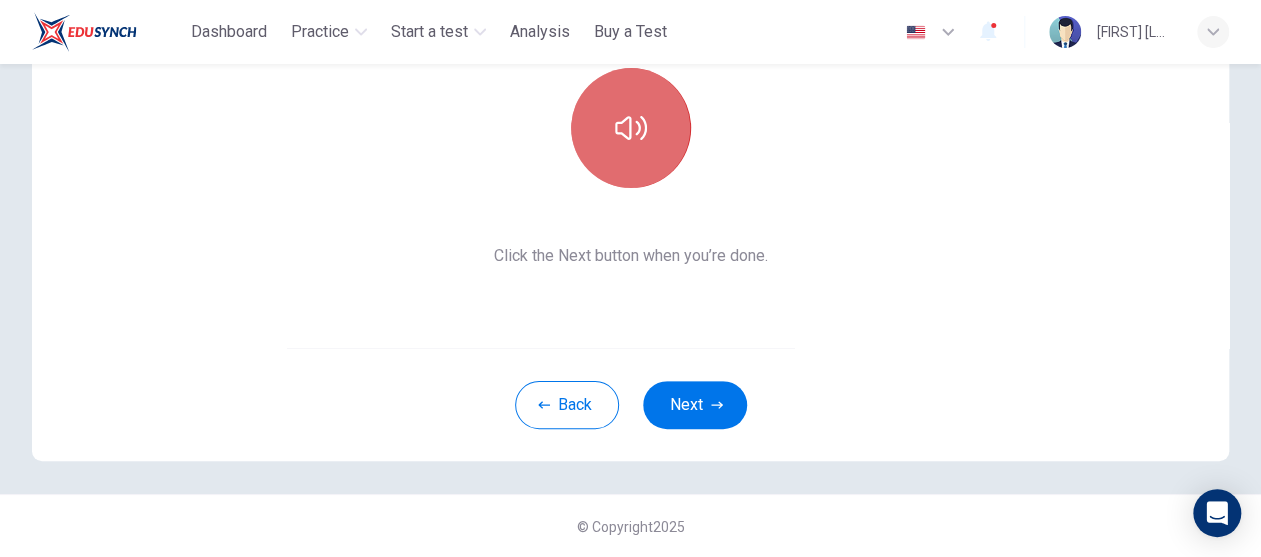 click at bounding box center (631, 128) 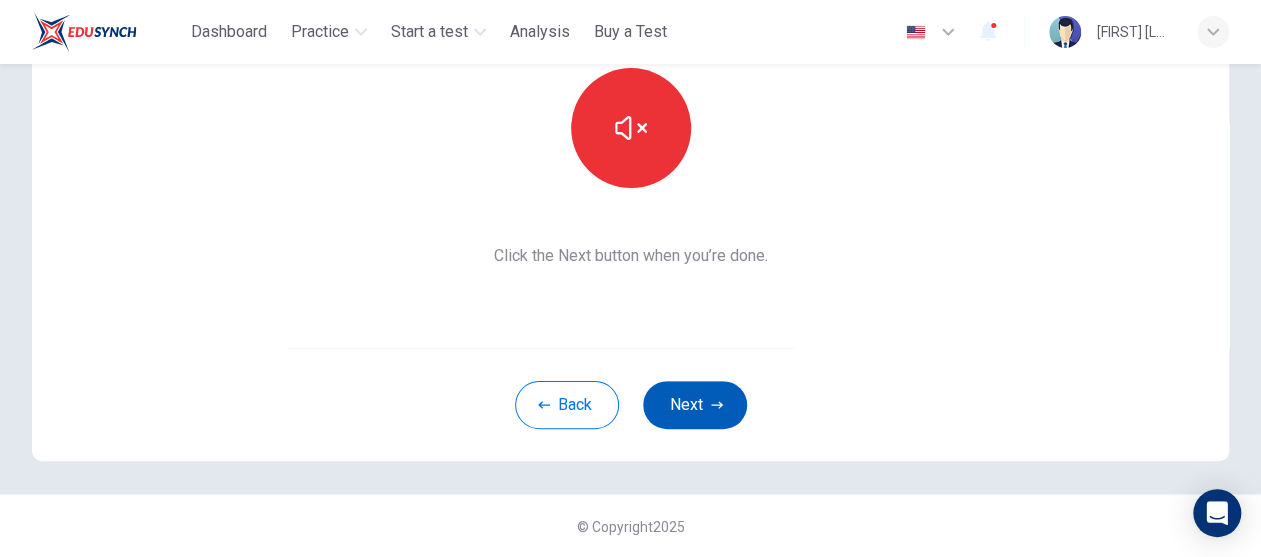 click on "Next" at bounding box center (695, 405) 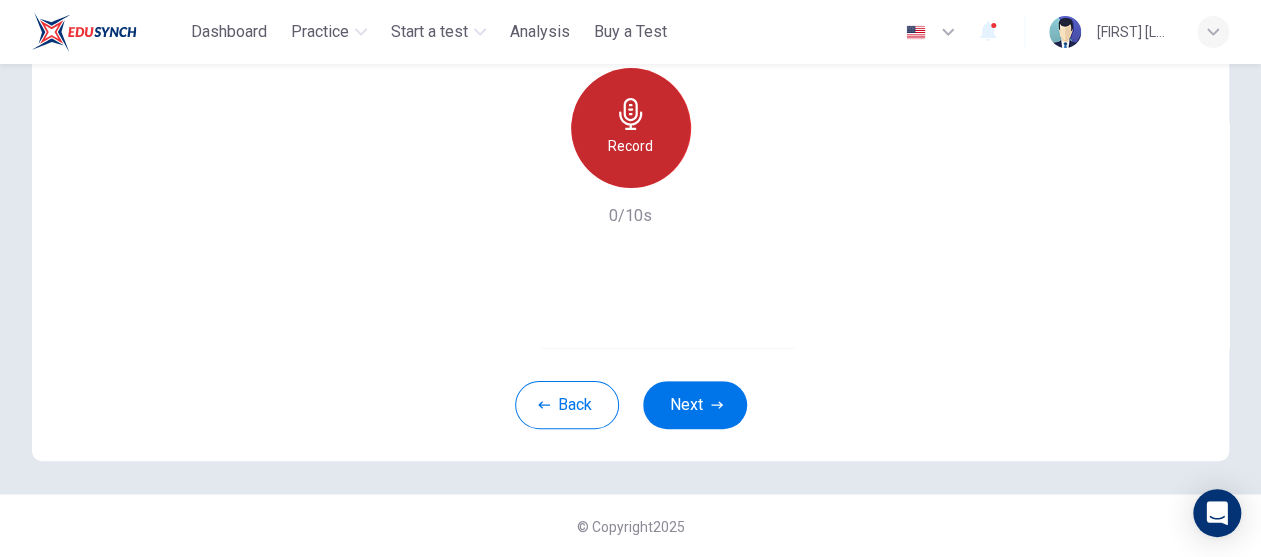 click on "Record" at bounding box center [630, 146] 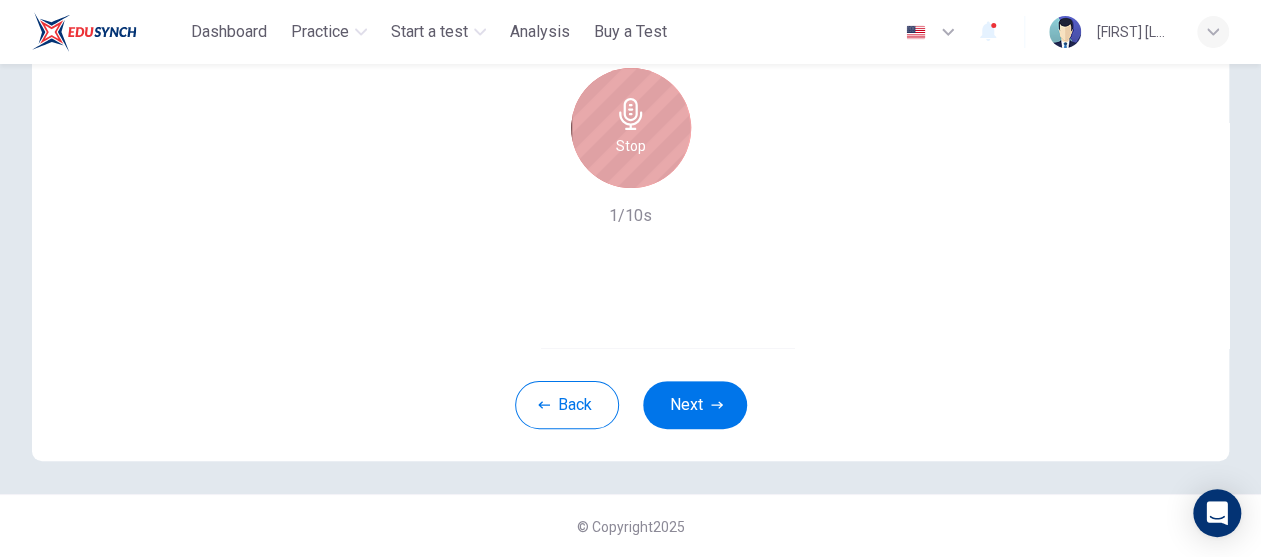 click on "Stop" at bounding box center [631, 146] 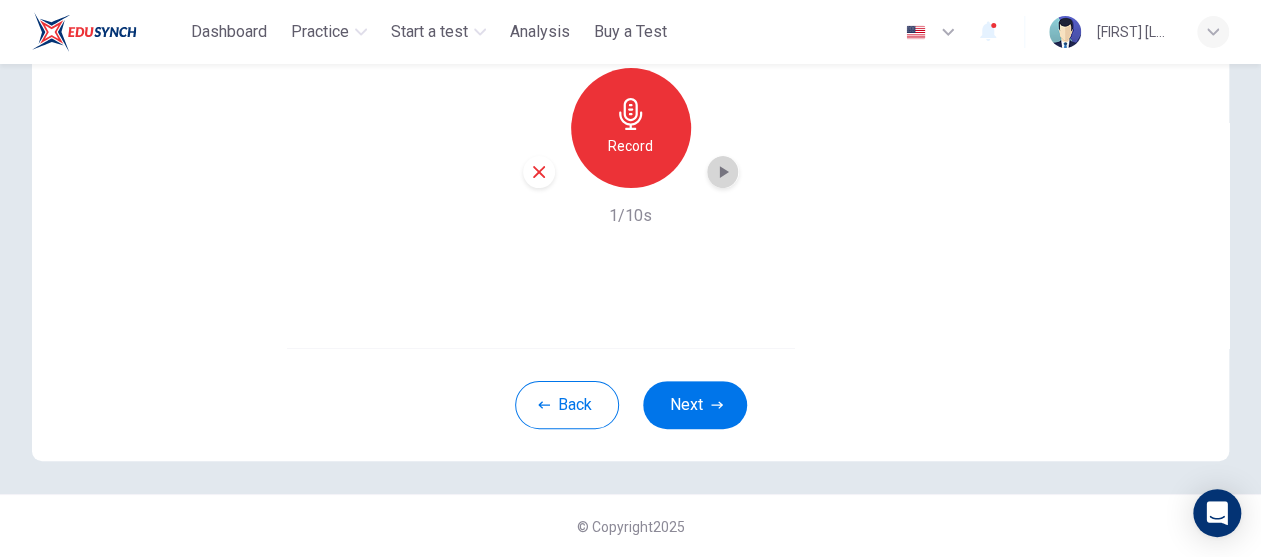 click at bounding box center [723, 172] 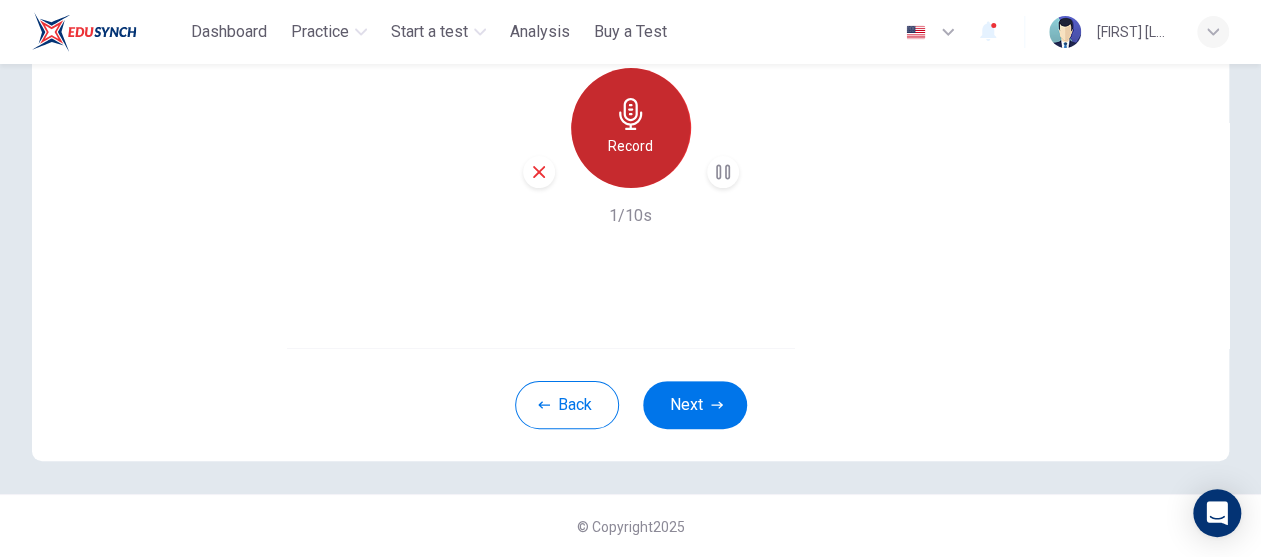 click on "Record" at bounding box center (631, 128) 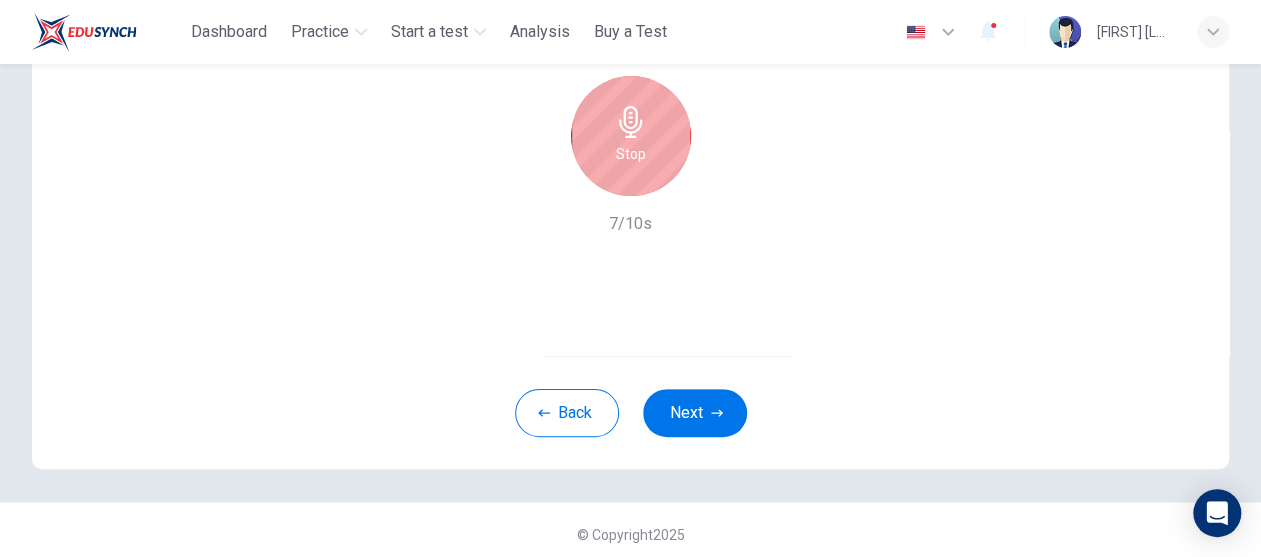 scroll, scrollTop: 236, scrollLeft: 0, axis: vertical 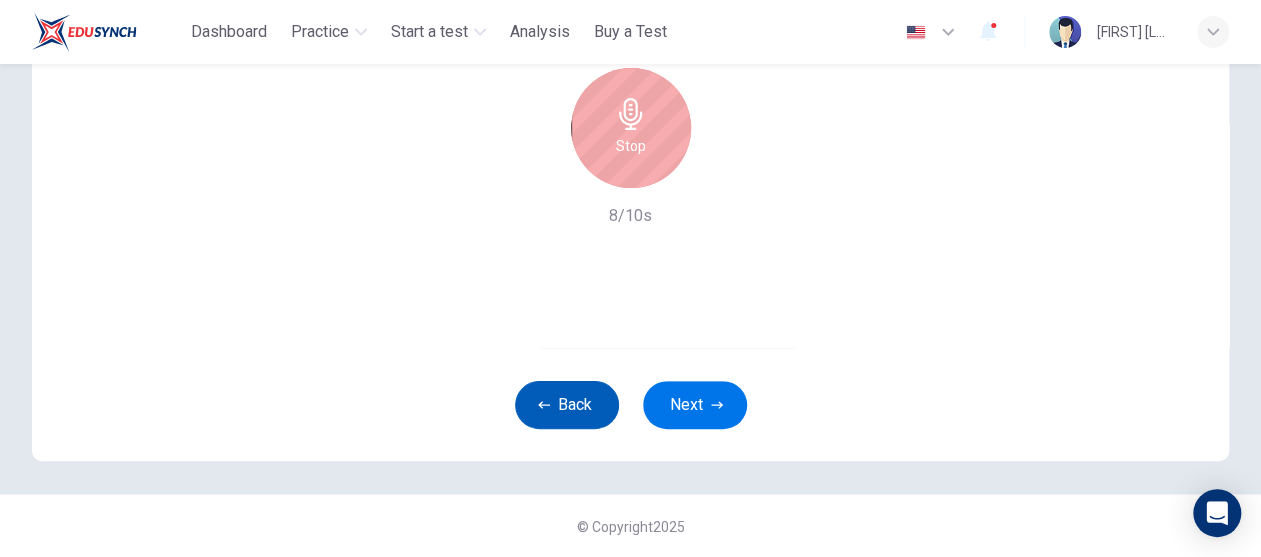 click on "Back" at bounding box center (567, 405) 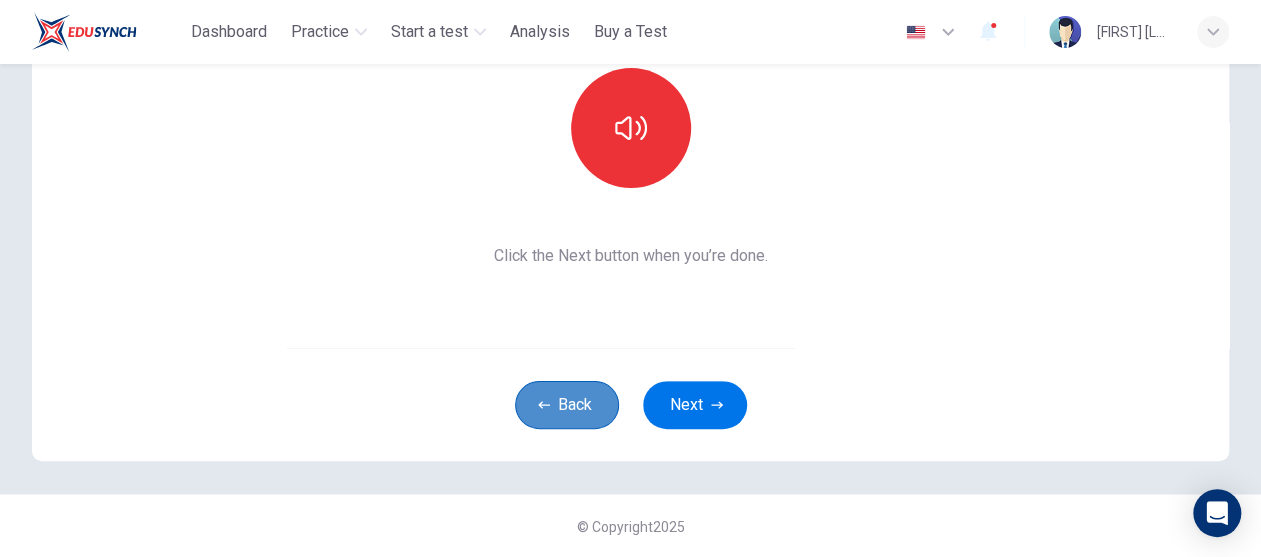 click on "Back" at bounding box center (567, 405) 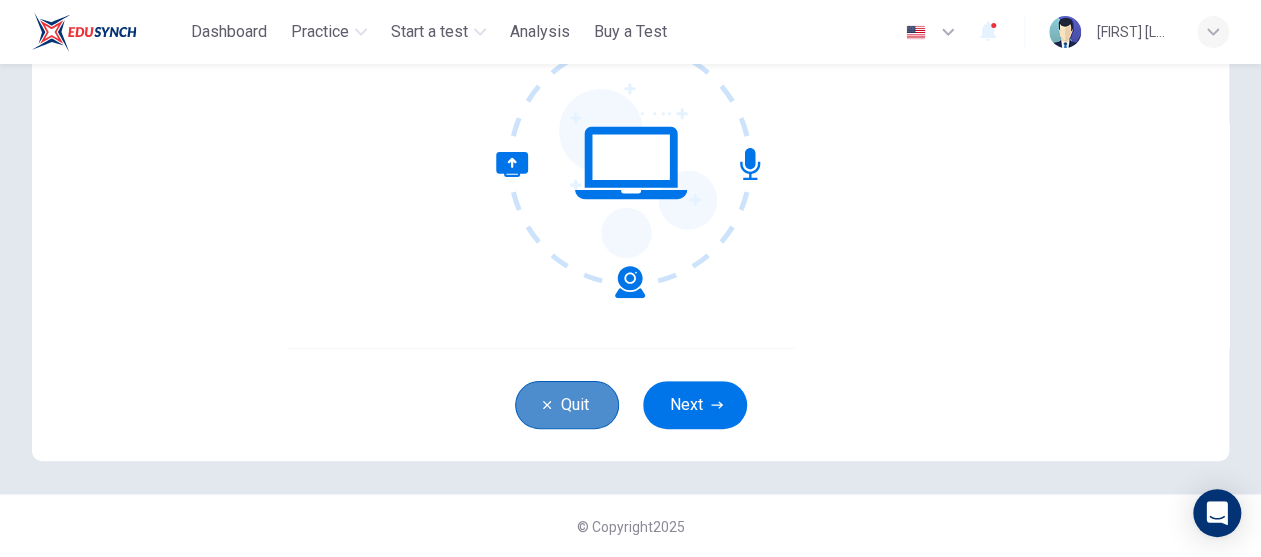 click on "Quit" at bounding box center (567, 405) 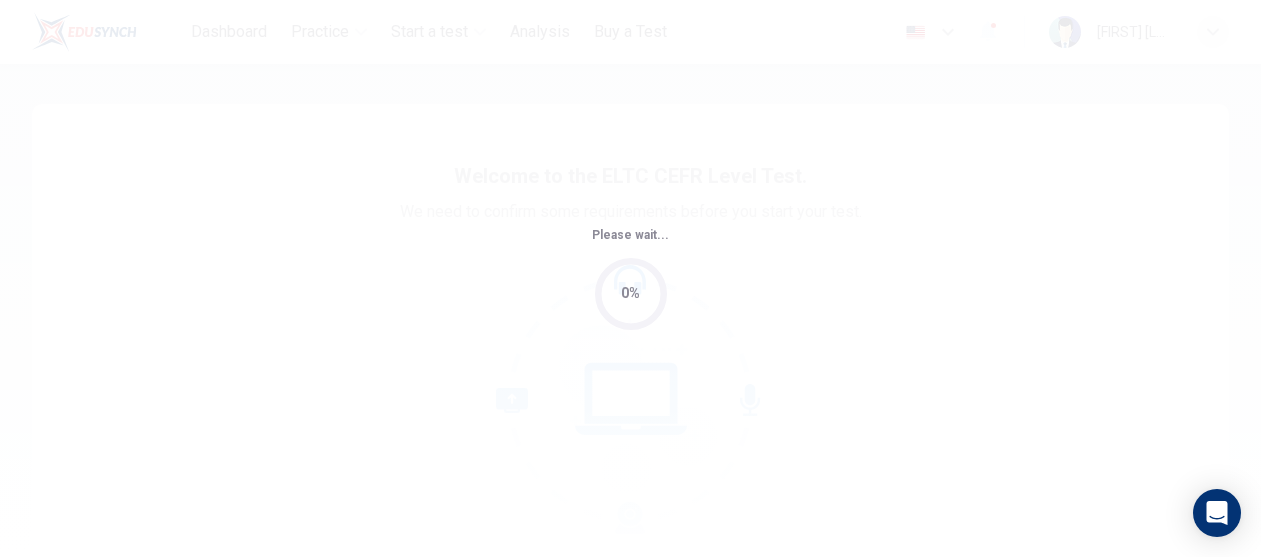 scroll, scrollTop: 0, scrollLeft: 0, axis: both 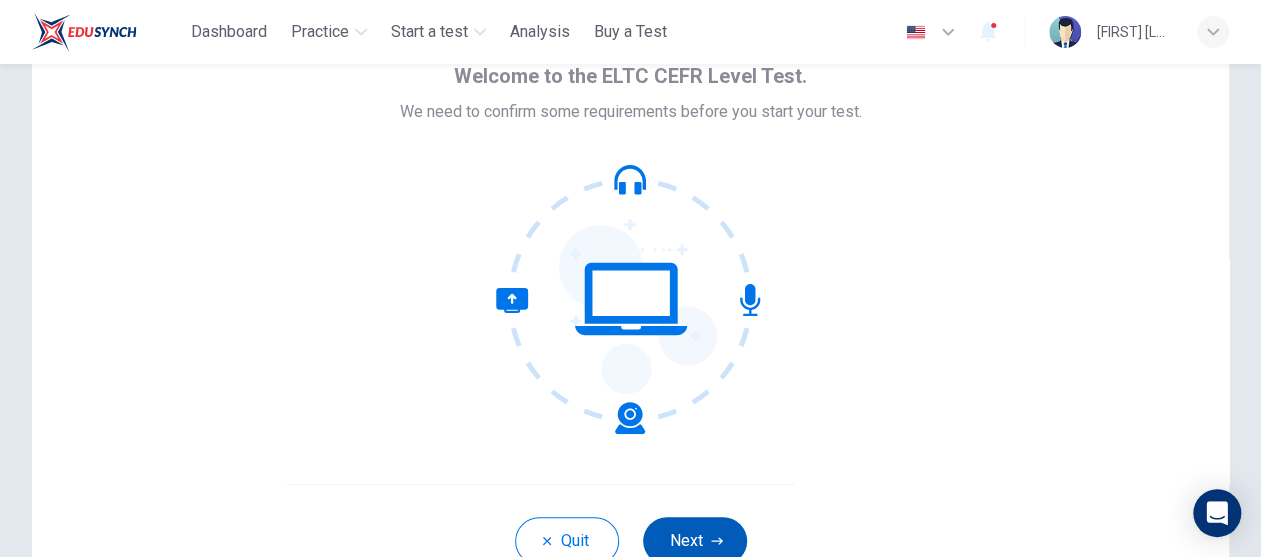 click on "Next" at bounding box center [695, 541] 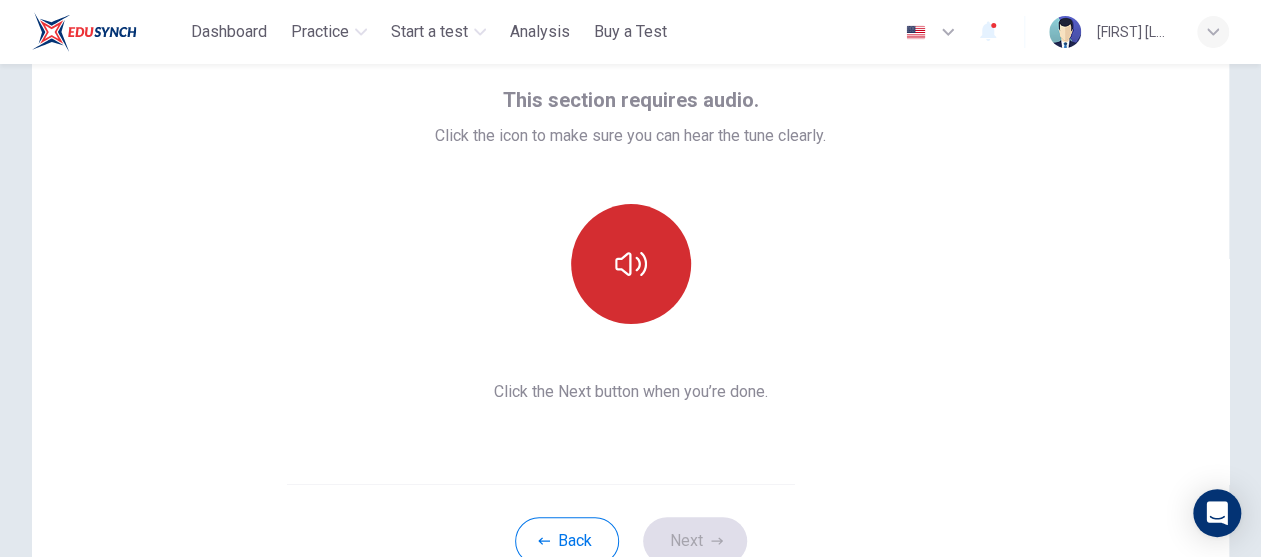 click at bounding box center [631, 264] 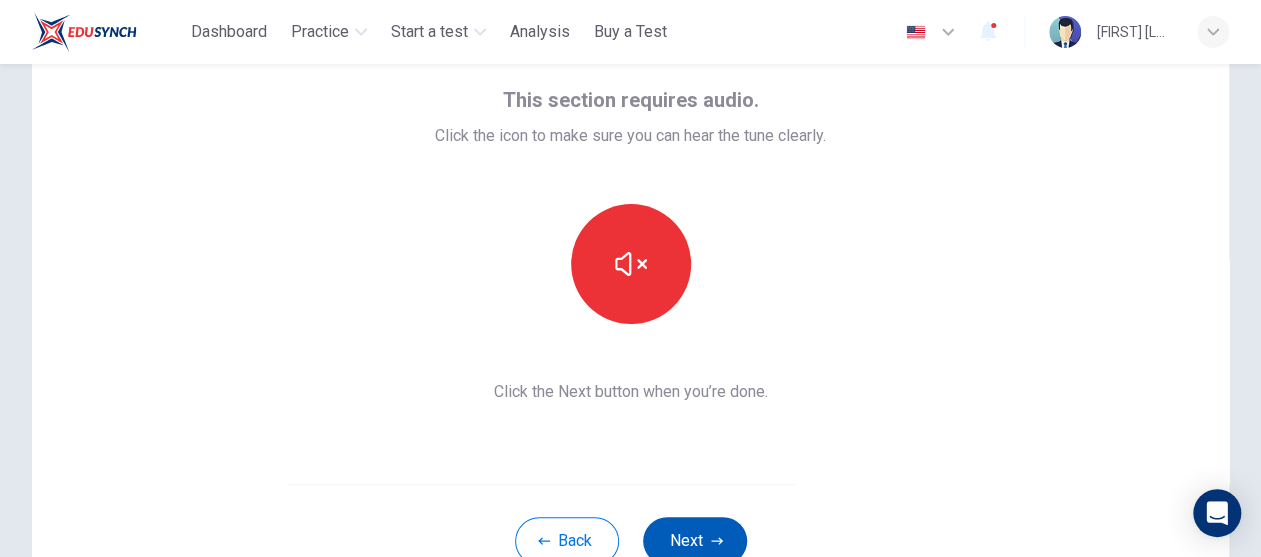 click on "Next" at bounding box center (695, 541) 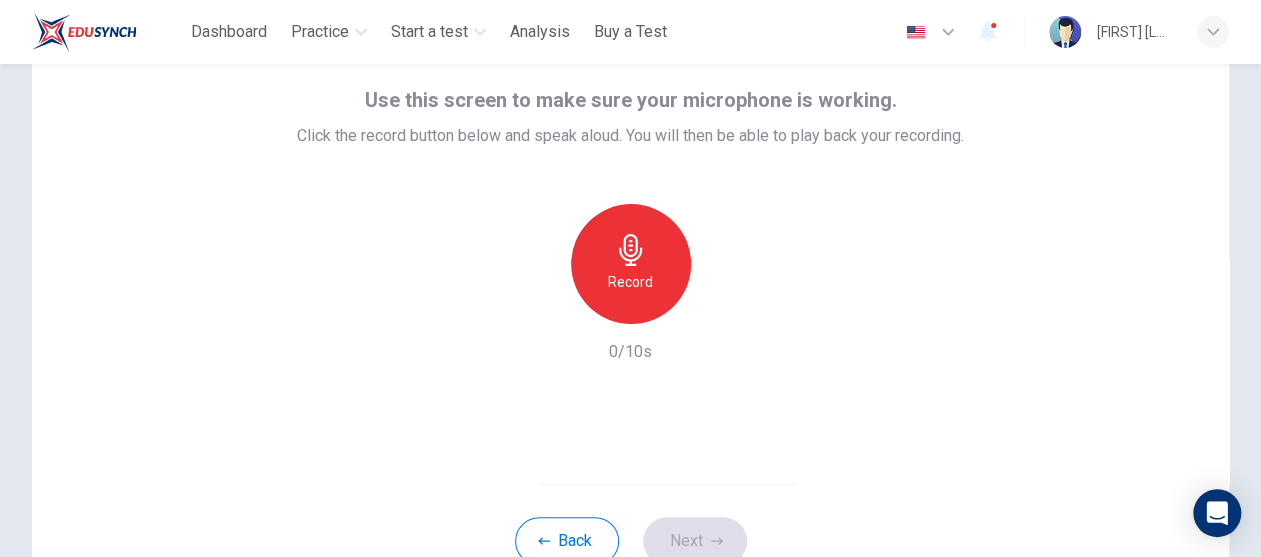 click on "Record" at bounding box center (630, 282) 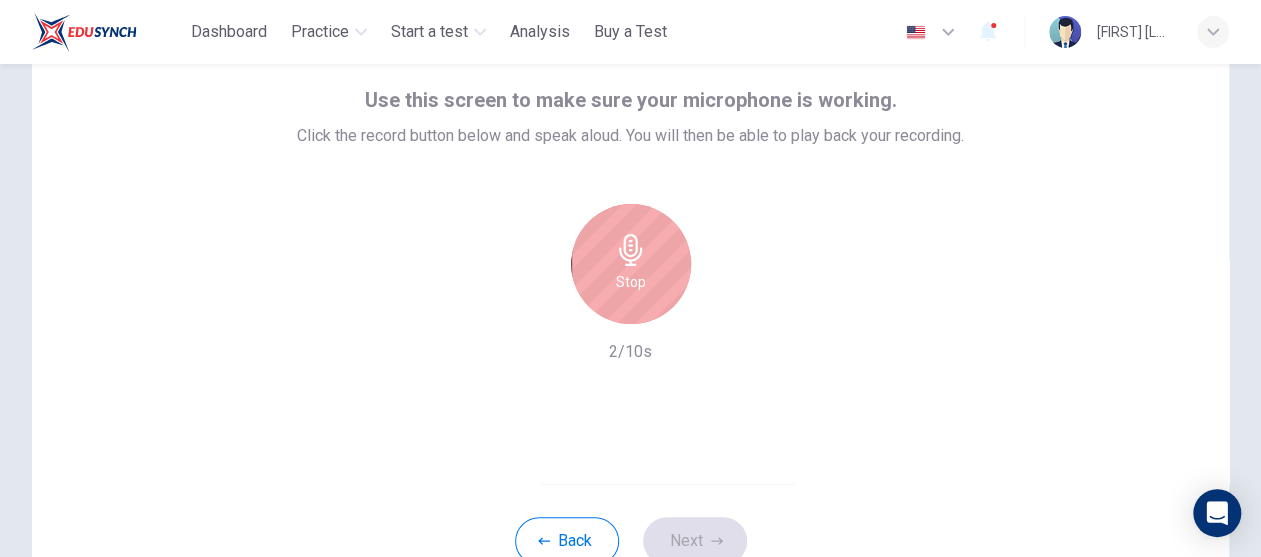 click on "Stop" at bounding box center (631, 264) 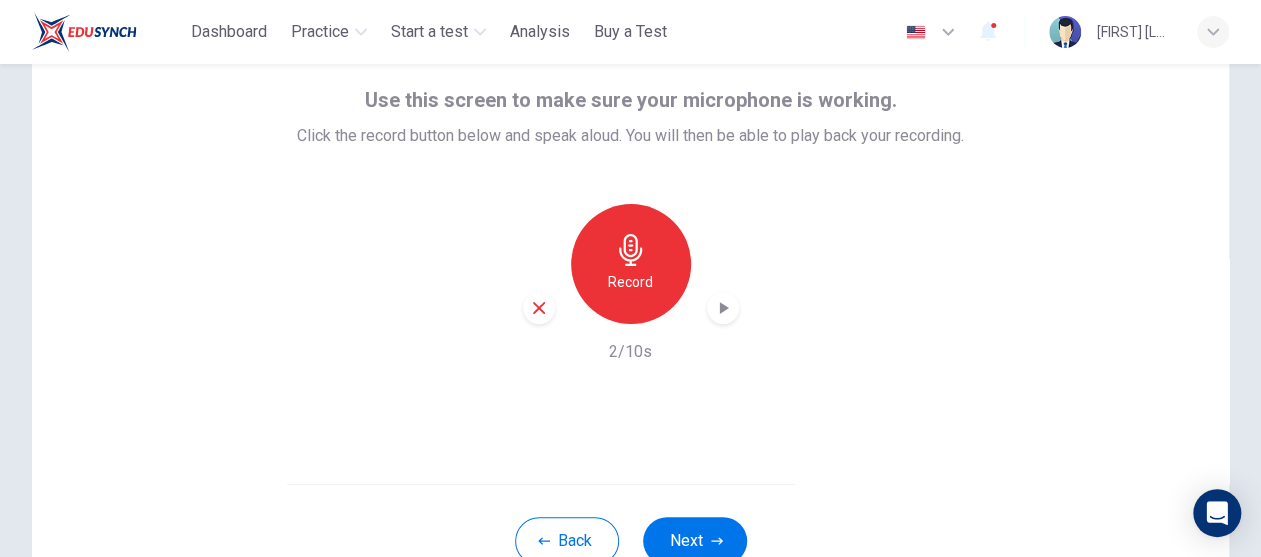 click 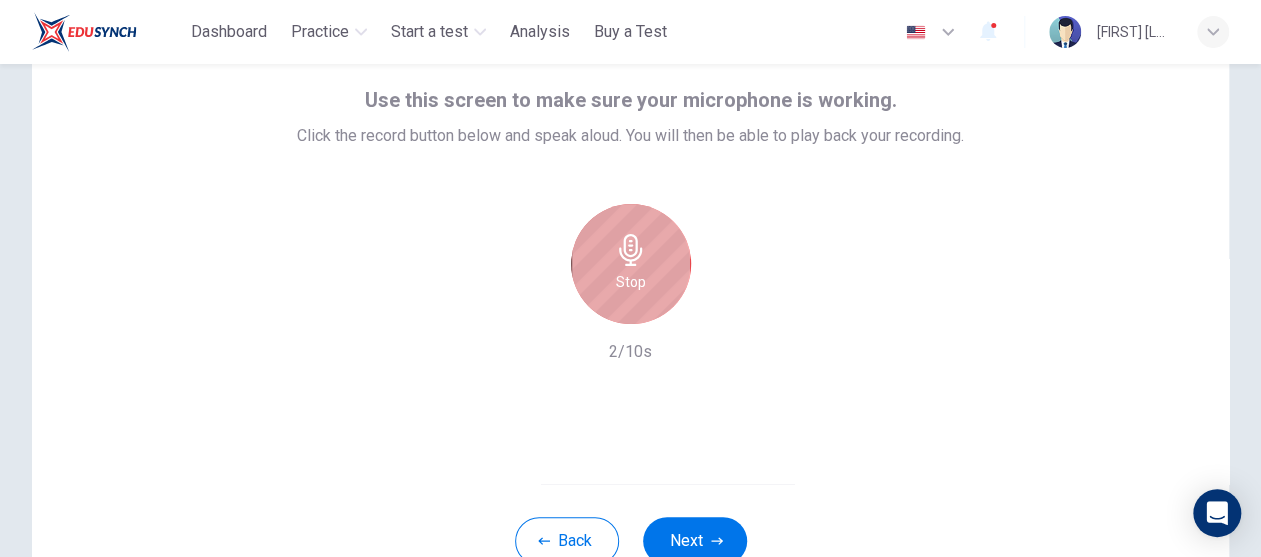 click on "Stop" at bounding box center (631, 264) 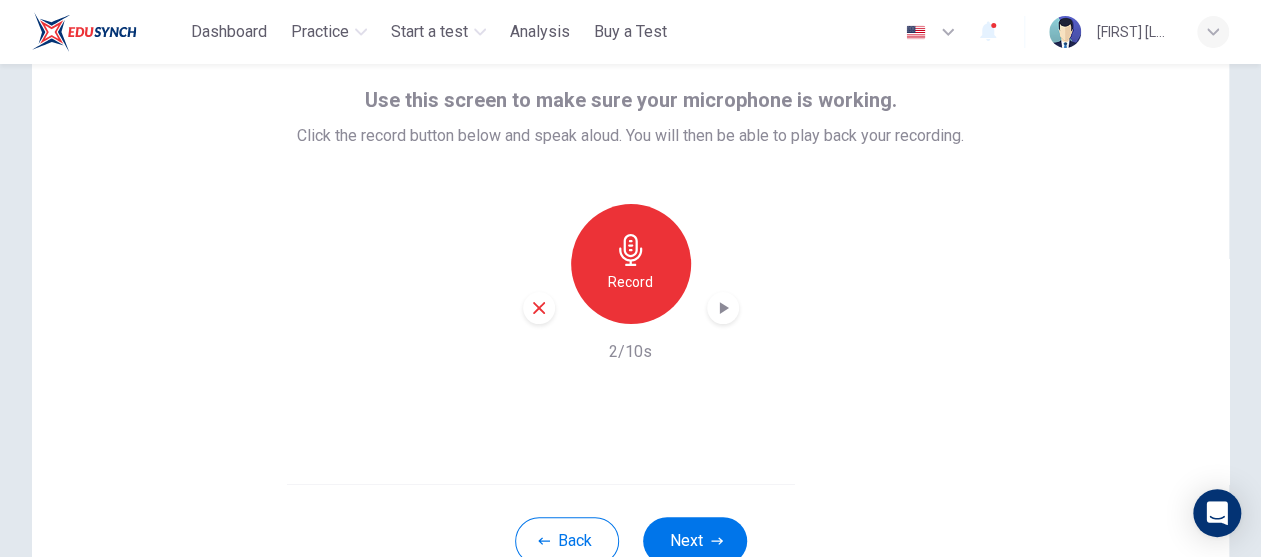 click 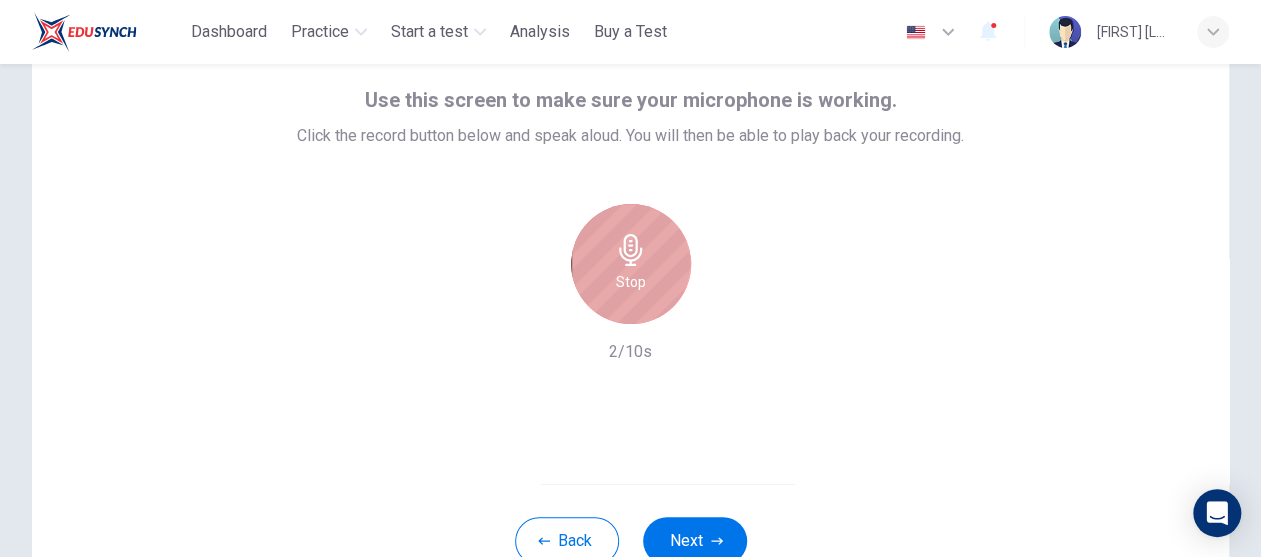 click on "Stop" at bounding box center (631, 264) 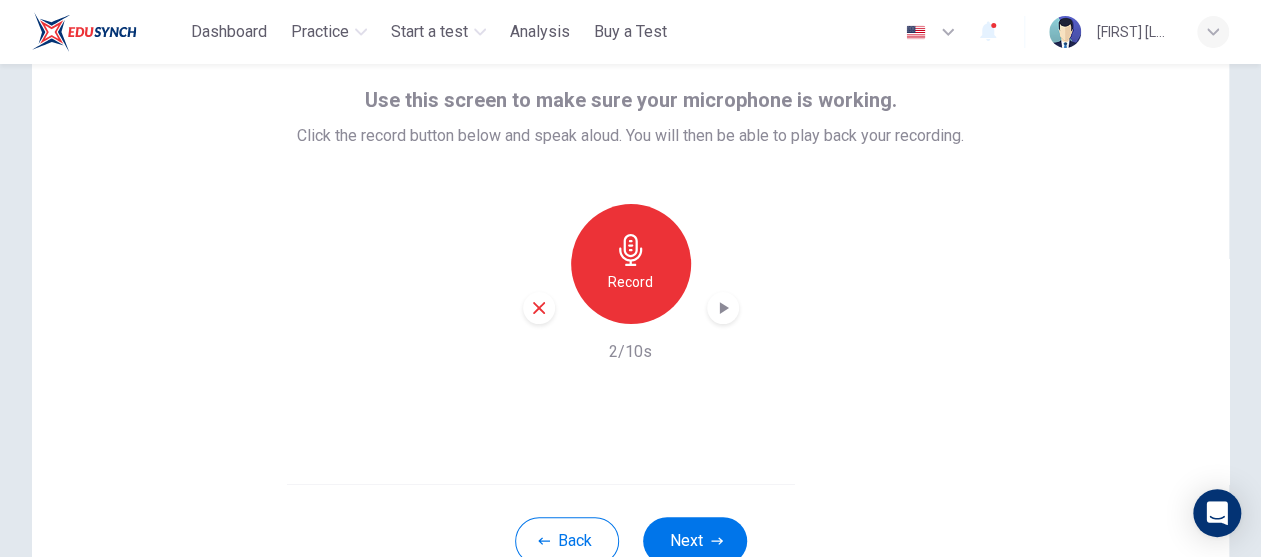 click at bounding box center (723, 308) 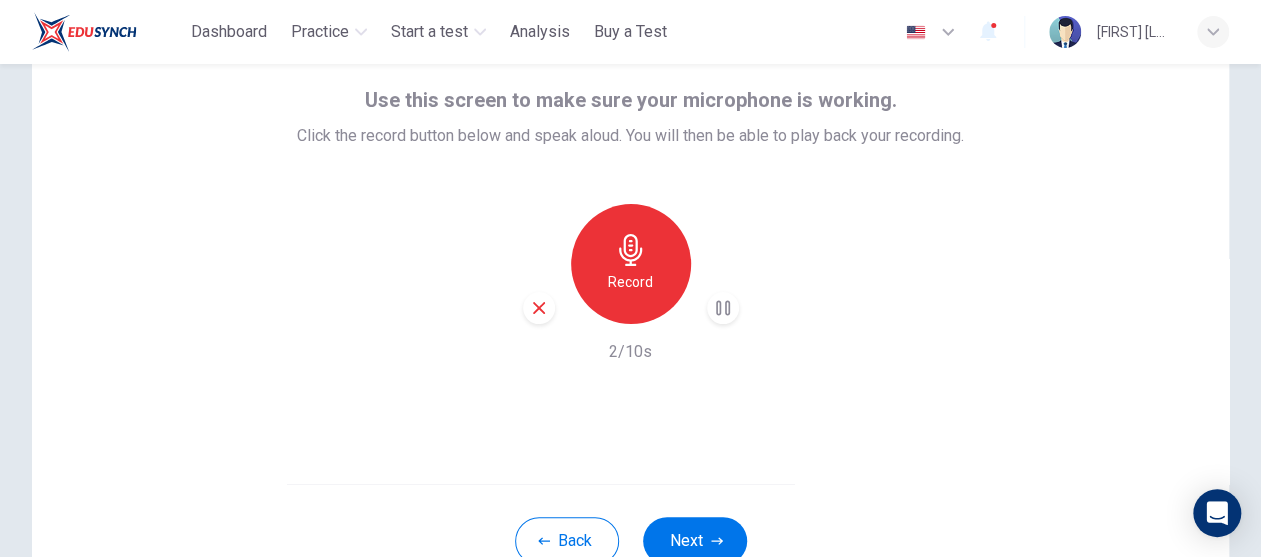 click on "Record" at bounding box center [631, 264] 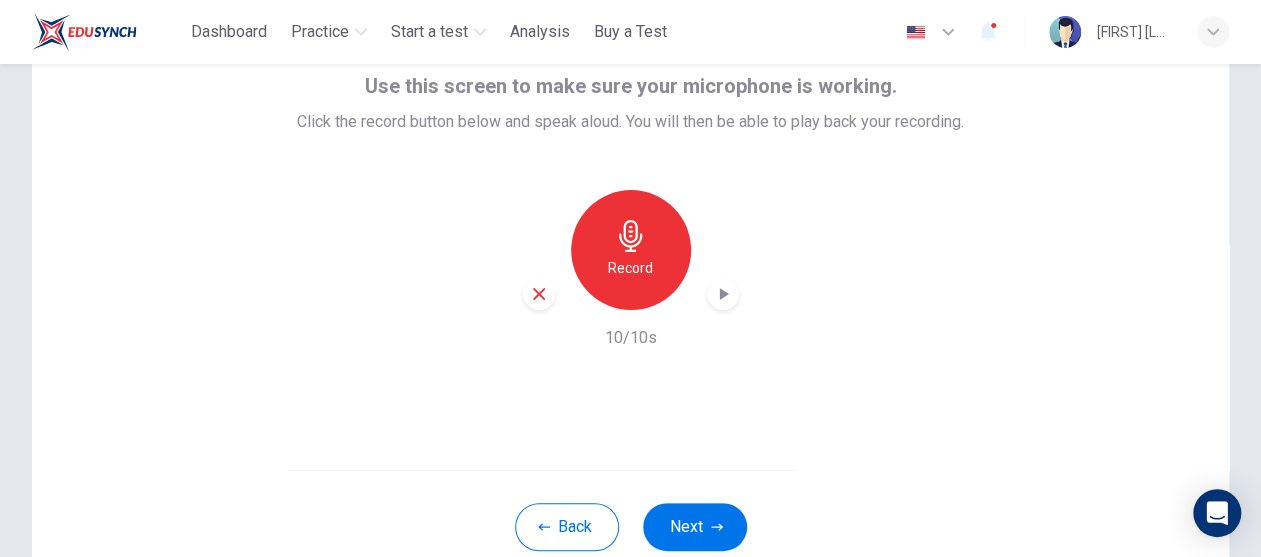 scroll, scrollTop: 136, scrollLeft: 0, axis: vertical 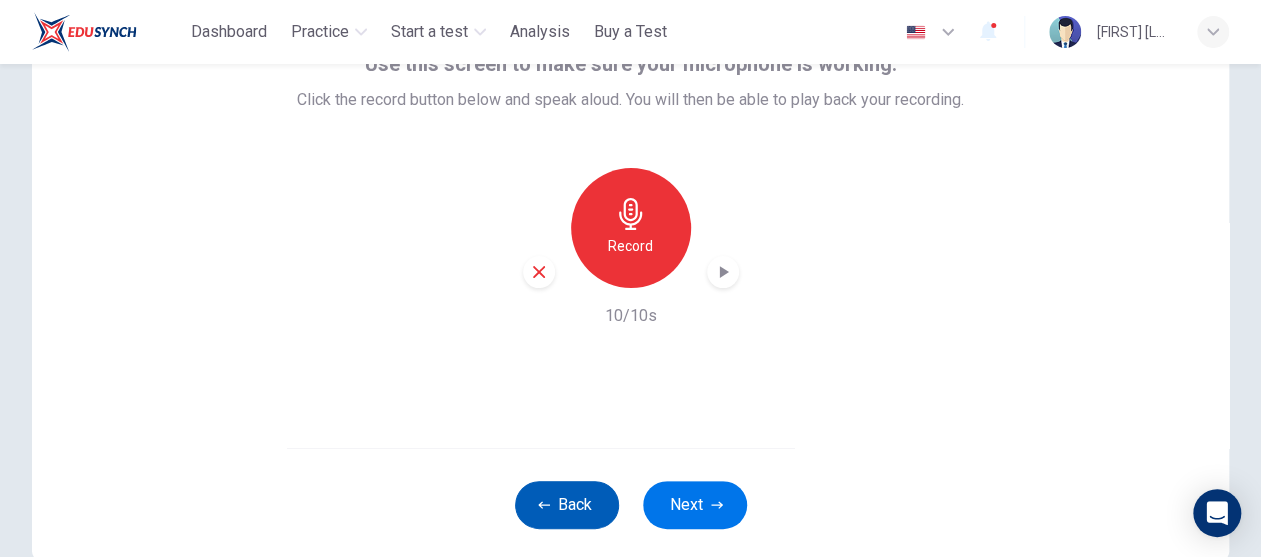 click on "Back" at bounding box center (567, 505) 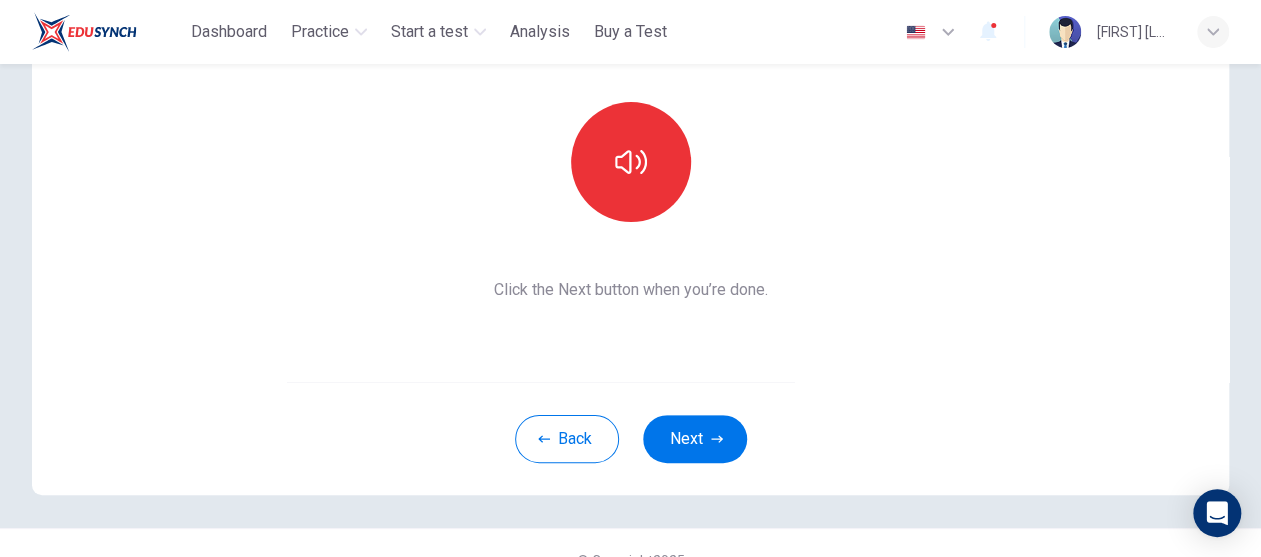 scroll, scrollTop: 236, scrollLeft: 0, axis: vertical 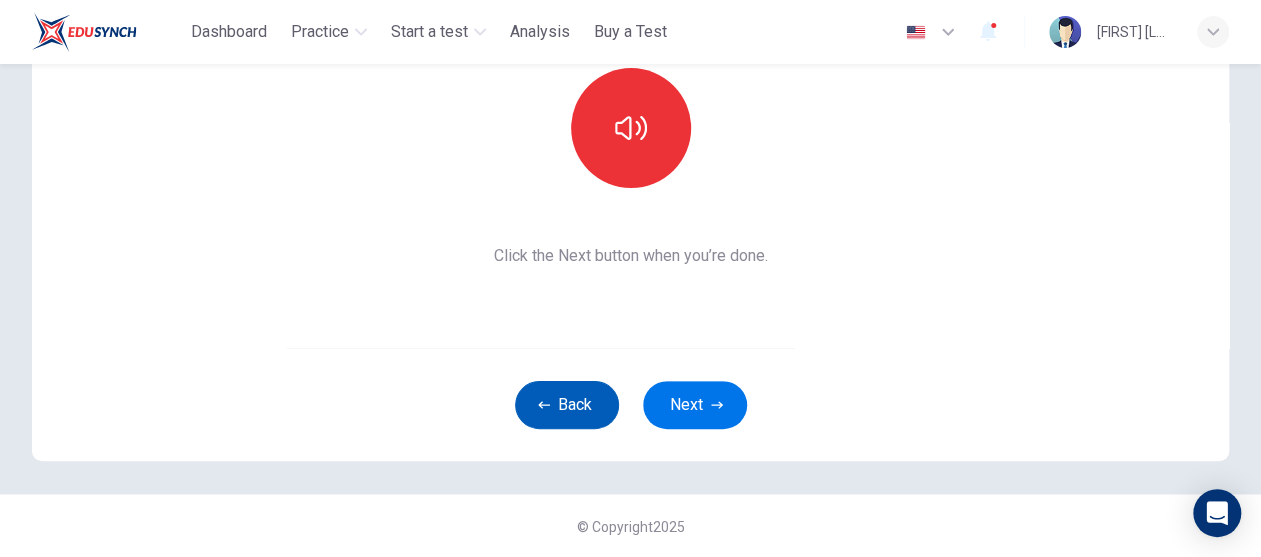click on "Back" at bounding box center (567, 405) 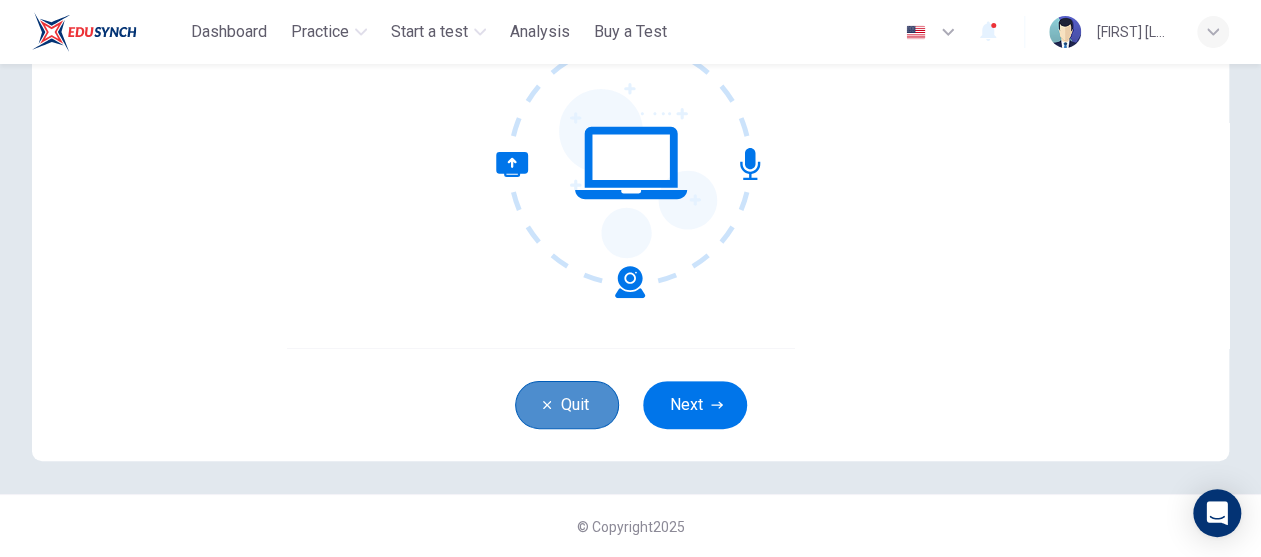 click on "Quit" at bounding box center (567, 405) 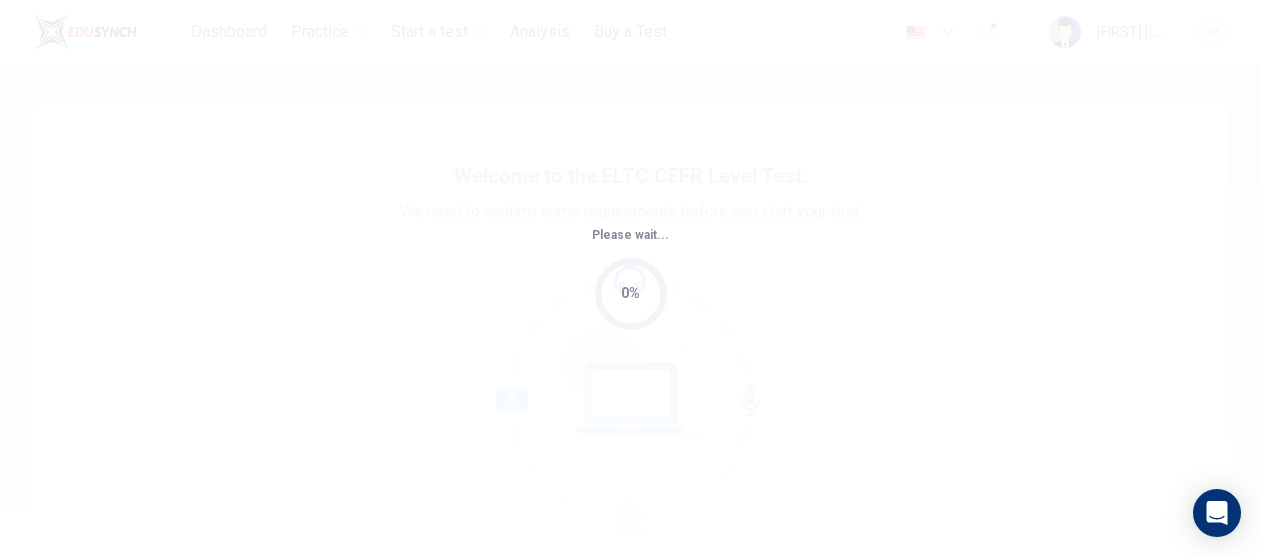 scroll, scrollTop: 0, scrollLeft: 0, axis: both 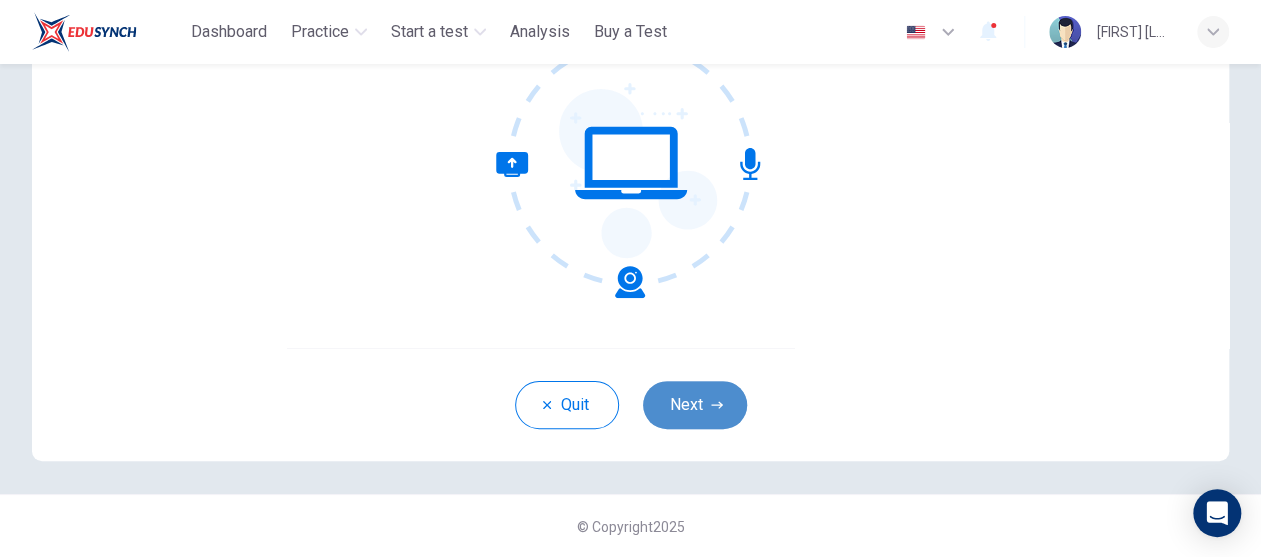 click 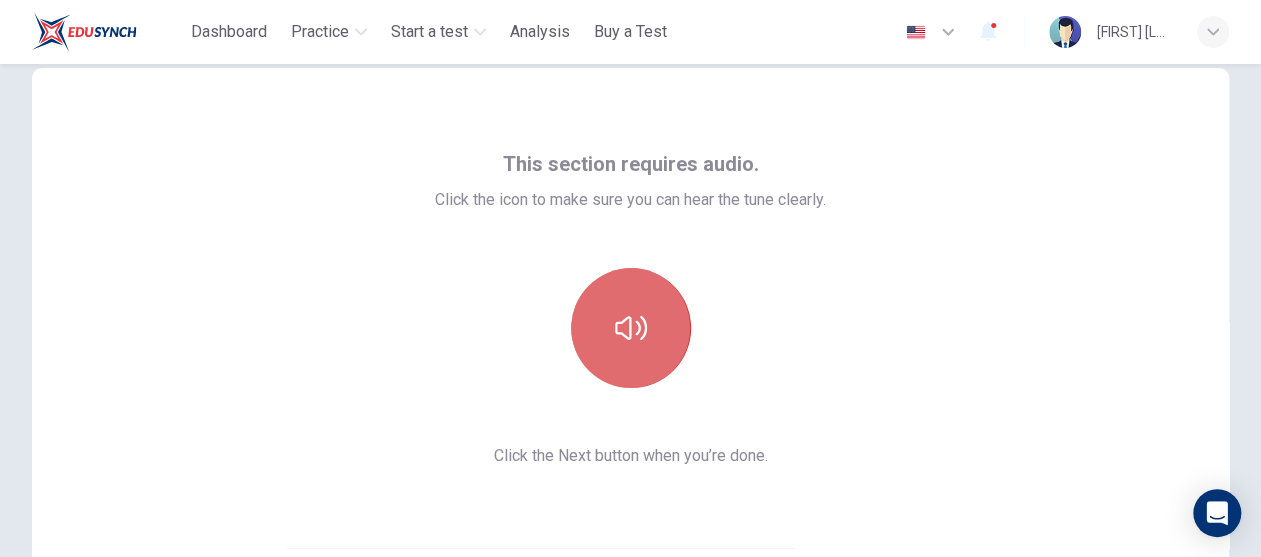 click at bounding box center (631, 328) 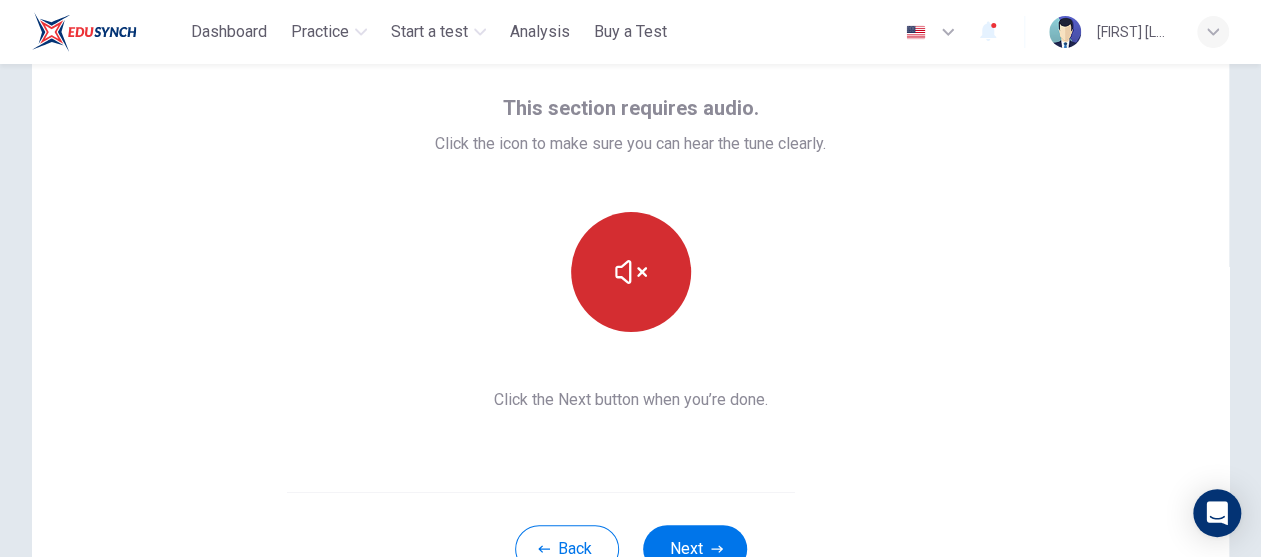scroll, scrollTop: 136, scrollLeft: 0, axis: vertical 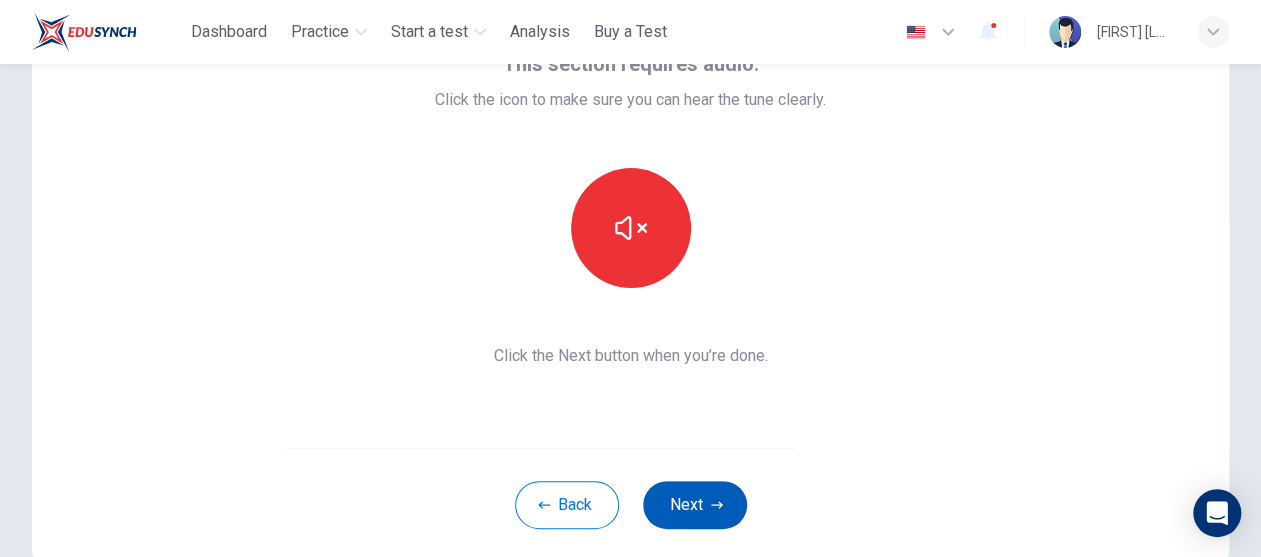 click on "Next" at bounding box center [695, 505] 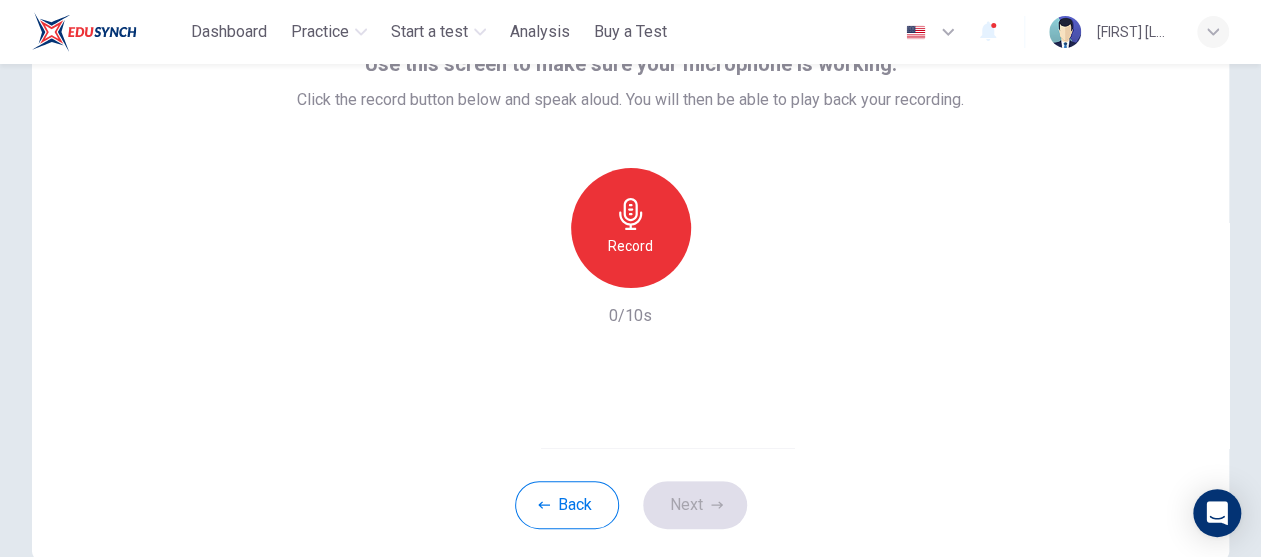 click on "Record" at bounding box center [630, 246] 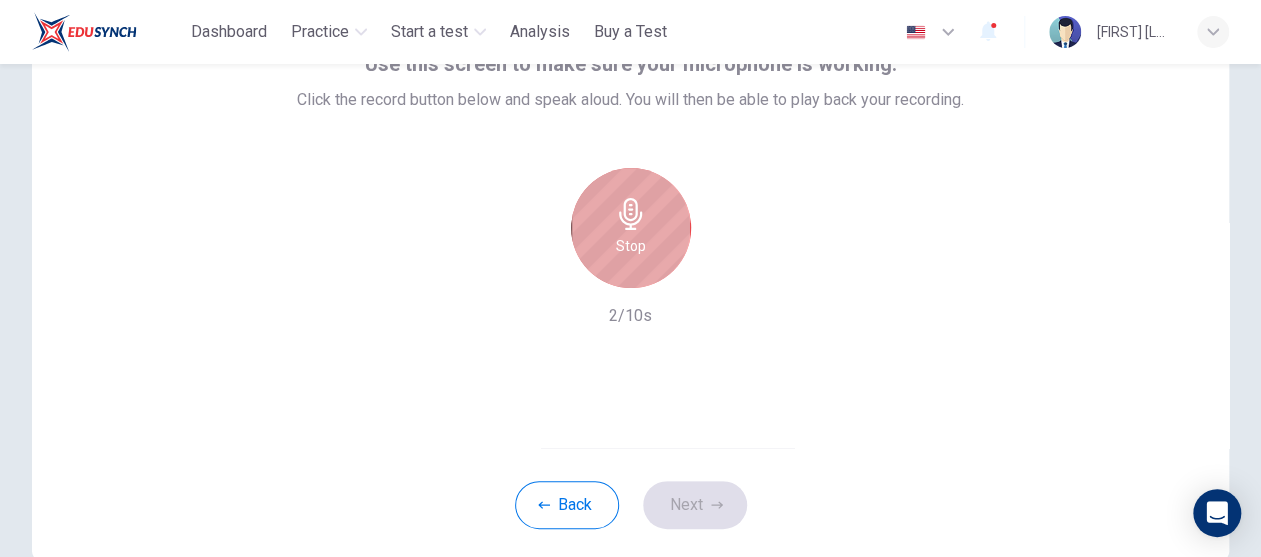 click on "Stop" at bounding box center [631, 246] 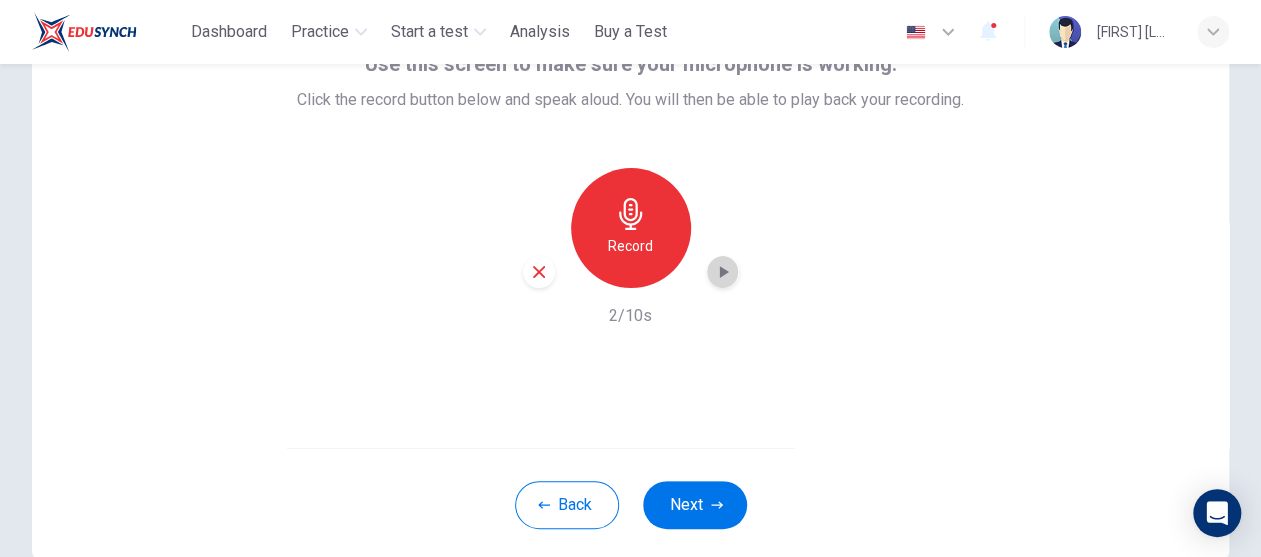 click 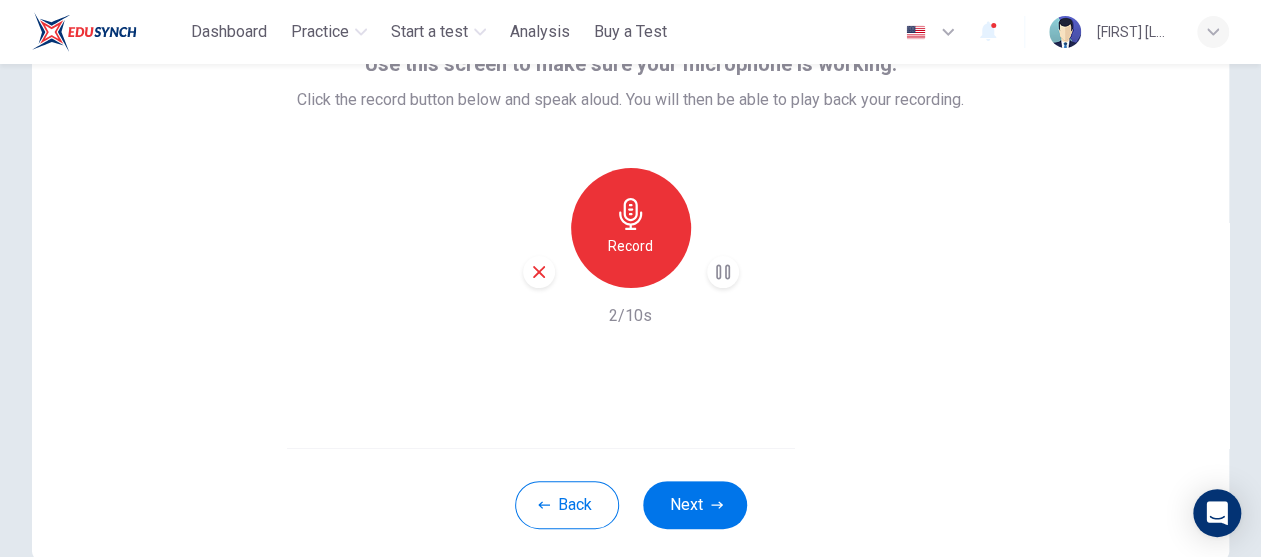 click 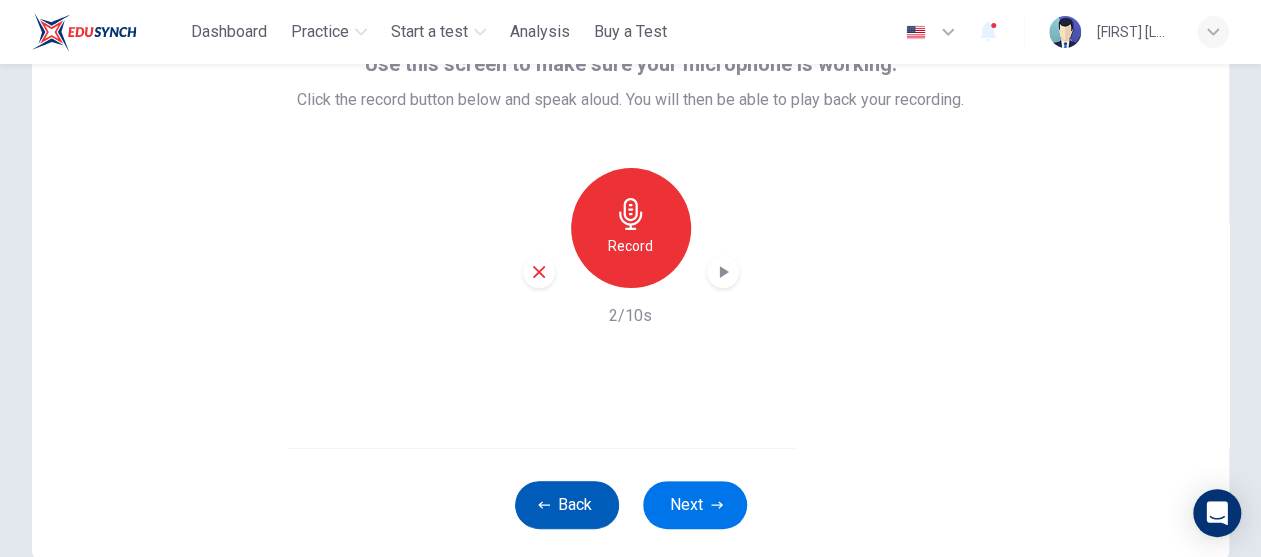 click on "Back" at bounding box center (567, 505) 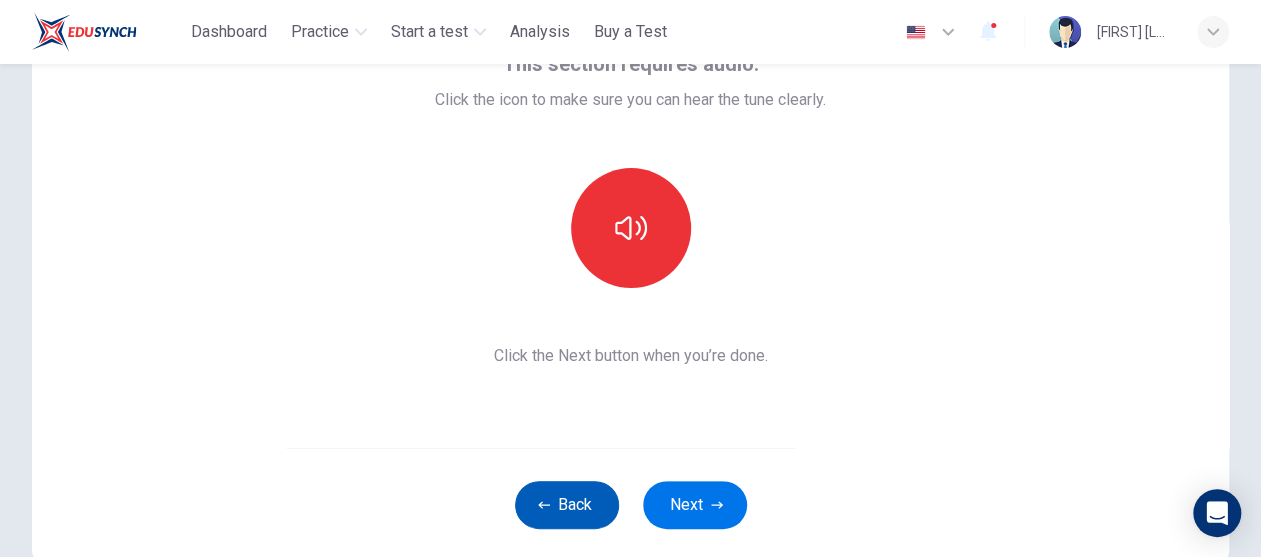 click on "Back" at bounding box center [567, 505] 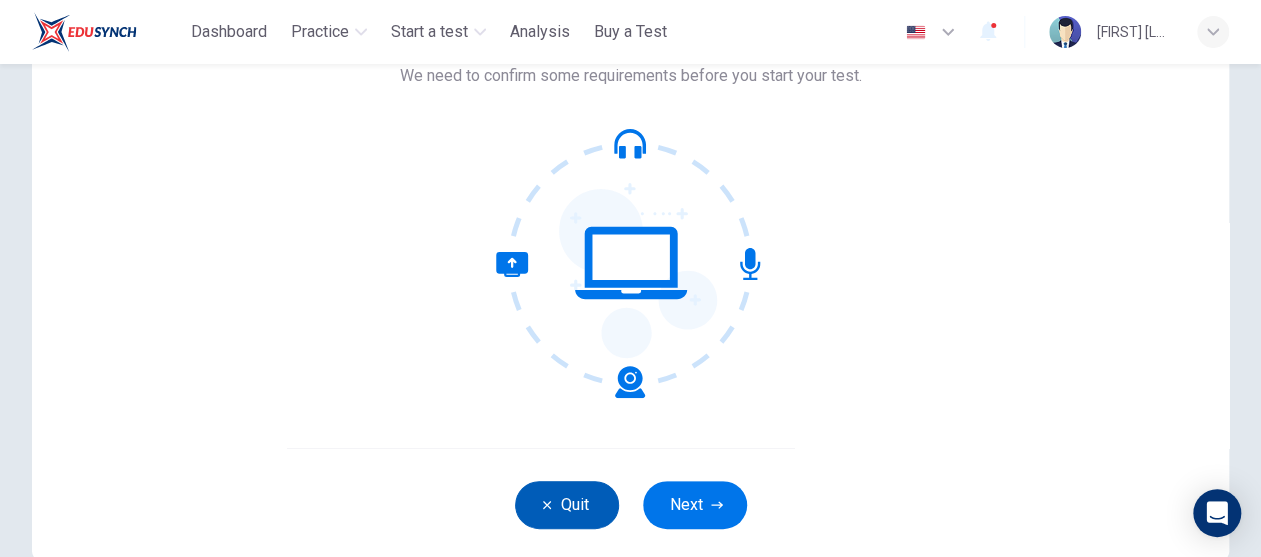 click on "Quit" at bounding box center [567, 505] 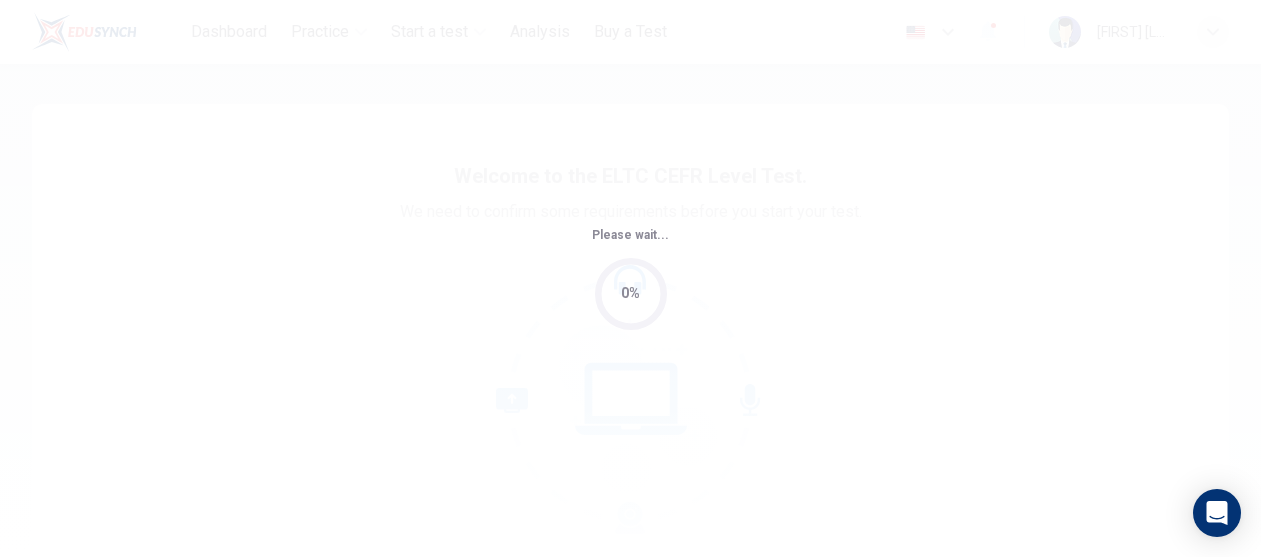 scroll, scrollTop: 0, scrollLeft: 0, axis: both 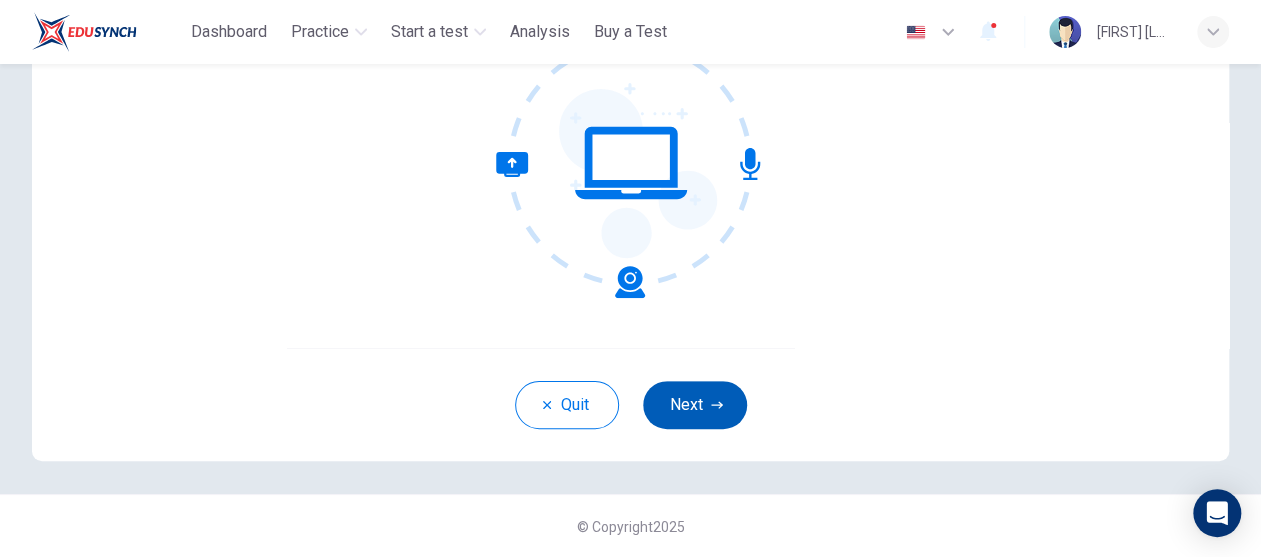click on "Next" at bounding box center [695, 405] 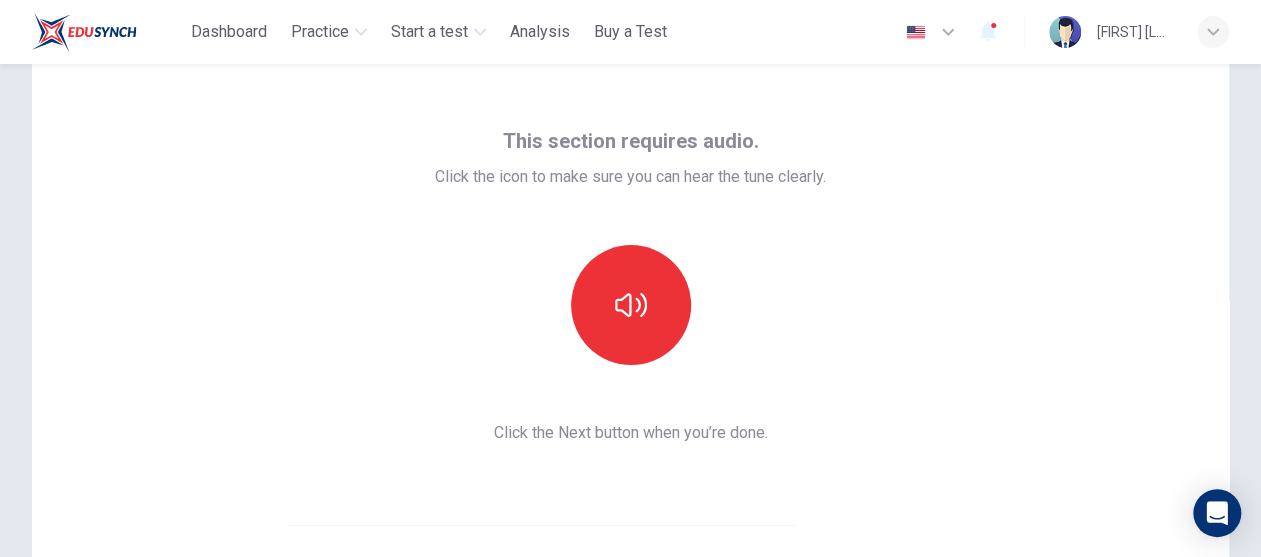 scroll, scrollTop: 36, scrollLeft: 0, axis: vertical 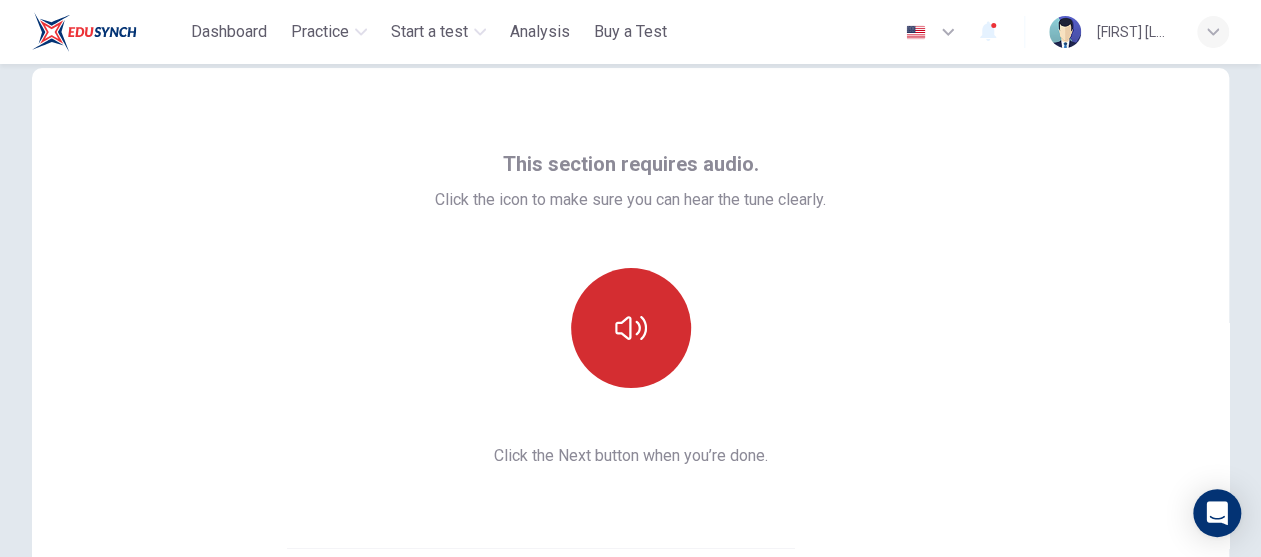 click at bounding box center (631, 328) 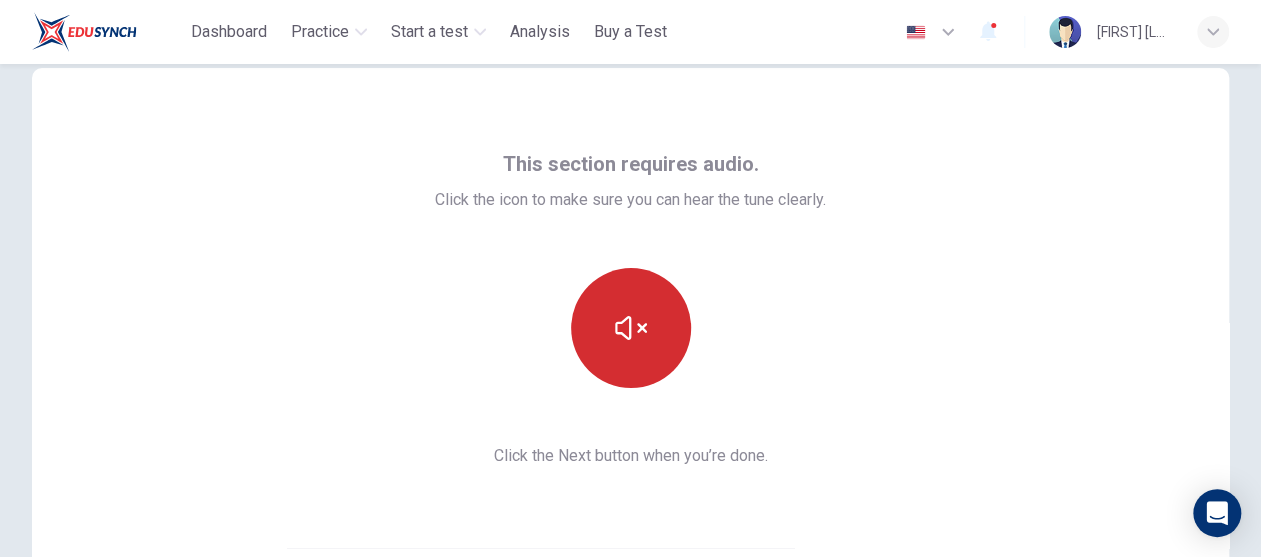 scroll, scrollTop: 136, scrollLeft: 0, axis: vertical 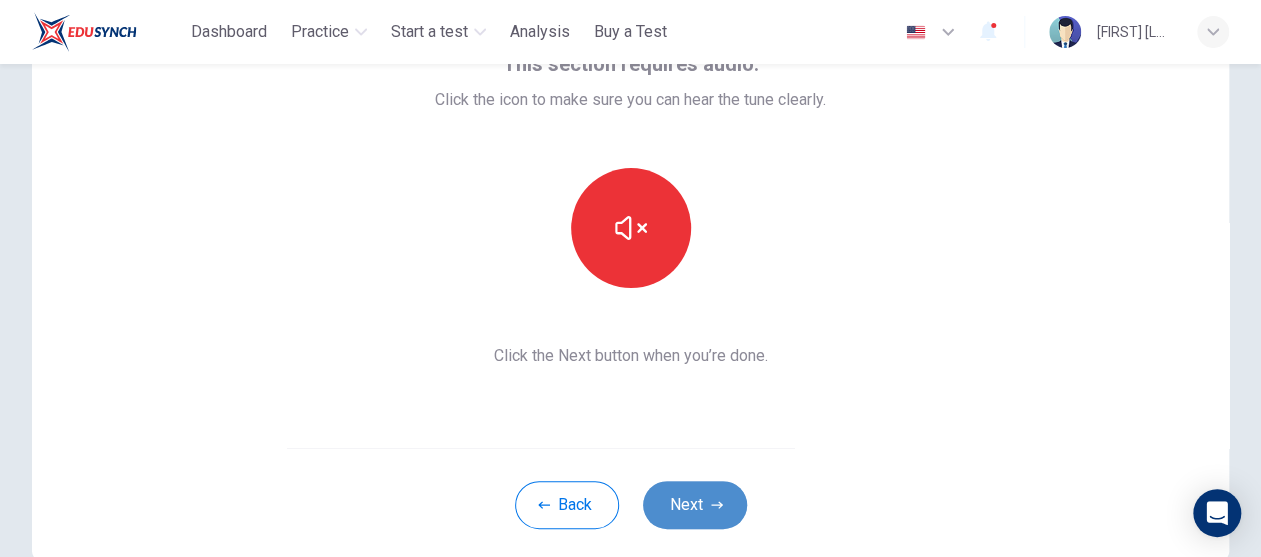 click on "Next" at bounding box center (695, 505) 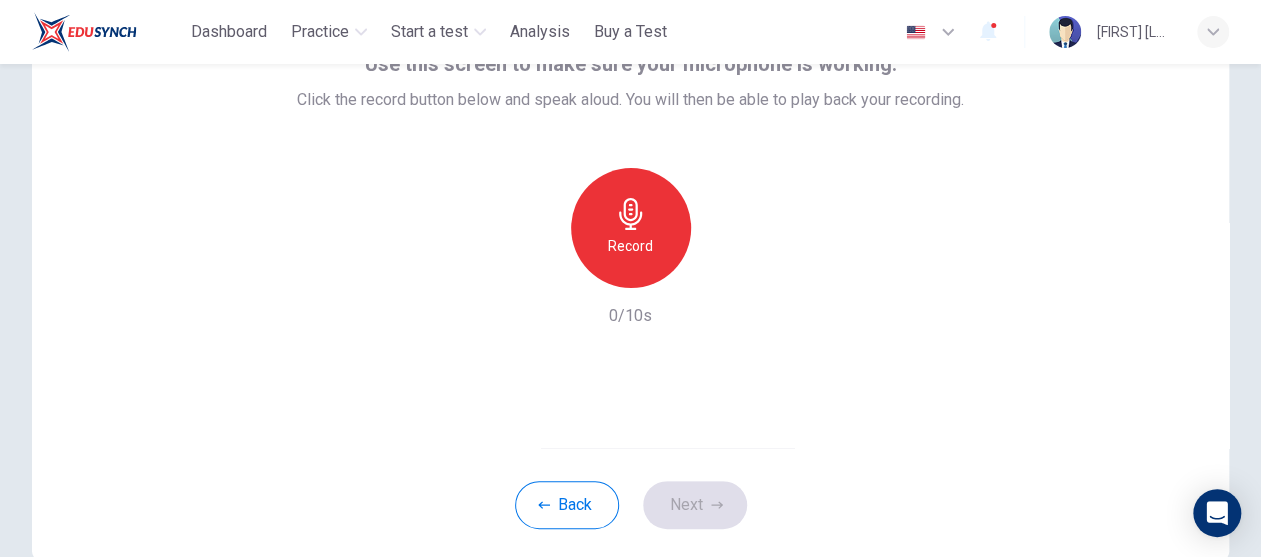 click on "Record" at bounding box center [631, 228] 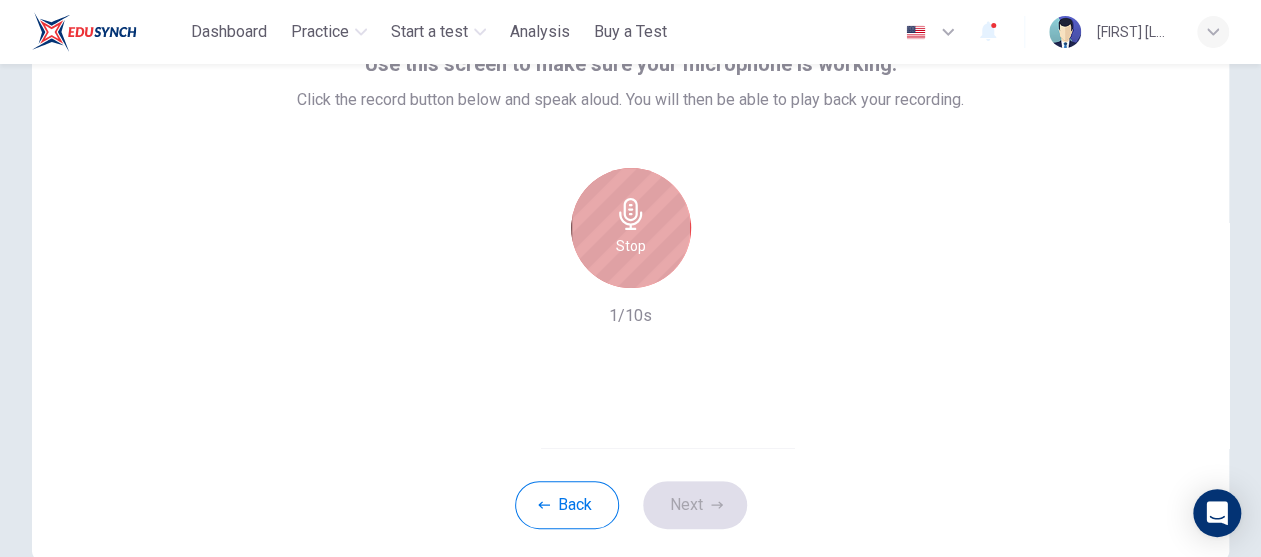 click on "Stop" at bounding box center (631, 246) 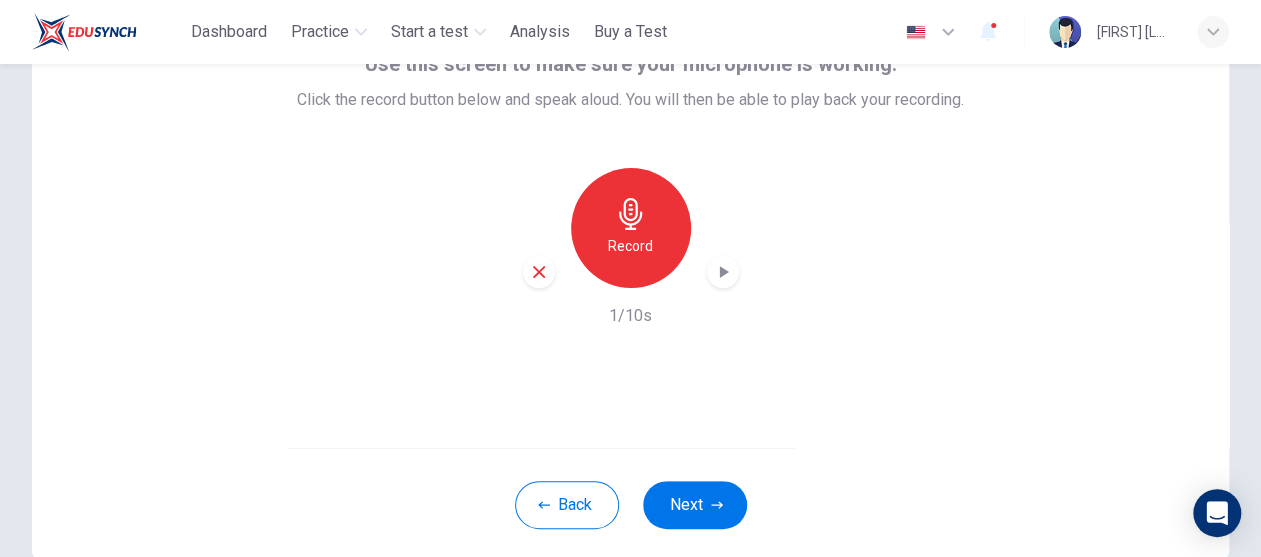 click at bounding box center [723, 272] 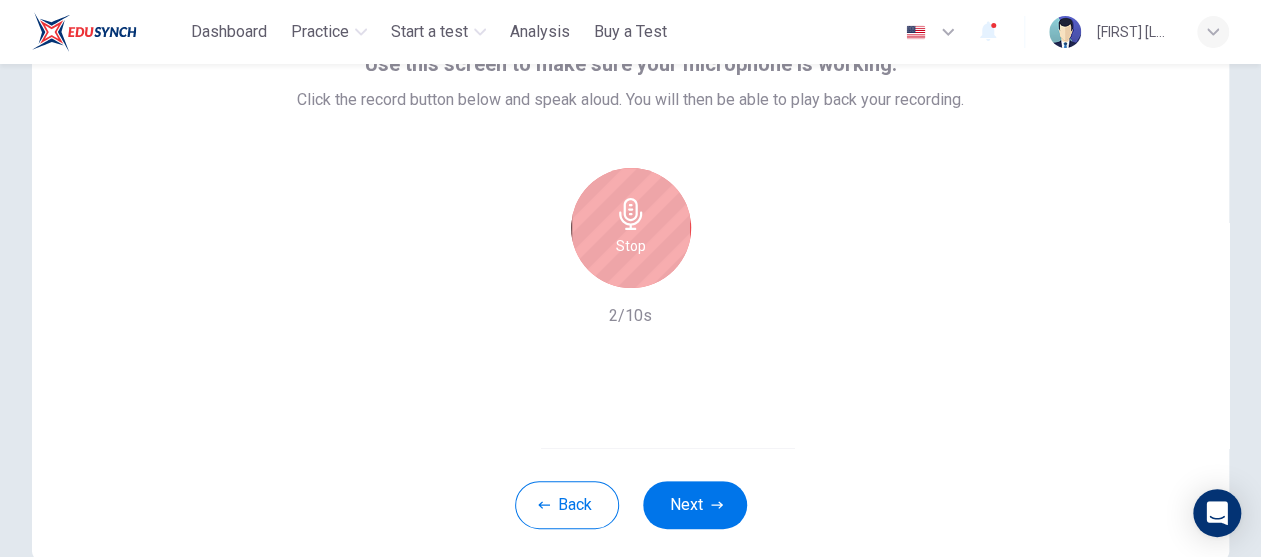 click on "Stop" at bounding box center [631, 228] 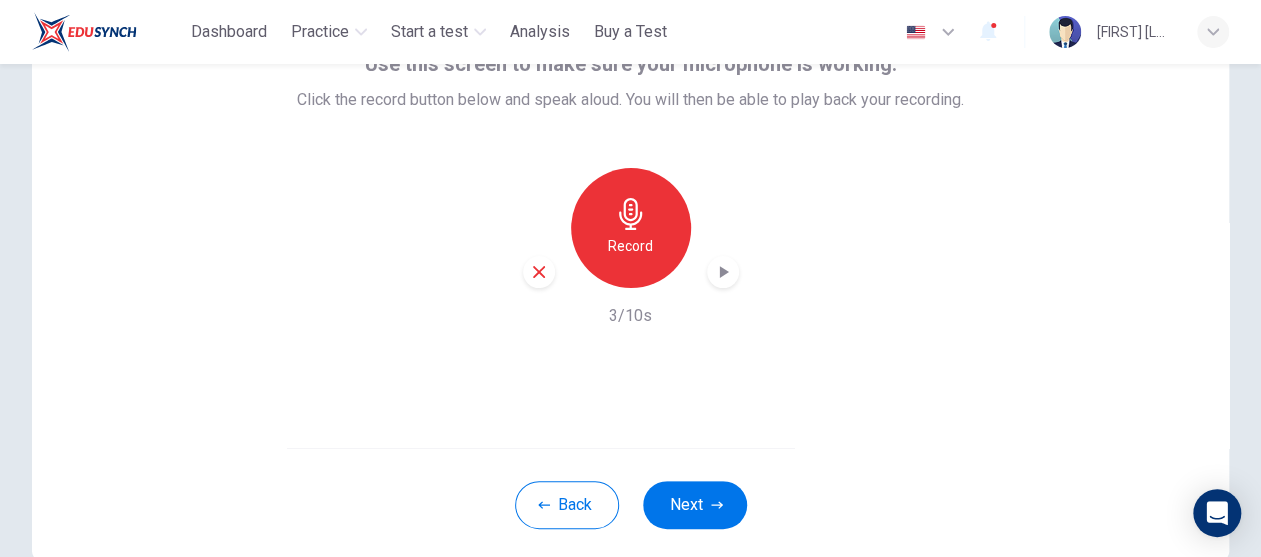 click 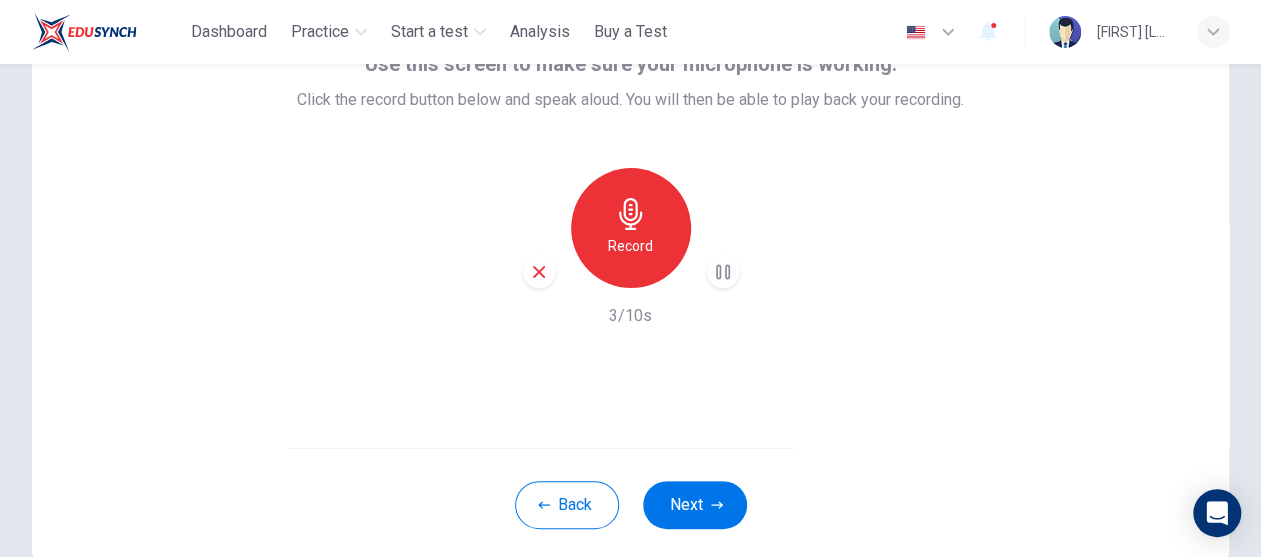 click 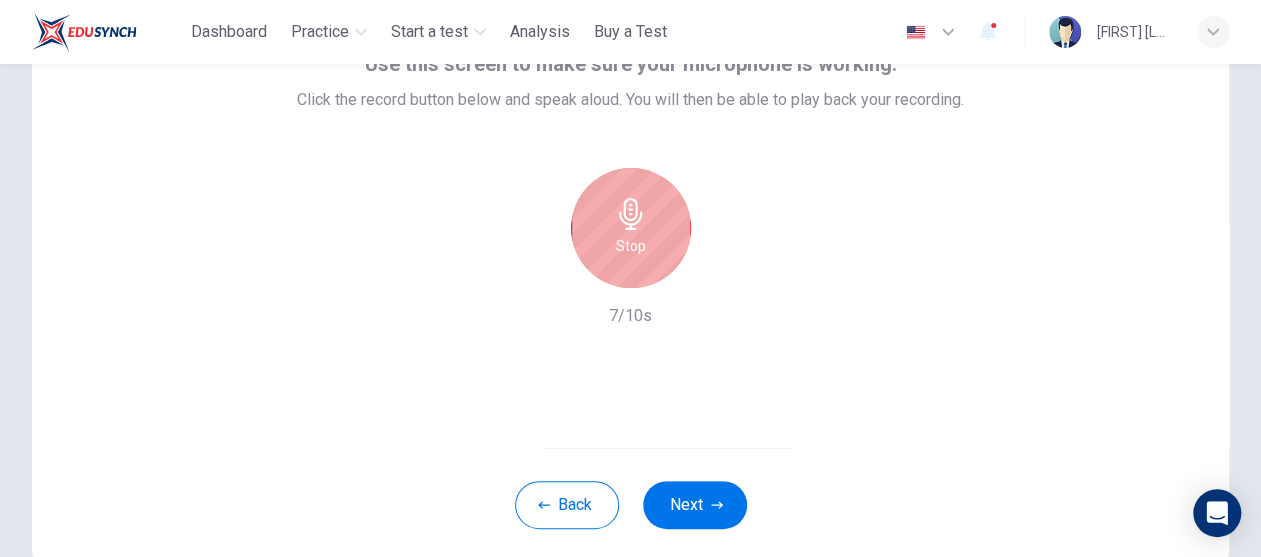 click 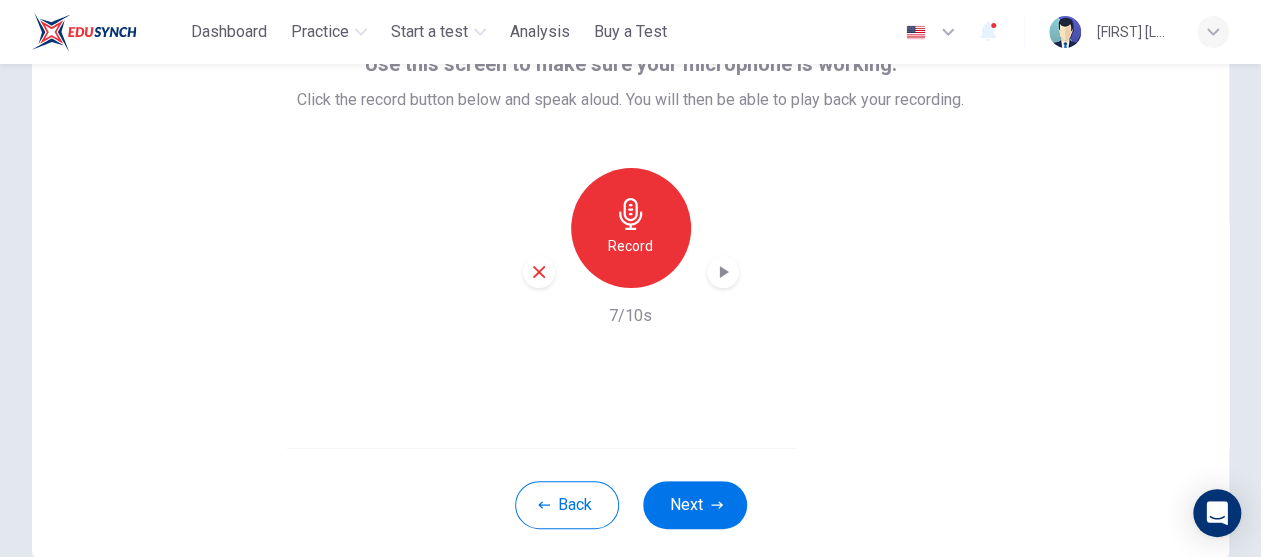 click 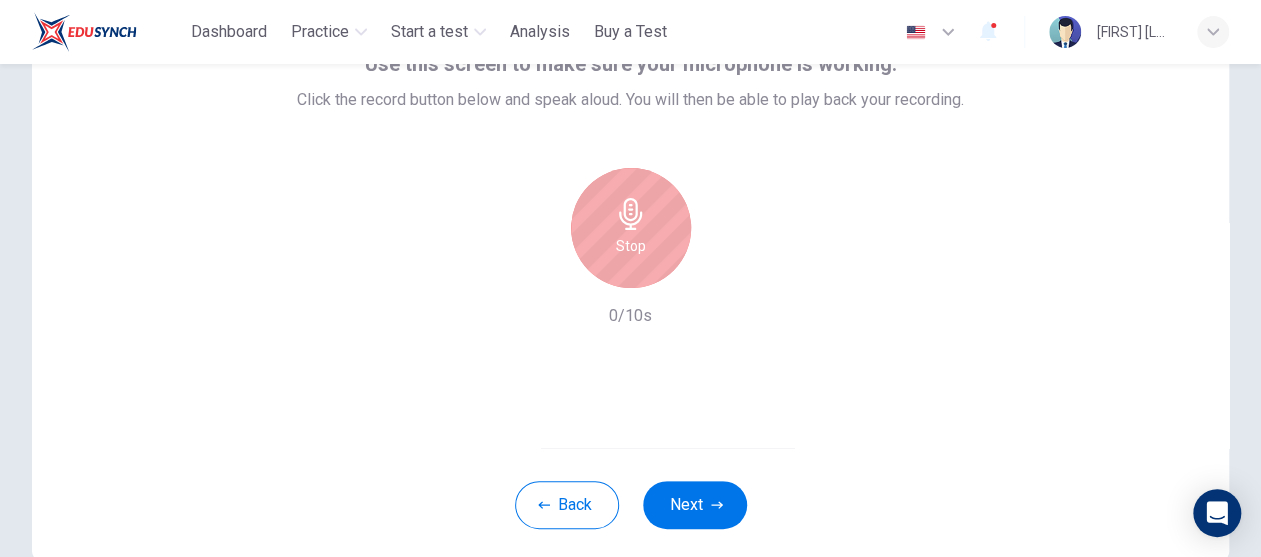 click on "Stop" at bounding box center (631, 228) 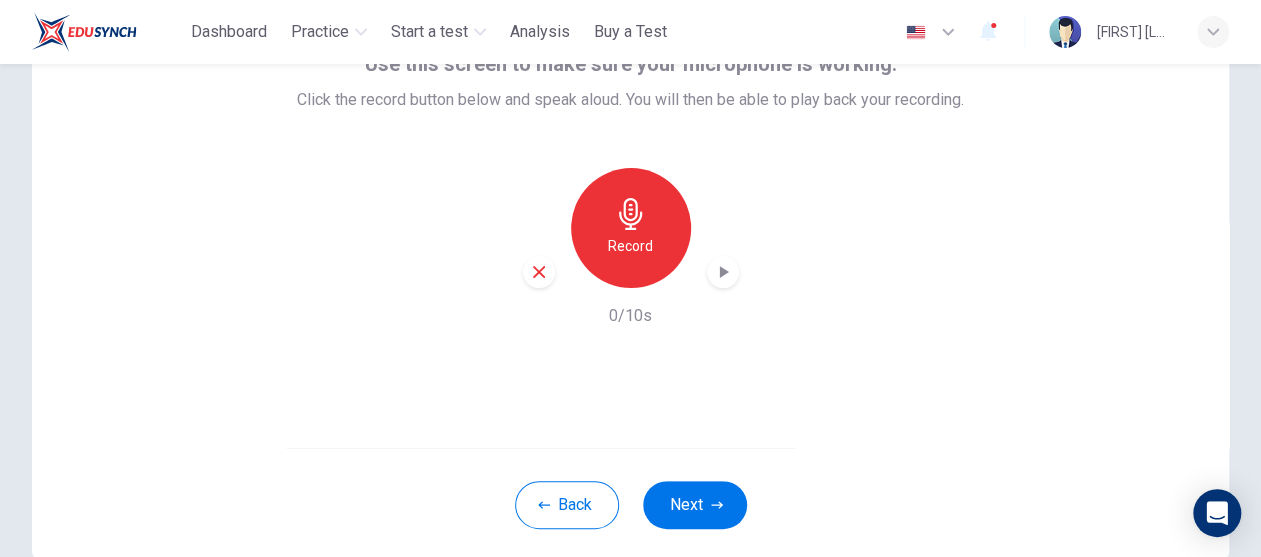 click on "Record" at bounding box center (631, 228) 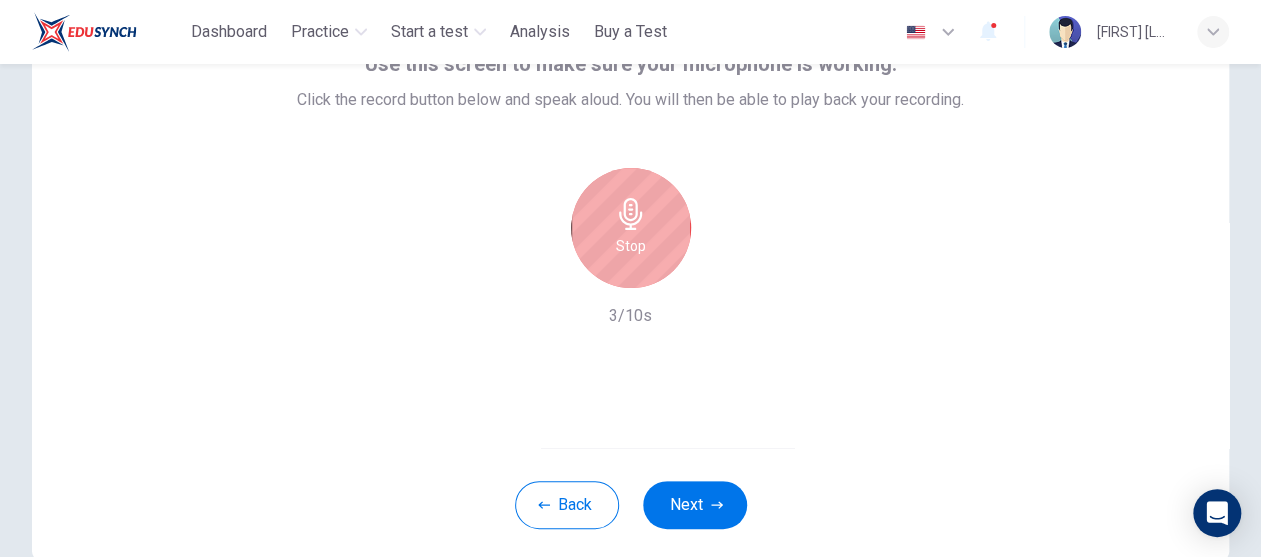 click on "Stop" at bounding box center [631, 246] 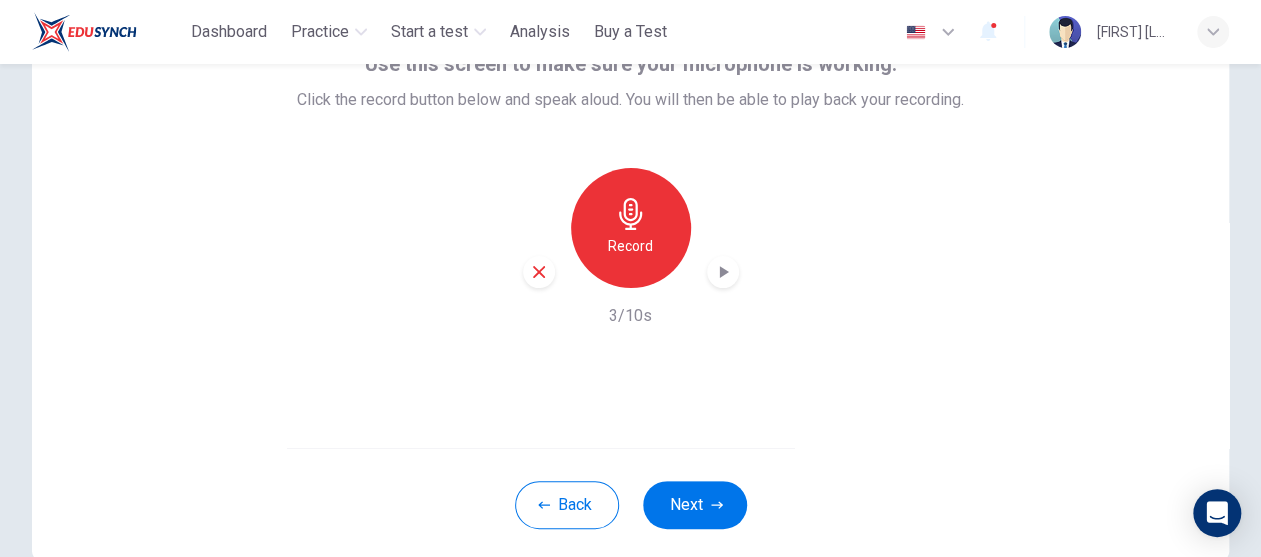 click 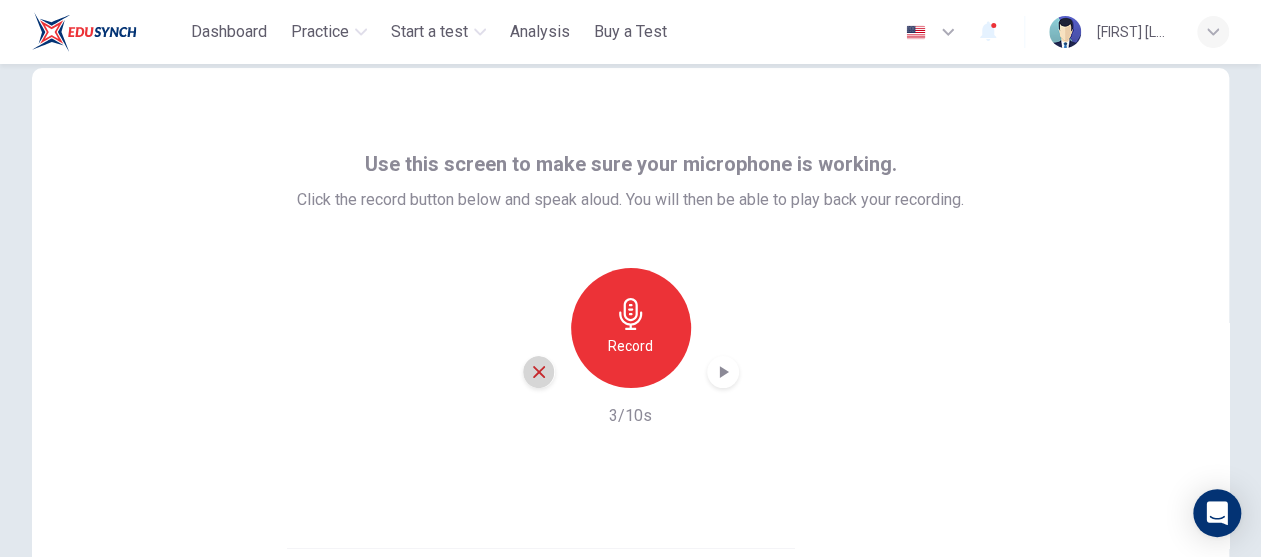 click 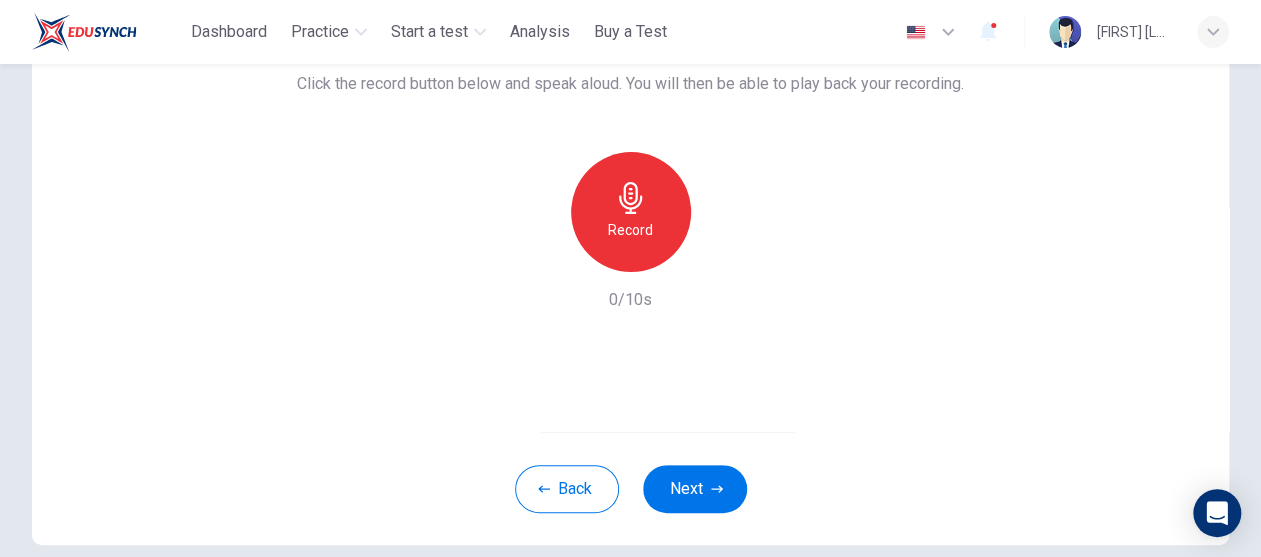 scroll, scrollTop: 236, scrollLeft: 0, axis: vertical 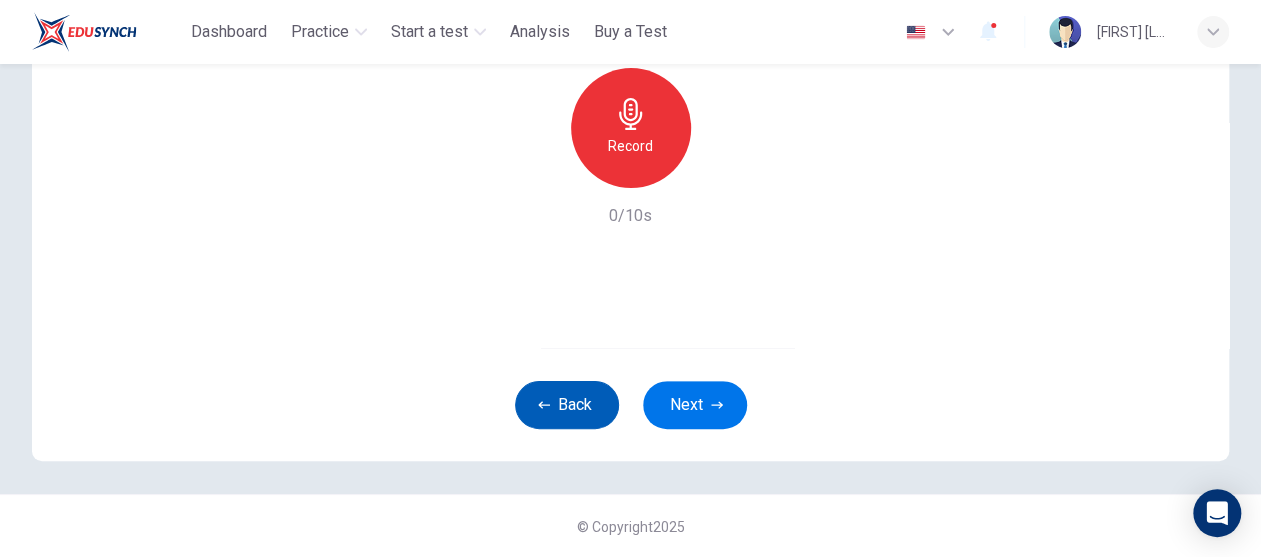 click on "Back" at bounding box center [567, 405] 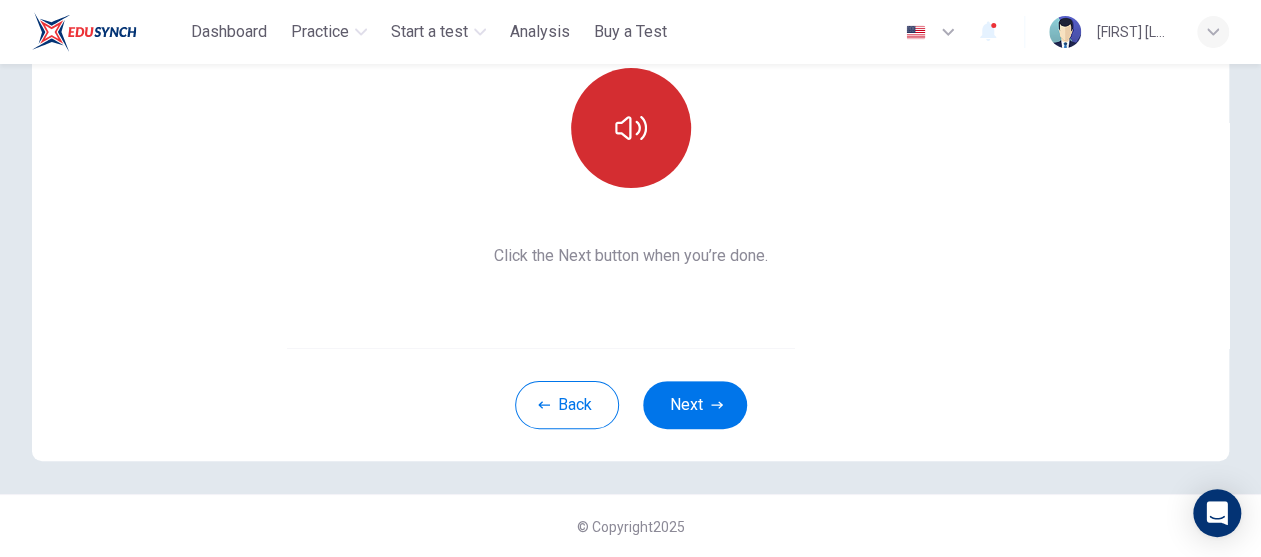 click at bounding box center (631, 128) 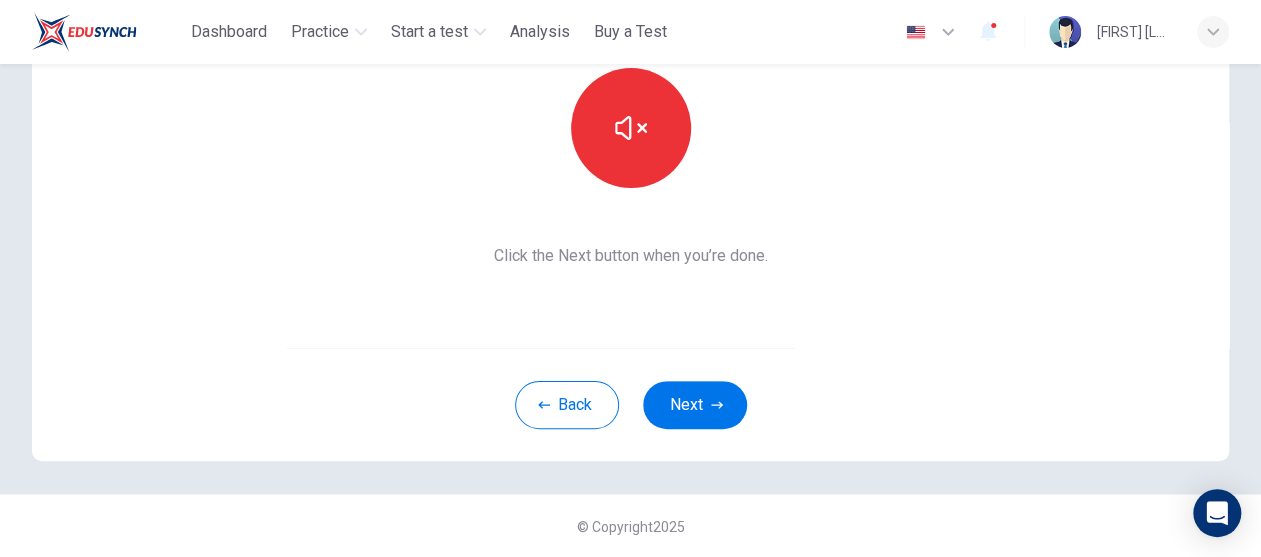 click on "This section requires audio. Click the icon to make sure you can hear the tune clearly. Click the Next button when you’re done." at bounding box center (630, 108) 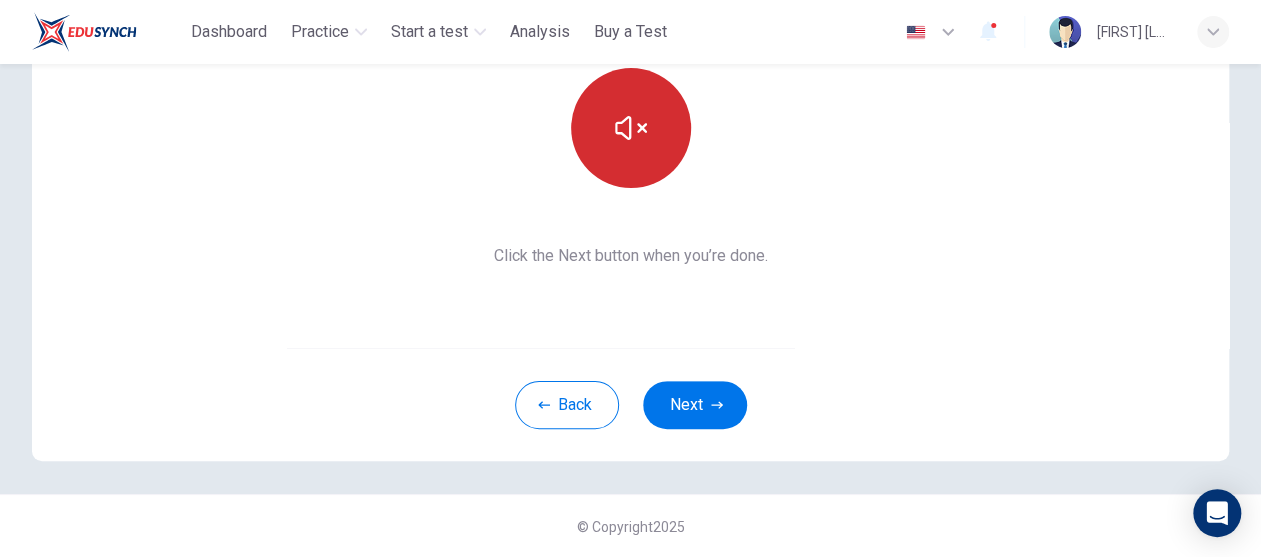 click at bounding box center [631, 128] 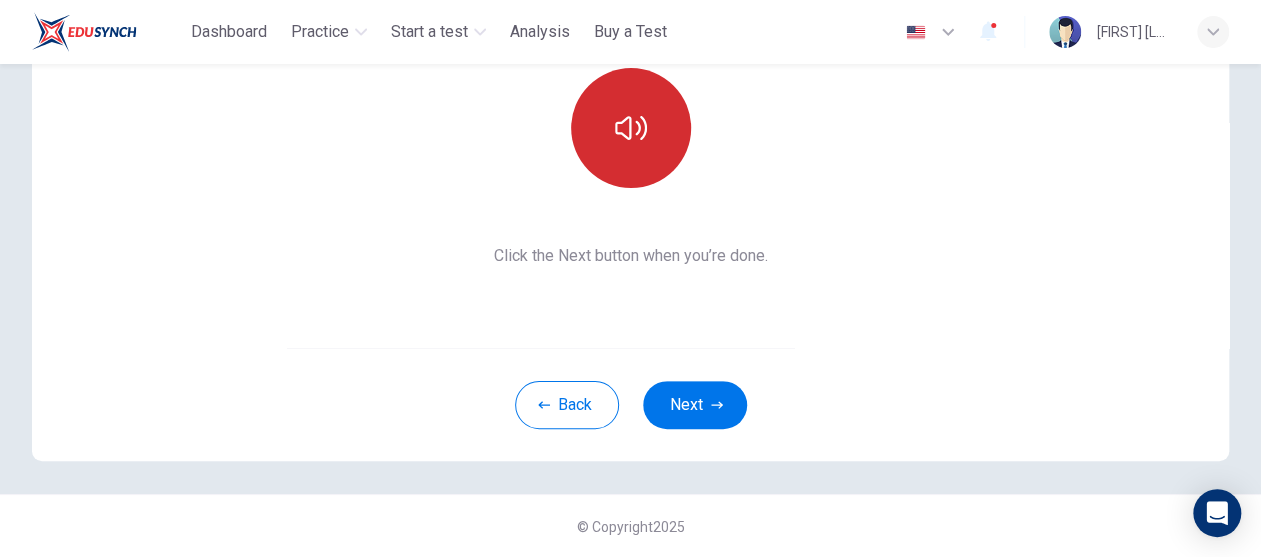 click at bounding box center [631, 128] 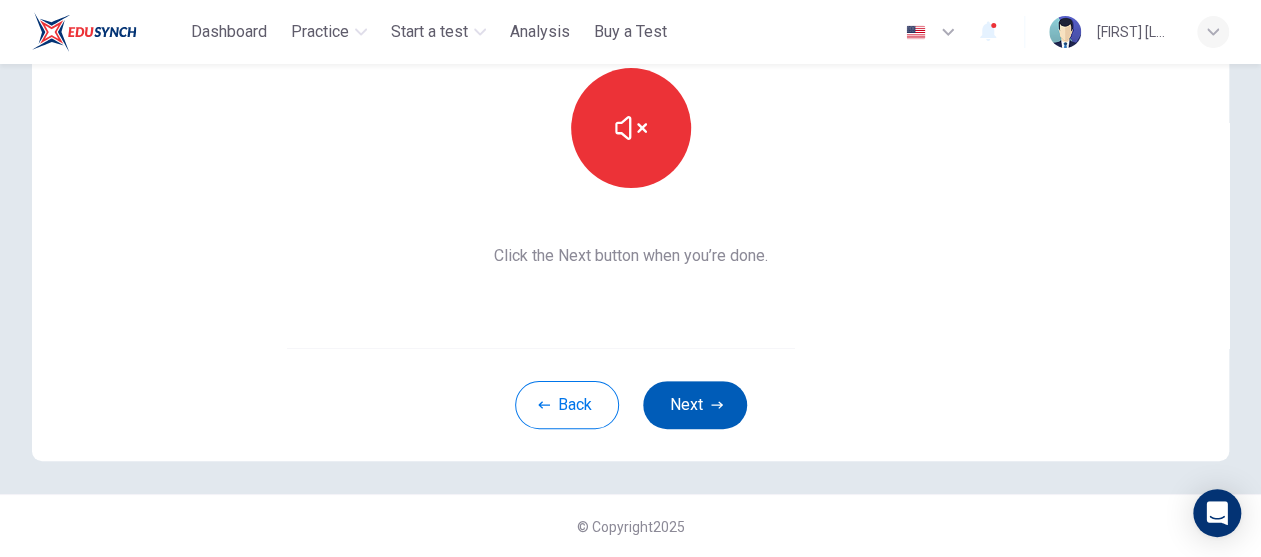 click on "Next" at bounding box center [695, 405] 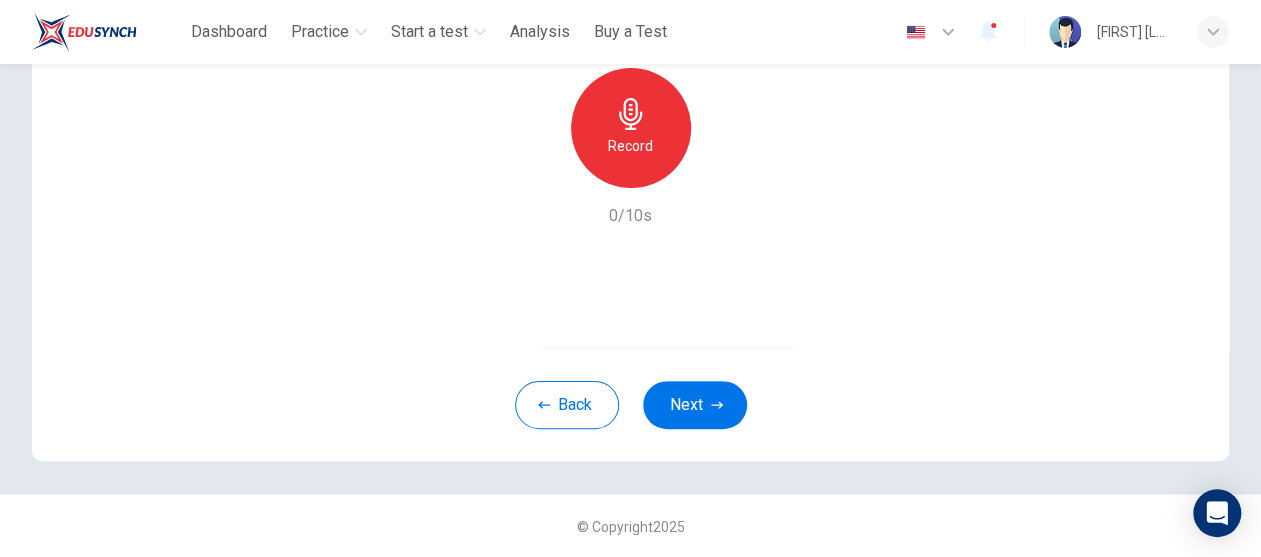 click on "Record" at bounding box center (630, 146) 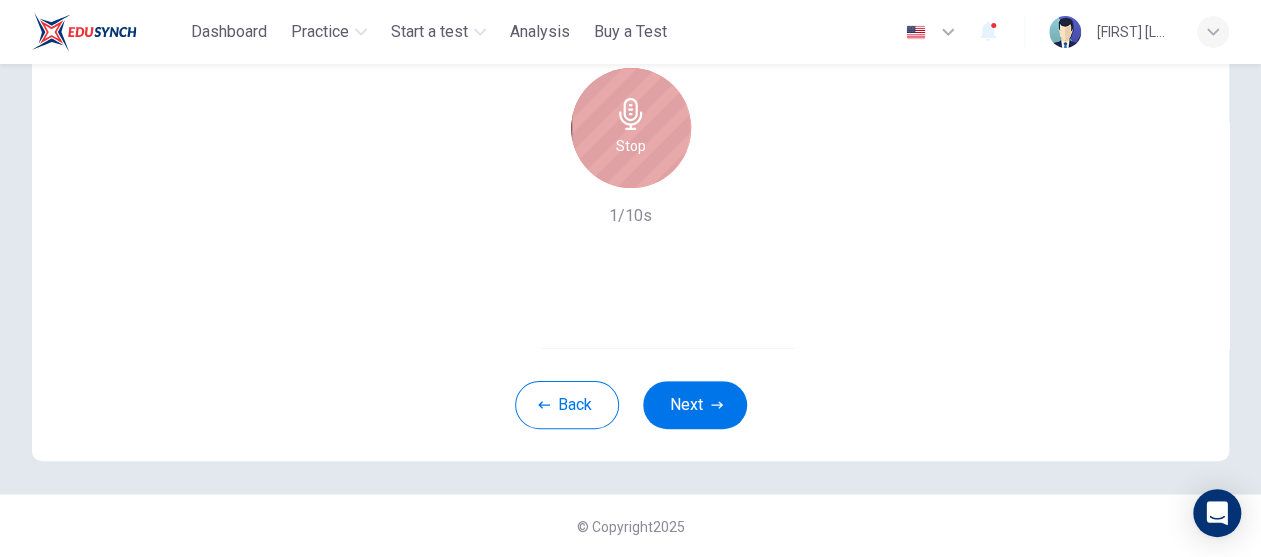 click on "Stop" at bounding box center [631, 146] 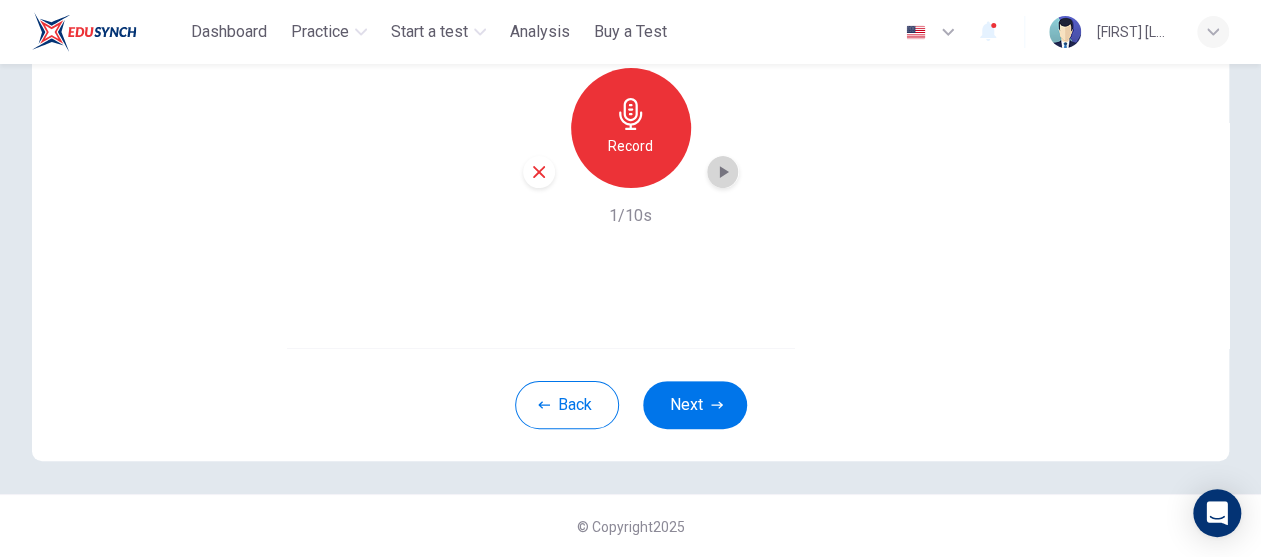 click 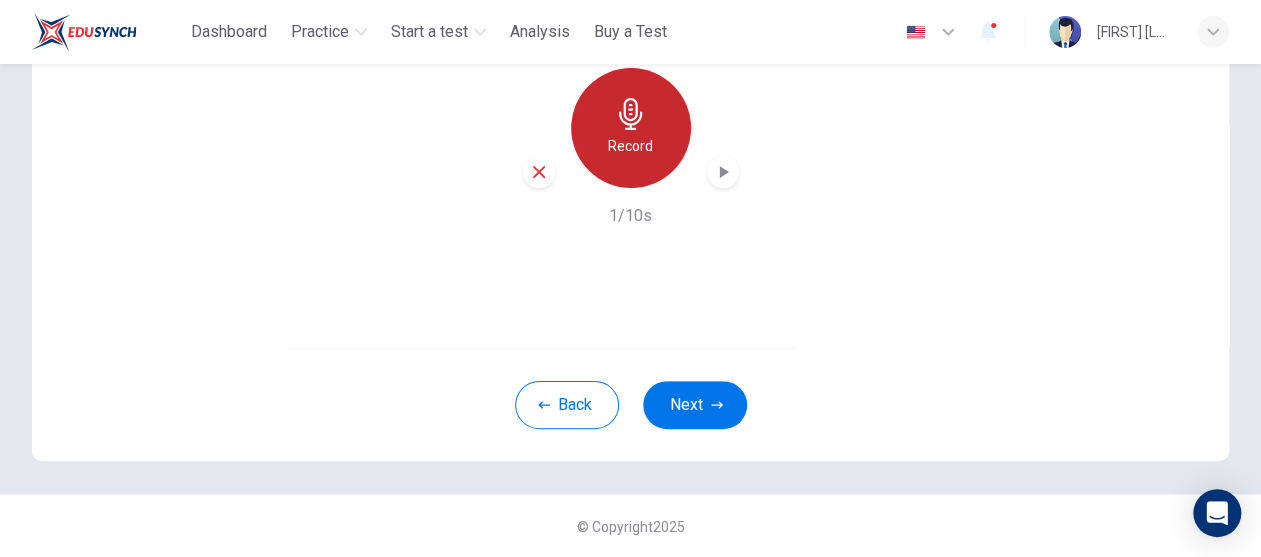 click on "Record" at bounding box center [630, 146] 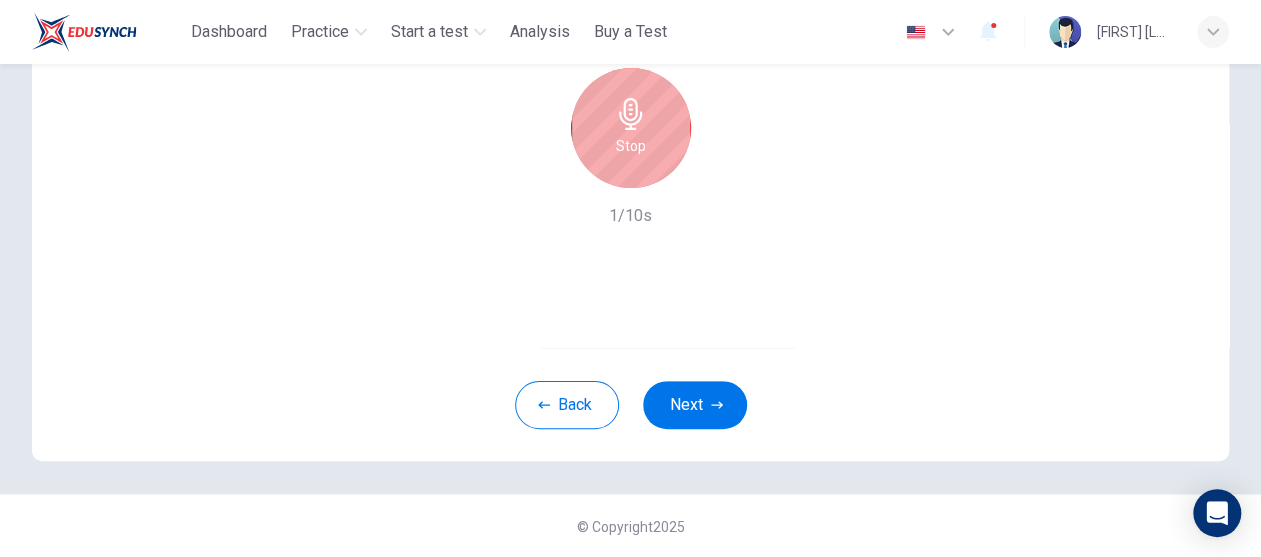 click on "Stop" at bounding box center [631, 146] 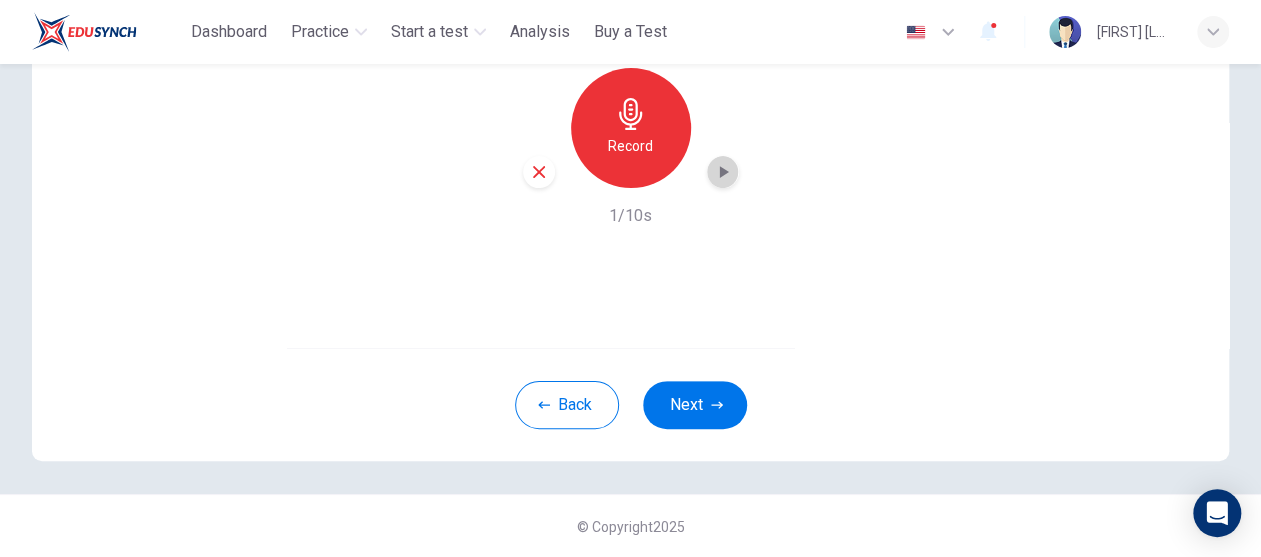 click 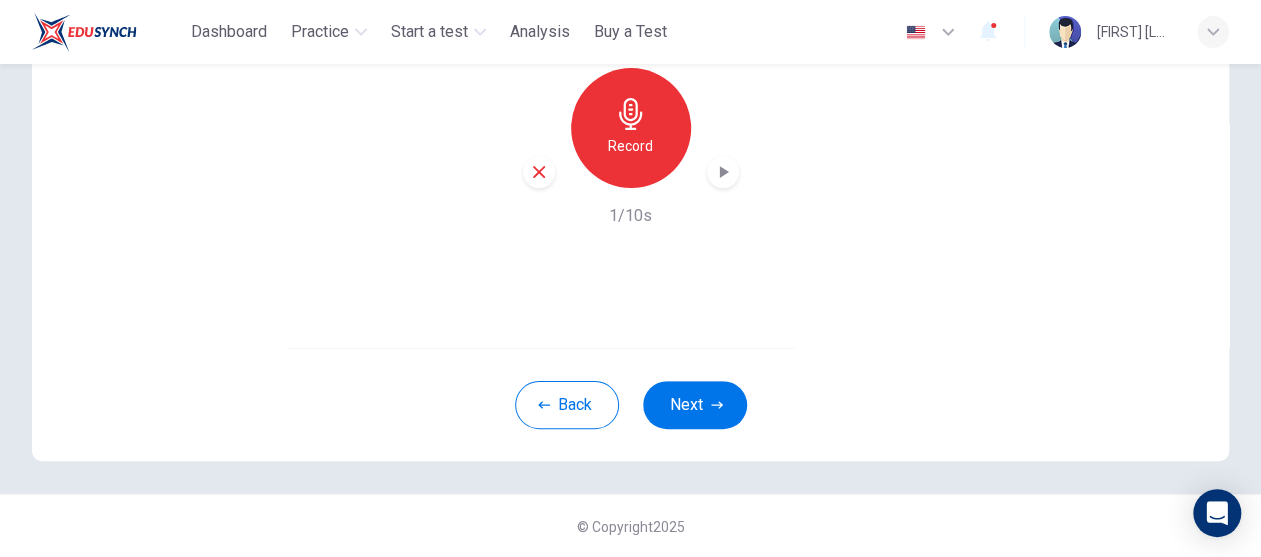 click on "Record" at bounding box center (631, 128) 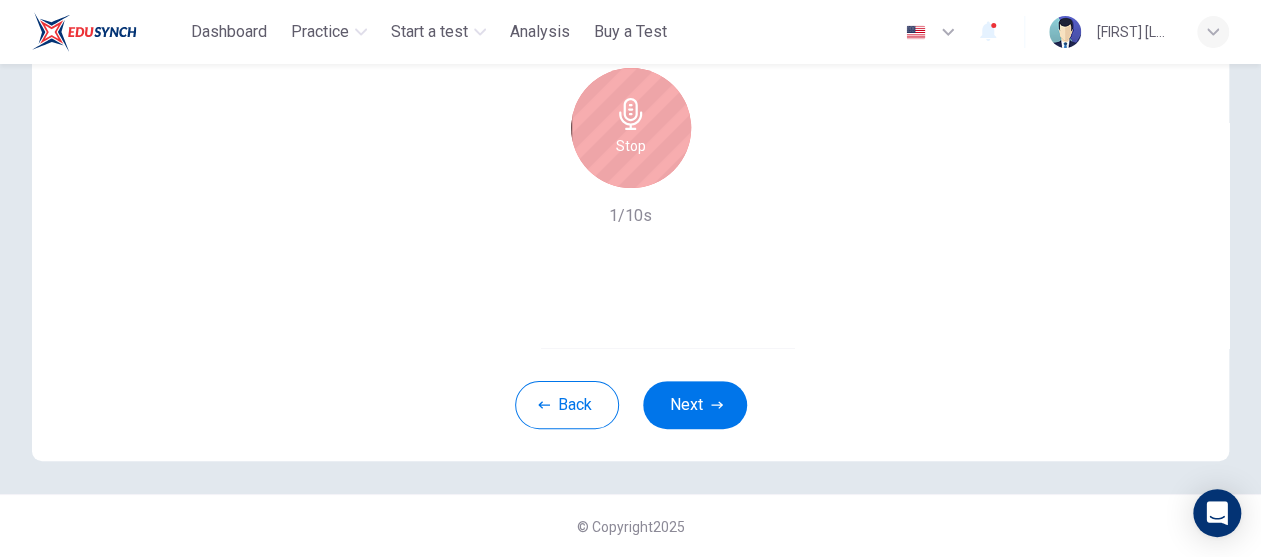click on "Stop" at bounding box center [631, 128] 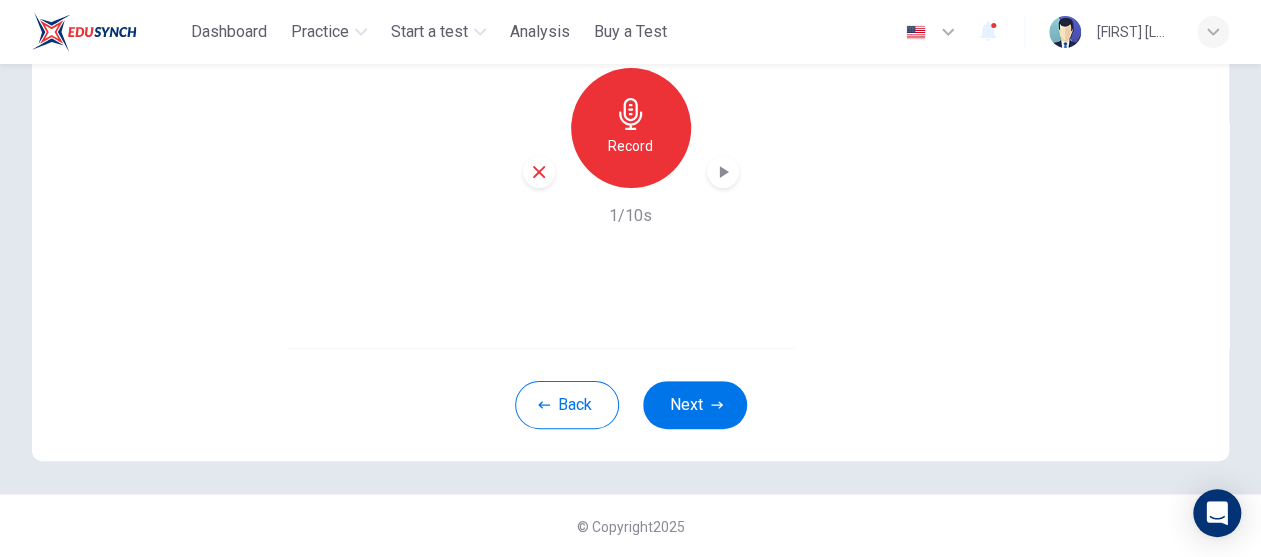 click 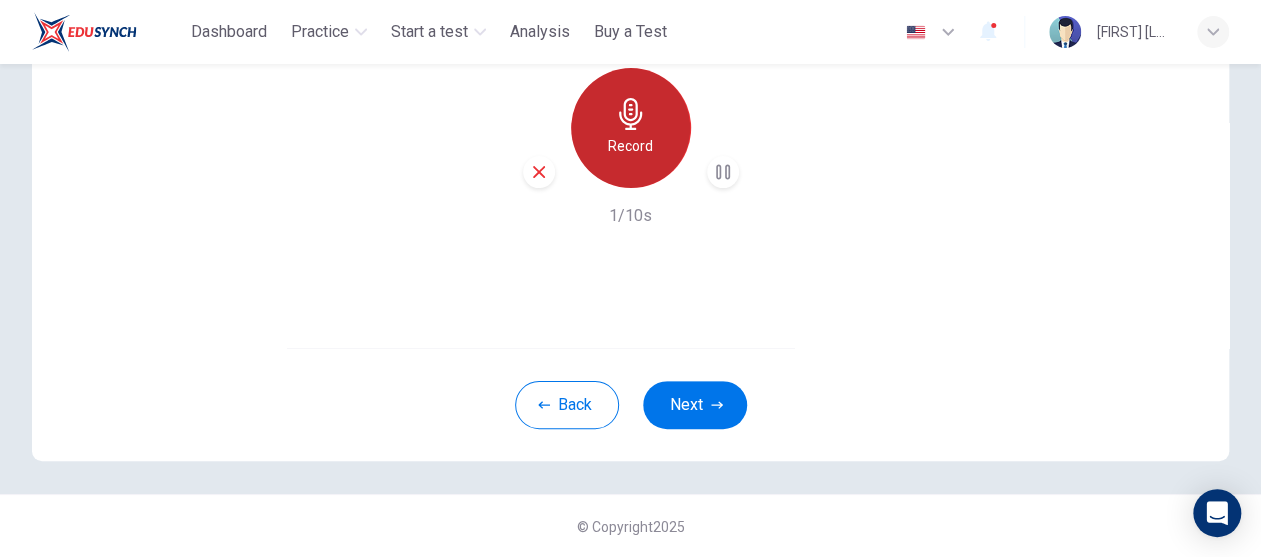 click 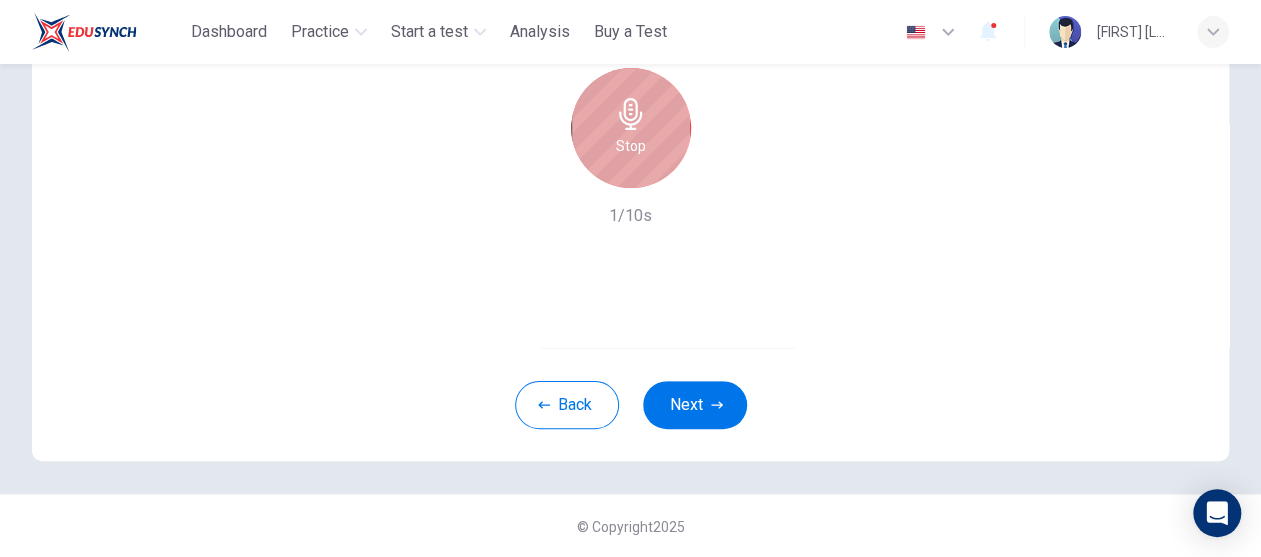 click on "Stop" at bounding box center (631, 146) 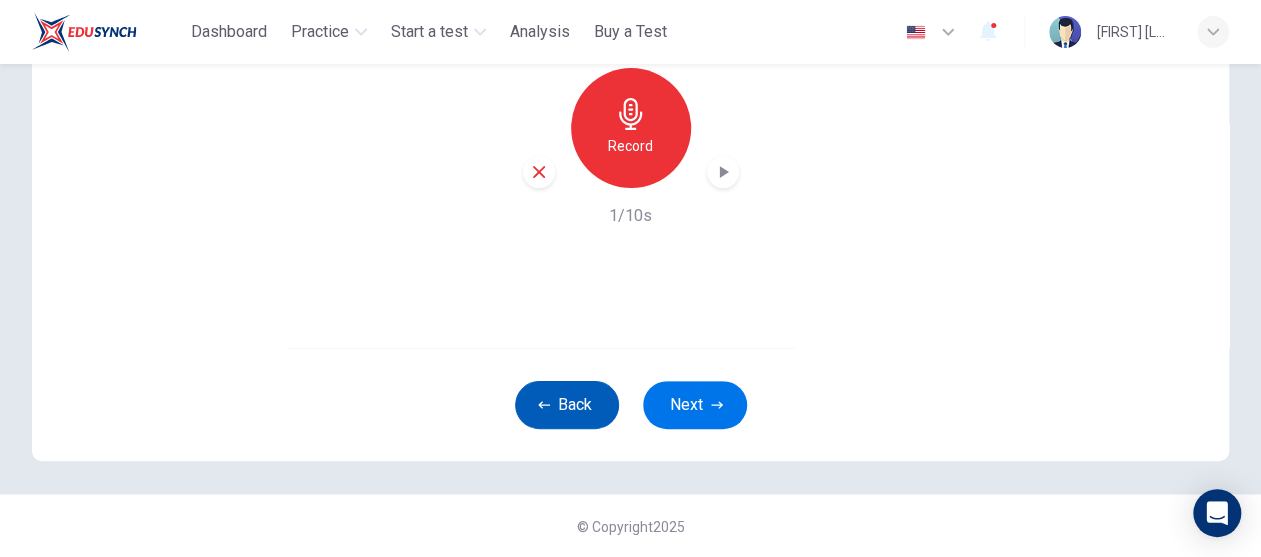 click on "Back" at bounding box center (567, 405) 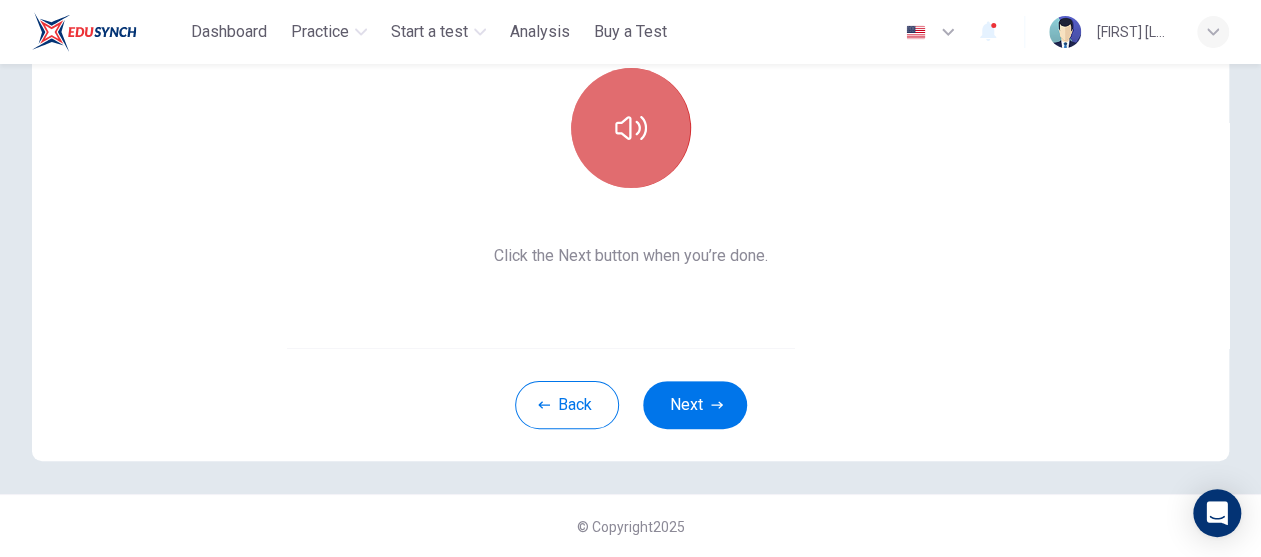 click at bounding box center (631, 128) 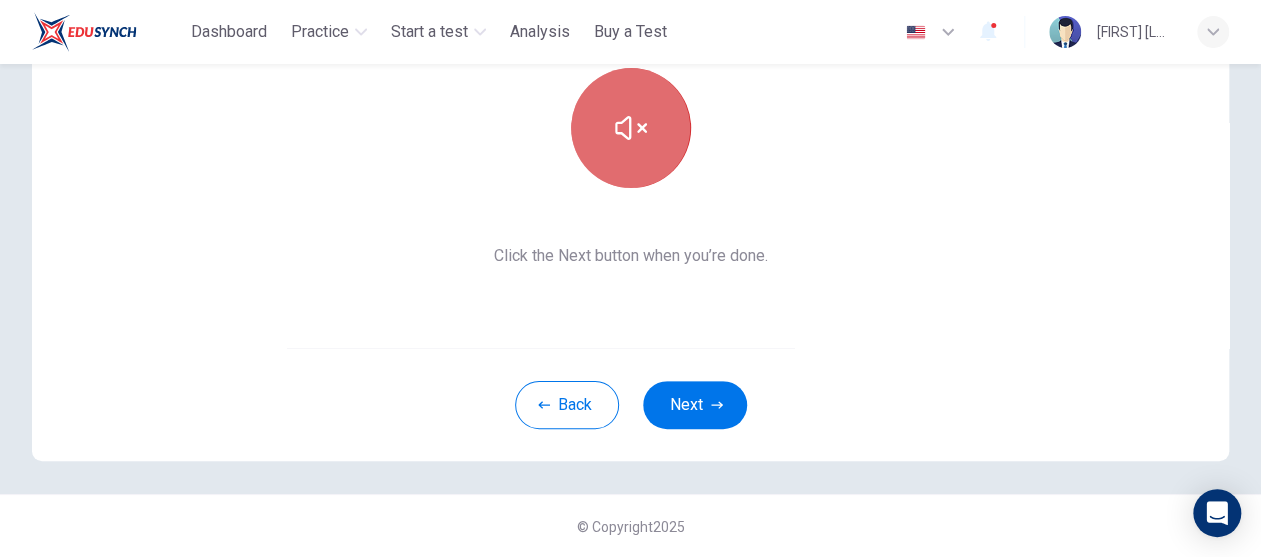click at bounding box center (631, 128) 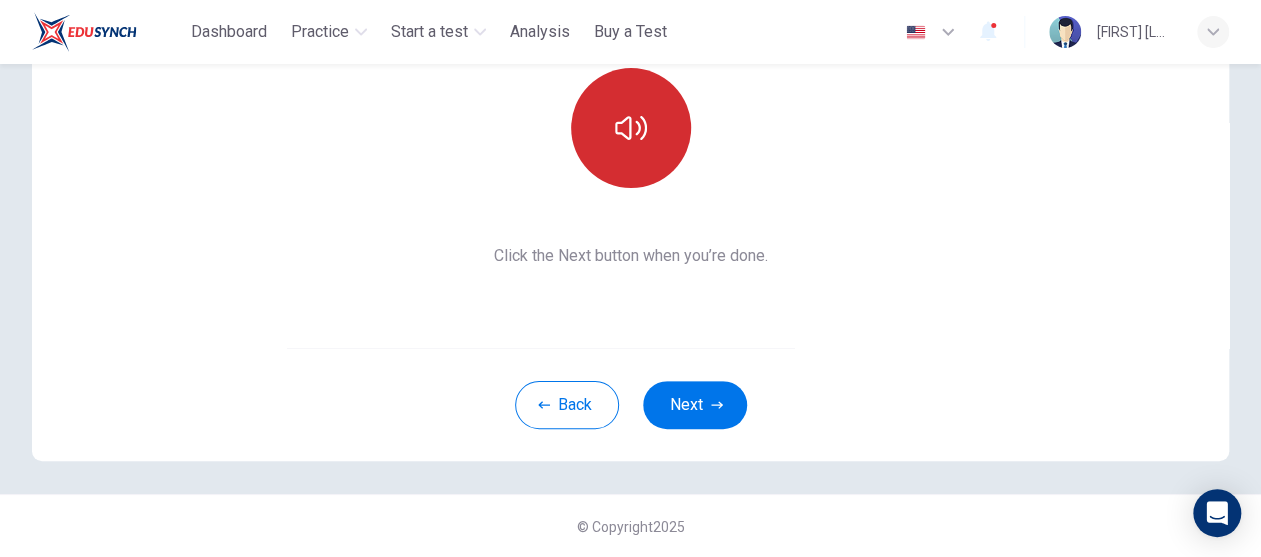 click at bounding box center [631, 128] 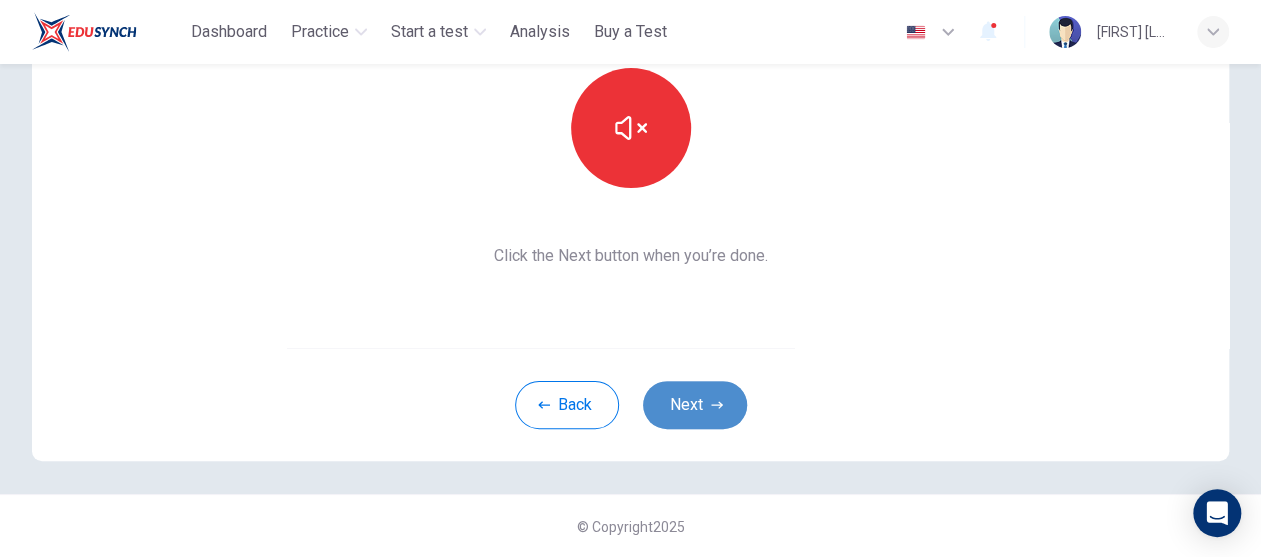 click on "Next" at bounding box center [695, 405] 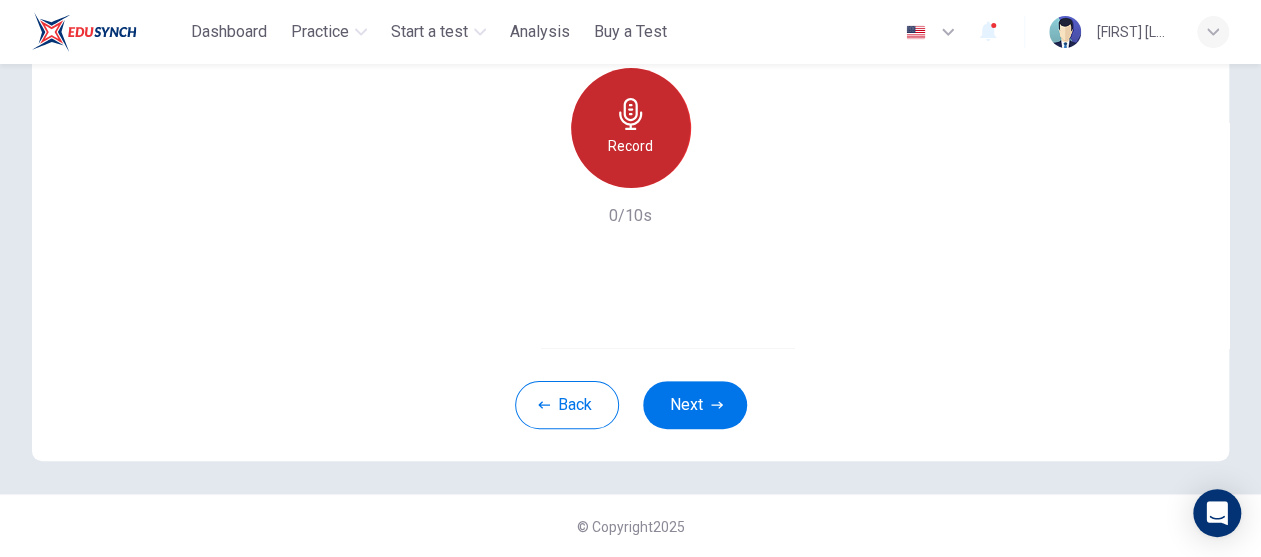 click on "Record" at bounding box center [631, 128] 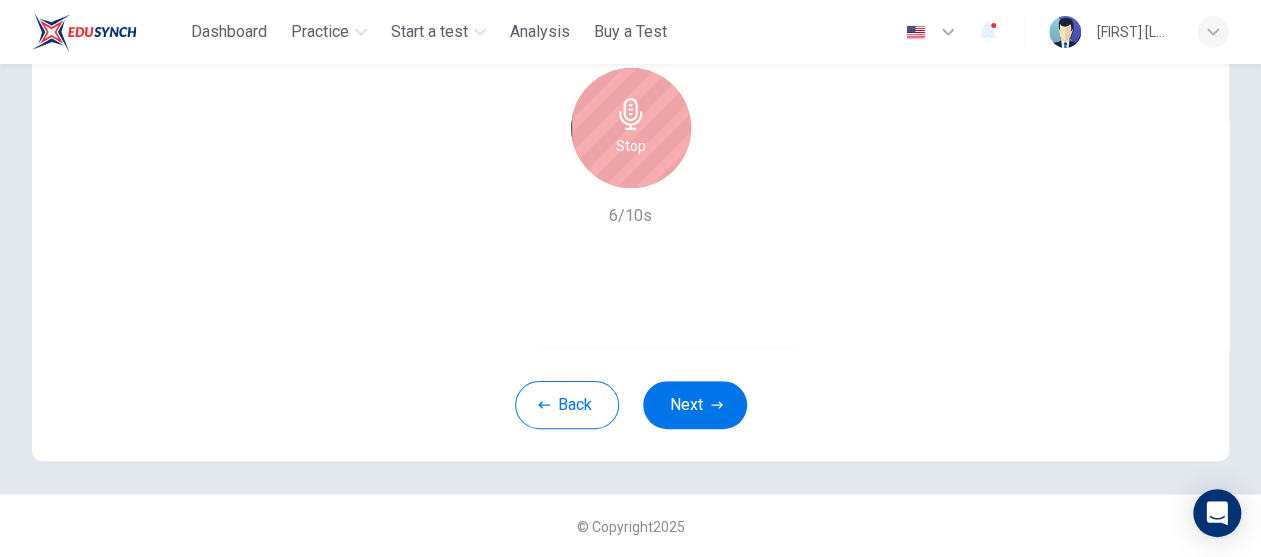 click on "Stop" at bounding box center (631, 128) 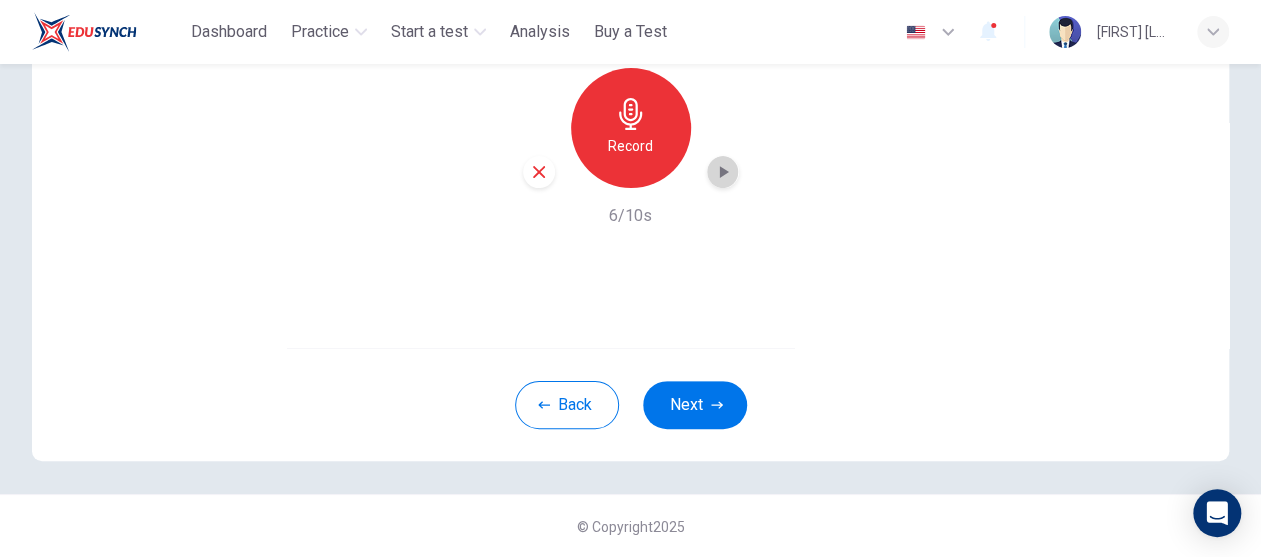 click 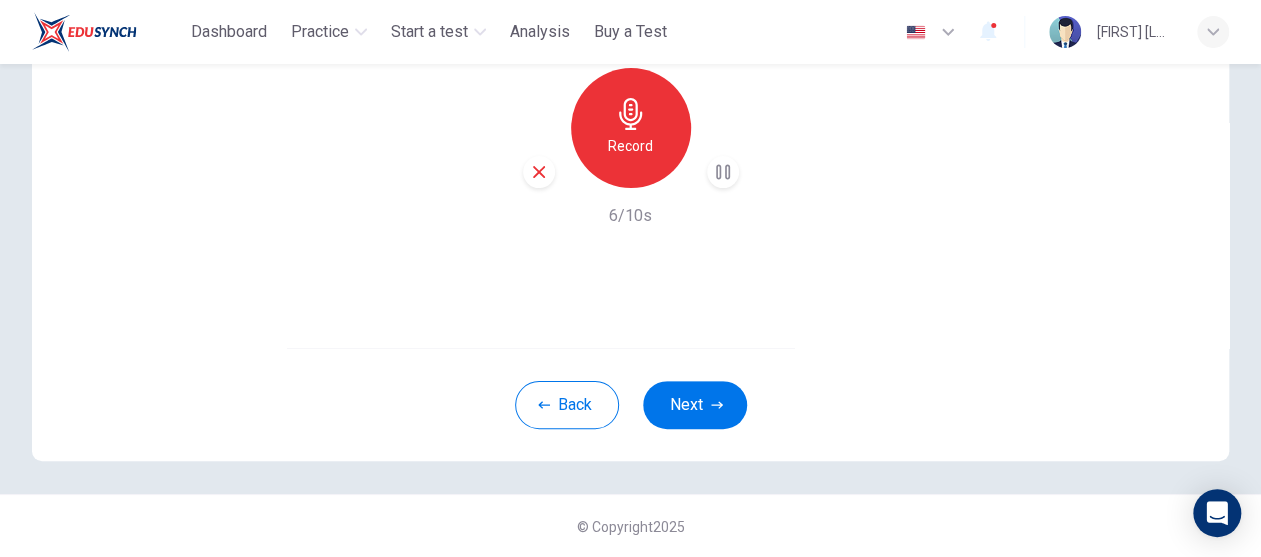 click 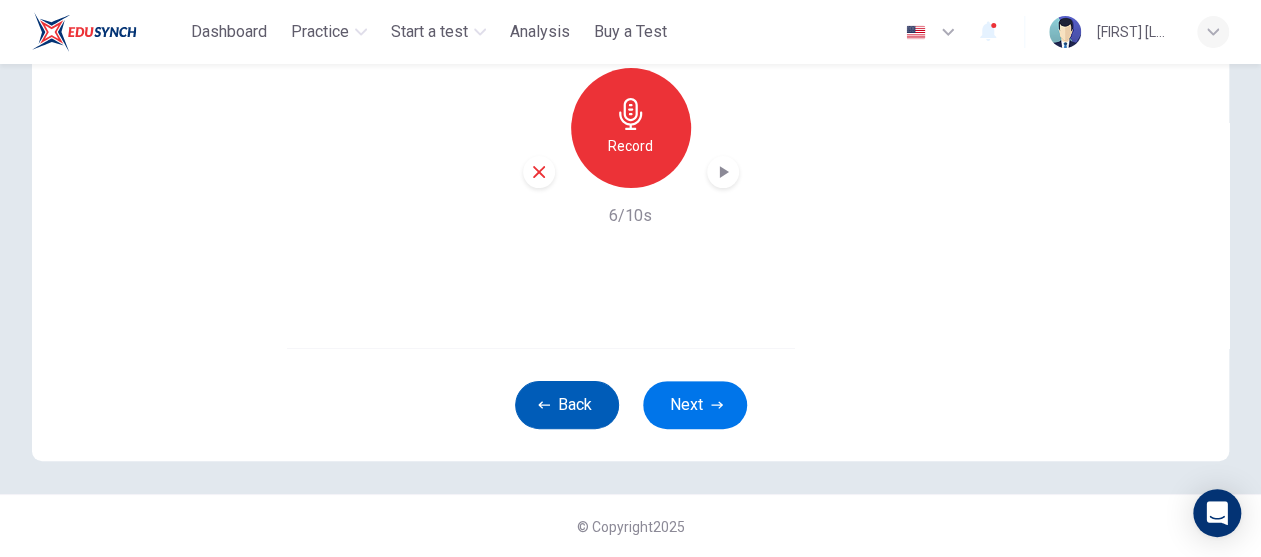 click on "Back" at bounding box center [567, 405] 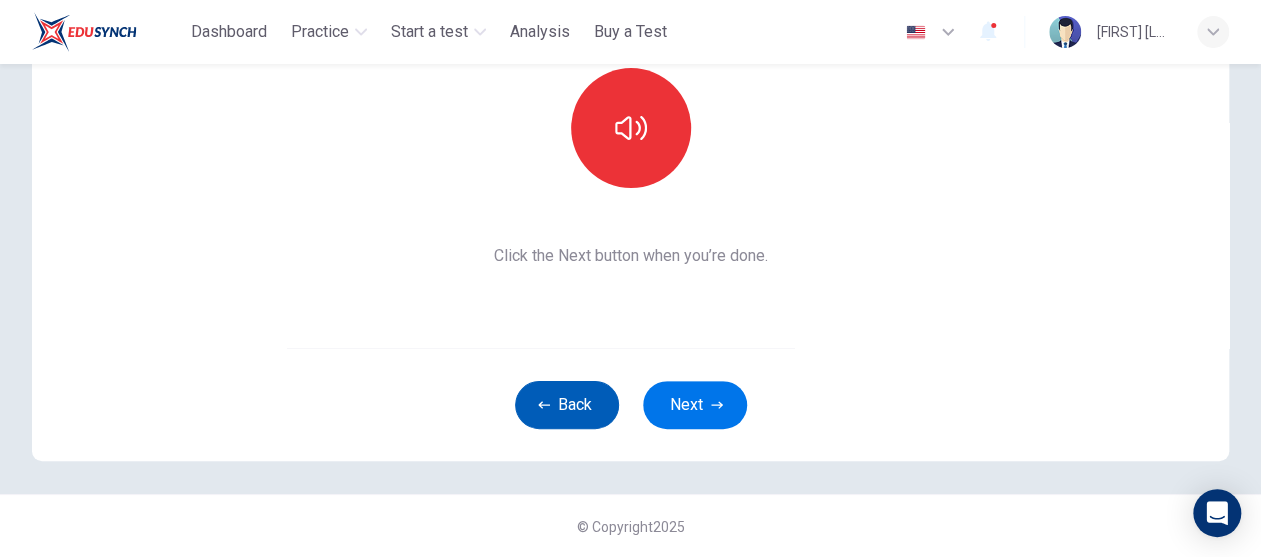 click on "Back" at bounding box center [567, 405] 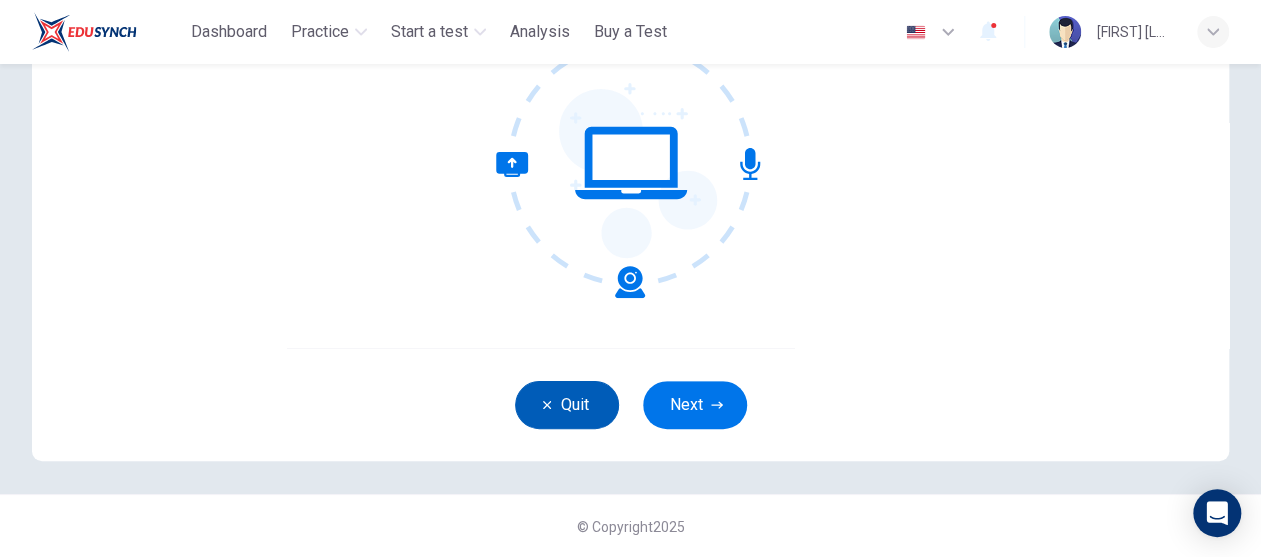click on "Quit" at bounding box center [567, 405] 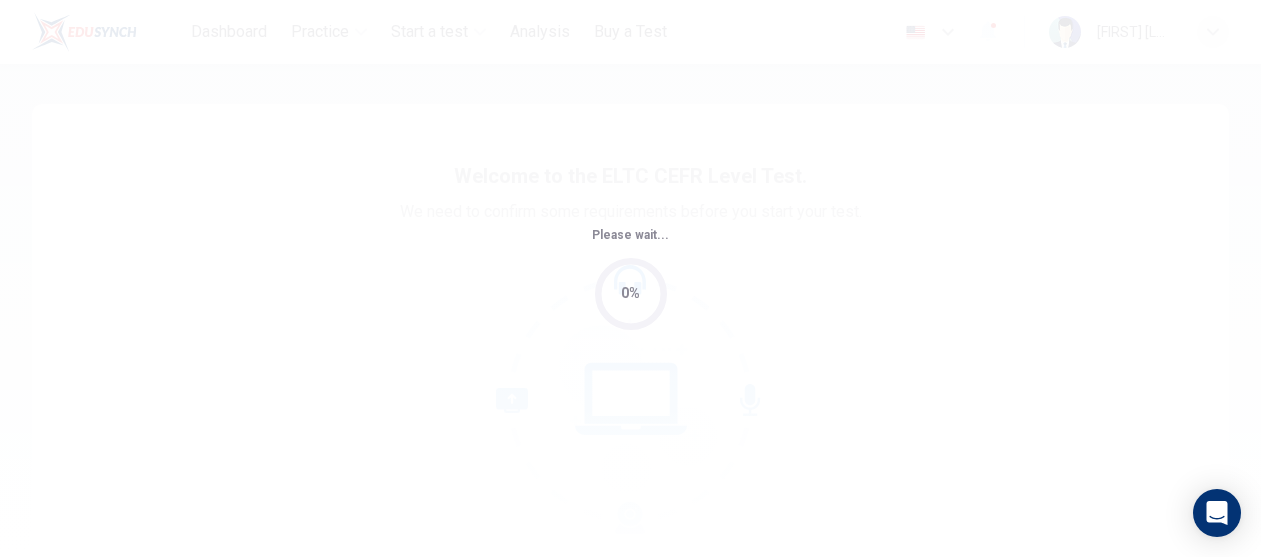 scroll, scrollTop: 0, scrollLeft: 0, axis: both 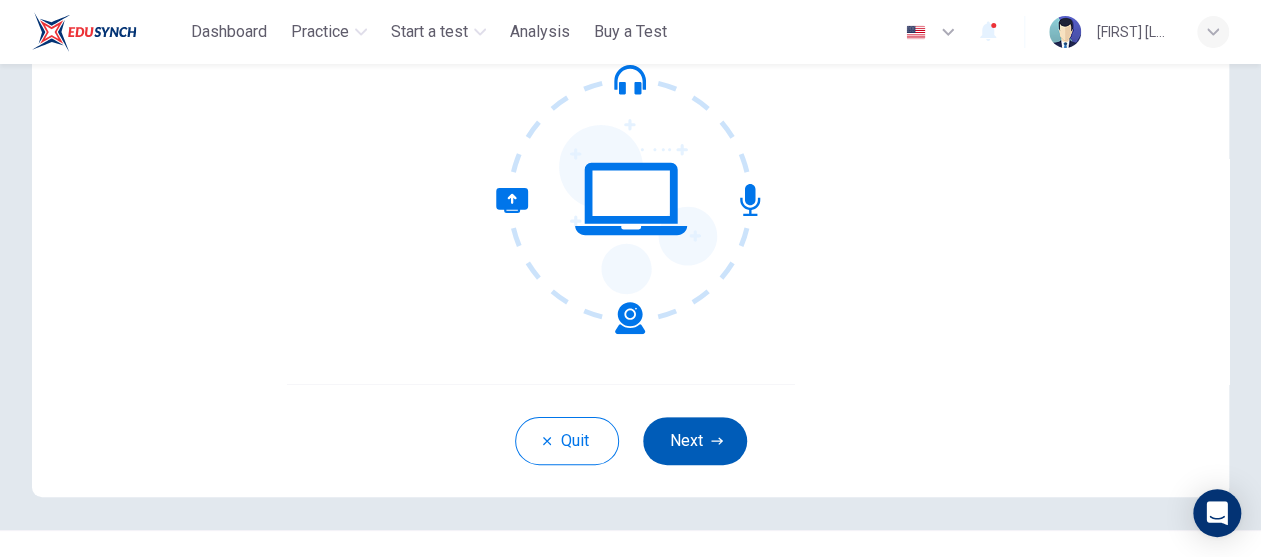 click on "Next" at bounding box center (695, 441) 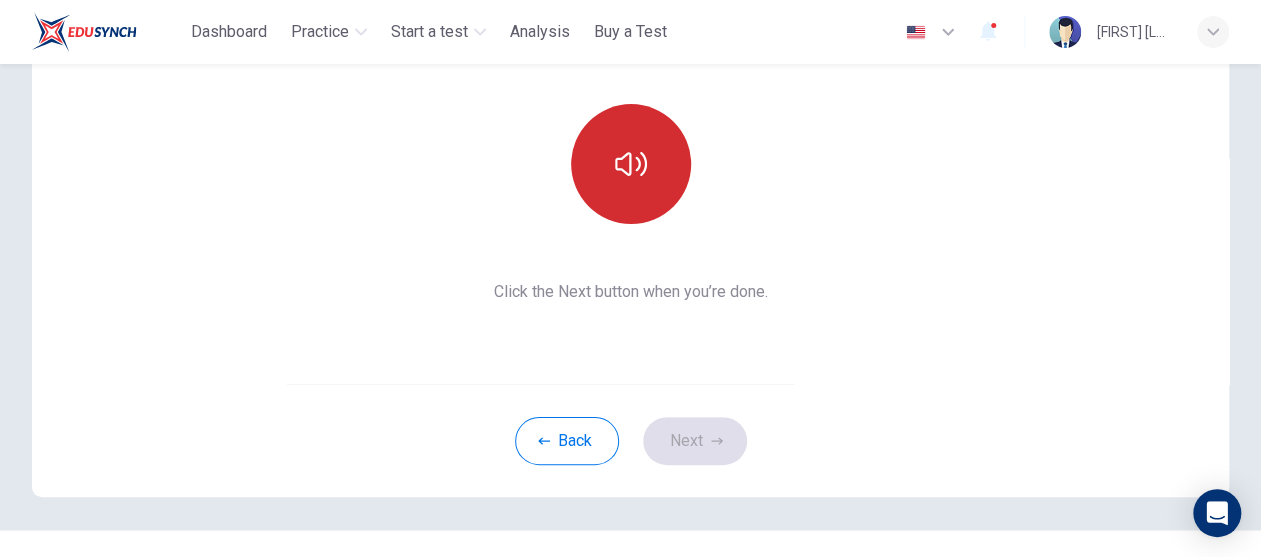 click at bounding box center (631, 164) 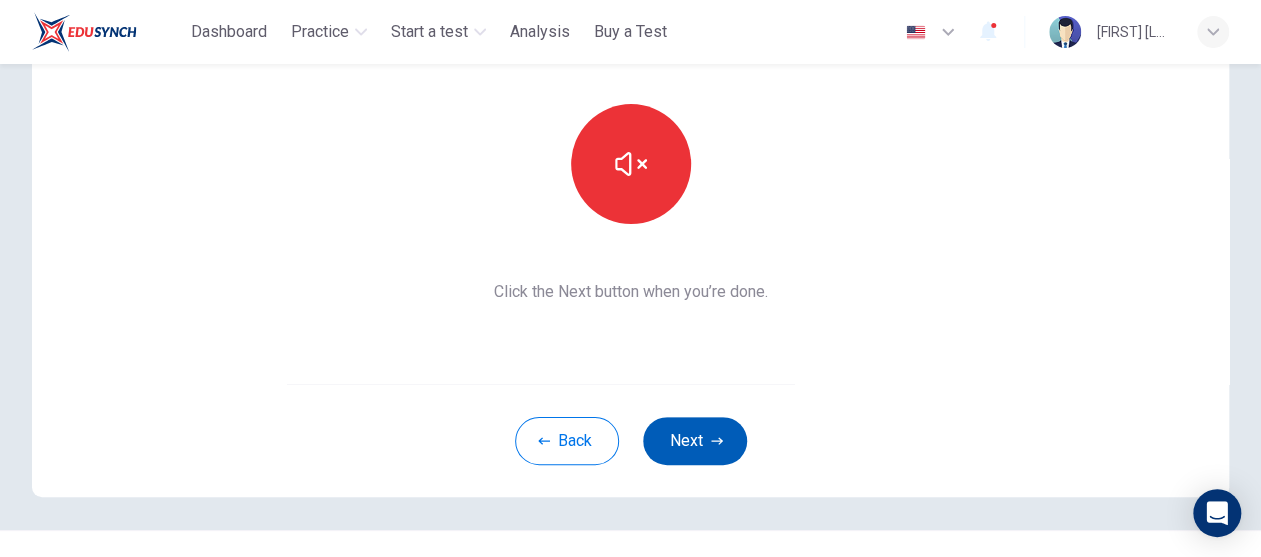 click on "Next" at bounding box center [695, 441] 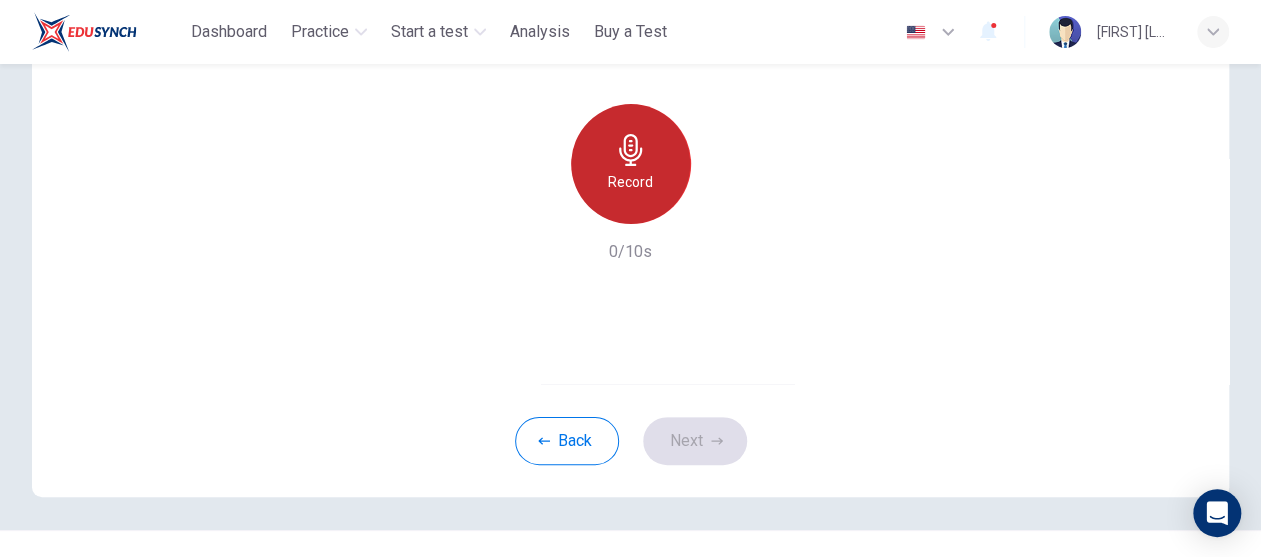click on "Record" at bounding box center [631, 164] 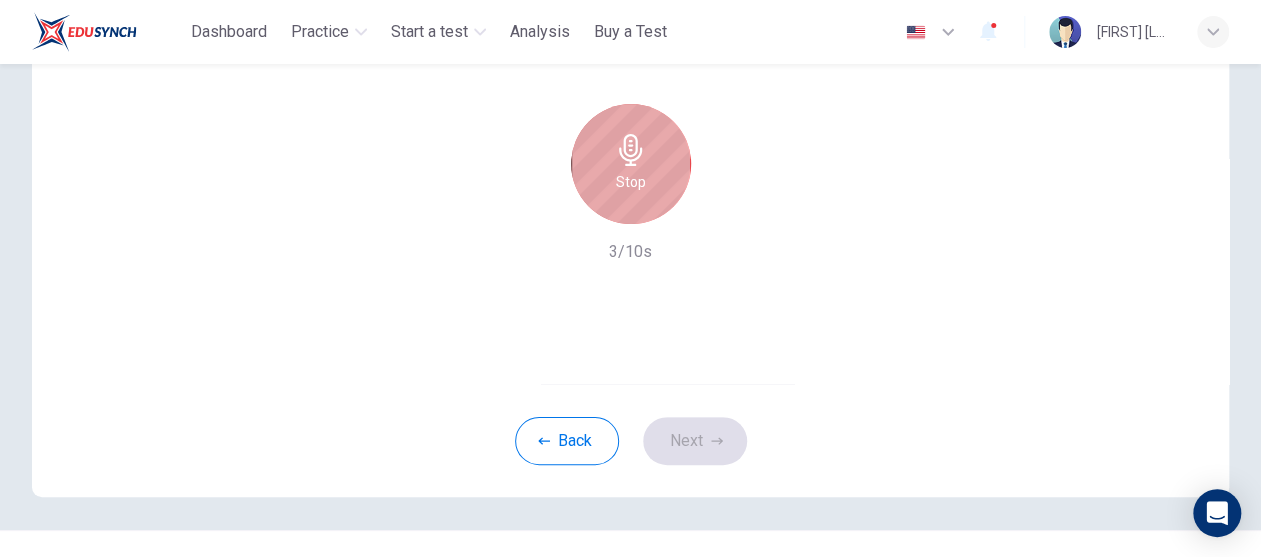 click on "Stop" at bounding box center (631, 164) 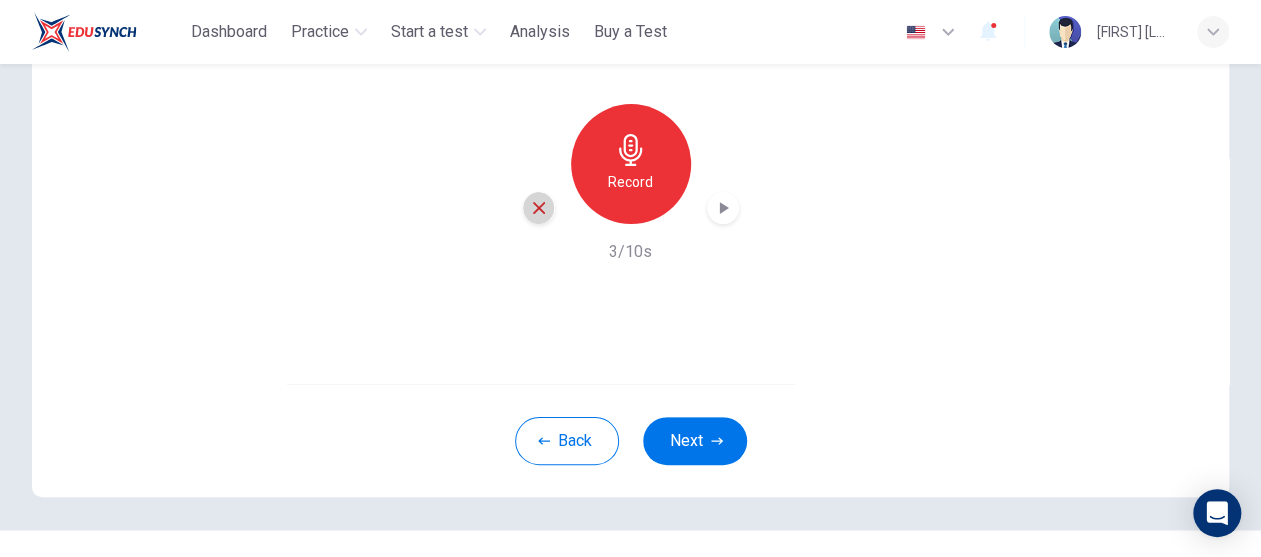 click at bounding box center (539, 208) 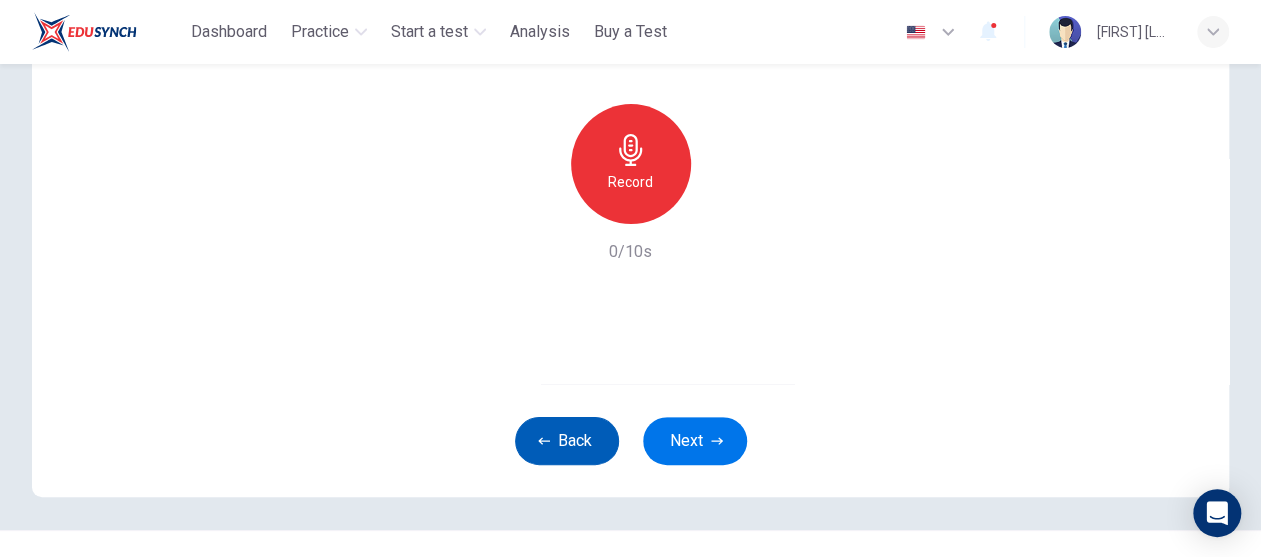 click on "Back" at bounding box center [567, 441] 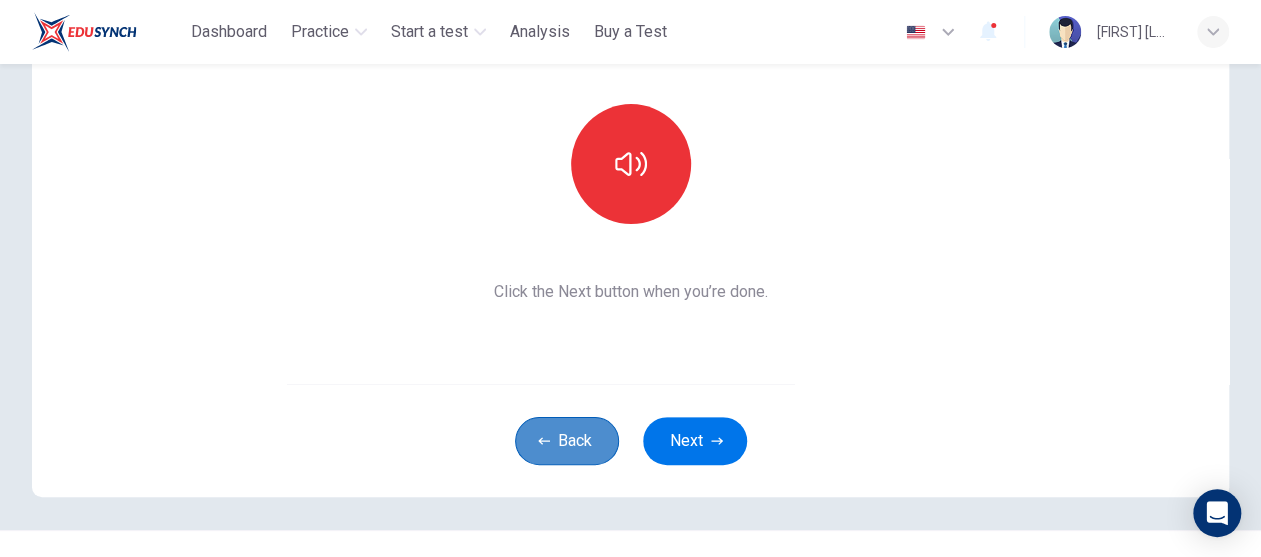 click on "Back" at bounding box center [567, 441] 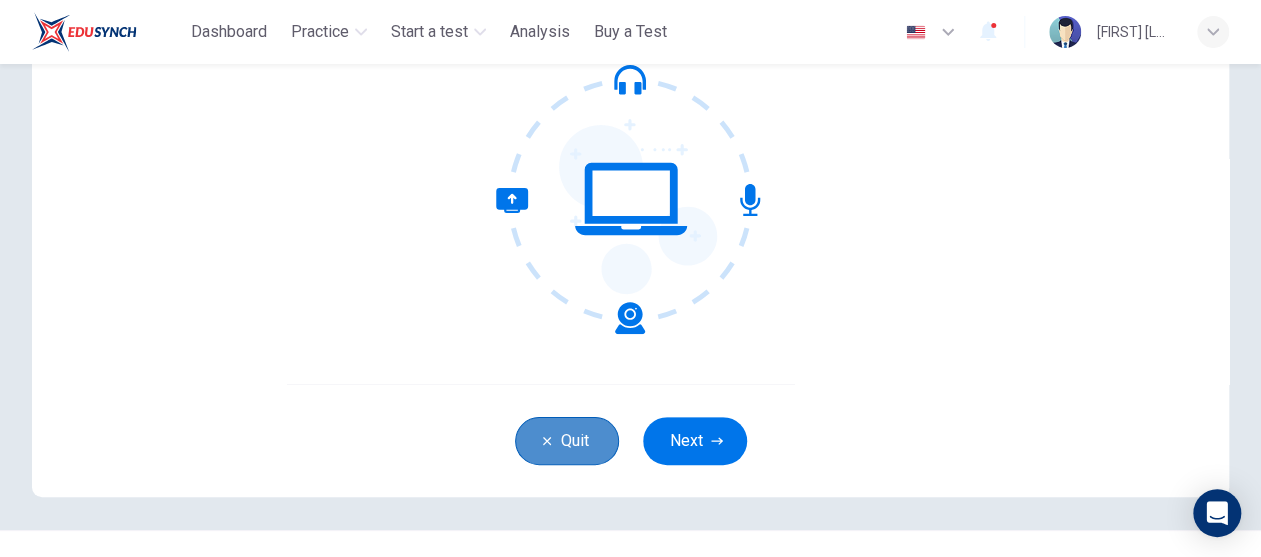 click on "Quit" at bounding box center (567, 441) 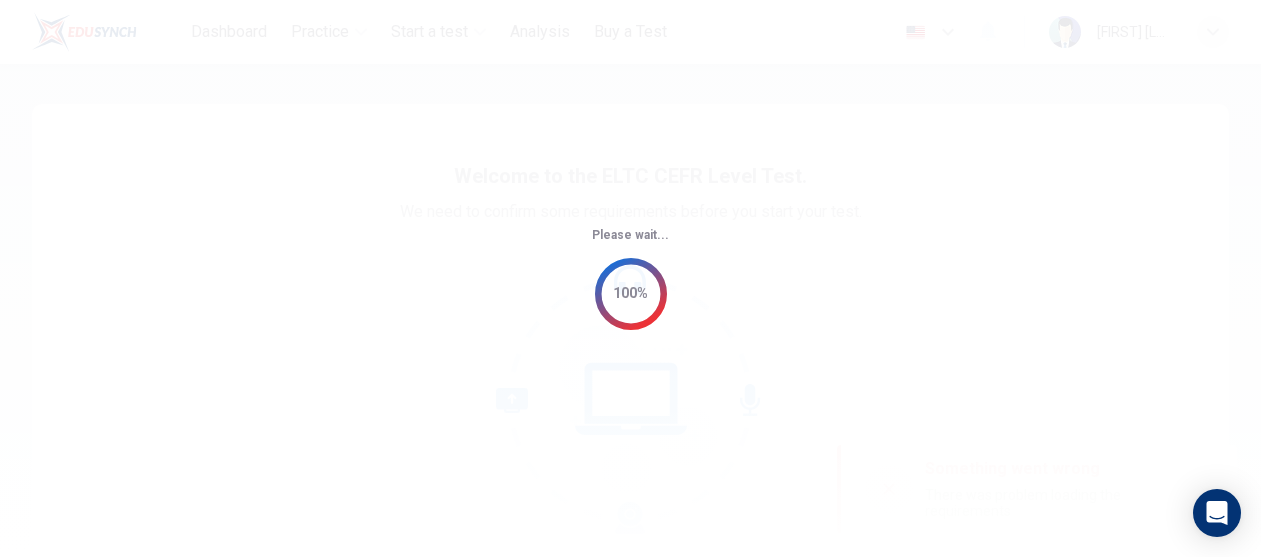 scroll, scrollTop: 0, scrollLeft: 0, axis: both 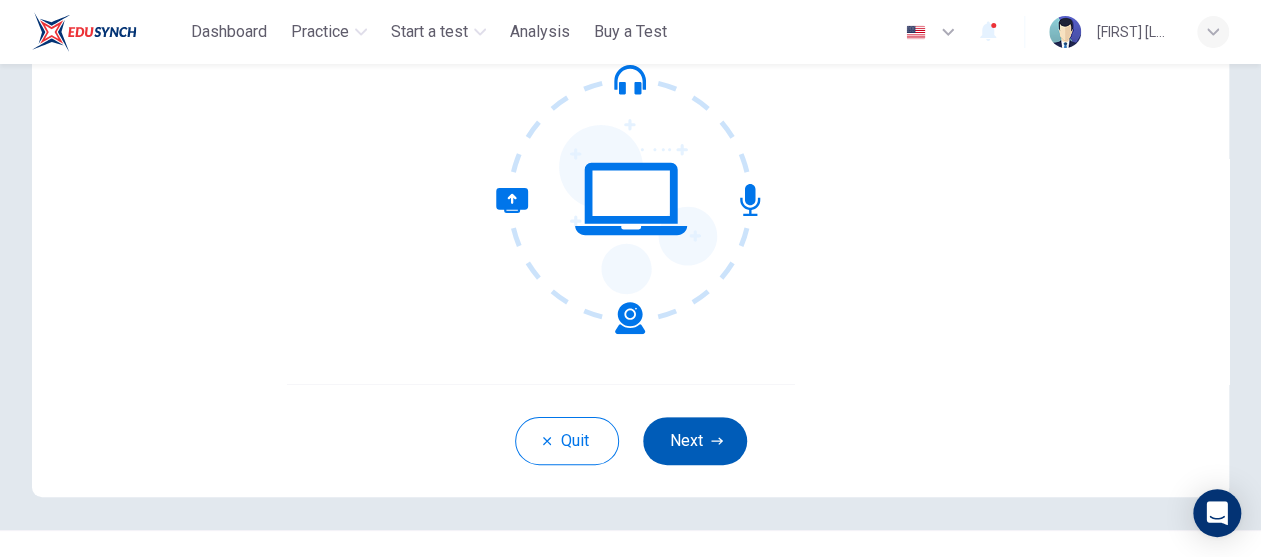 click on "Next" at bounding box center (695, 441) 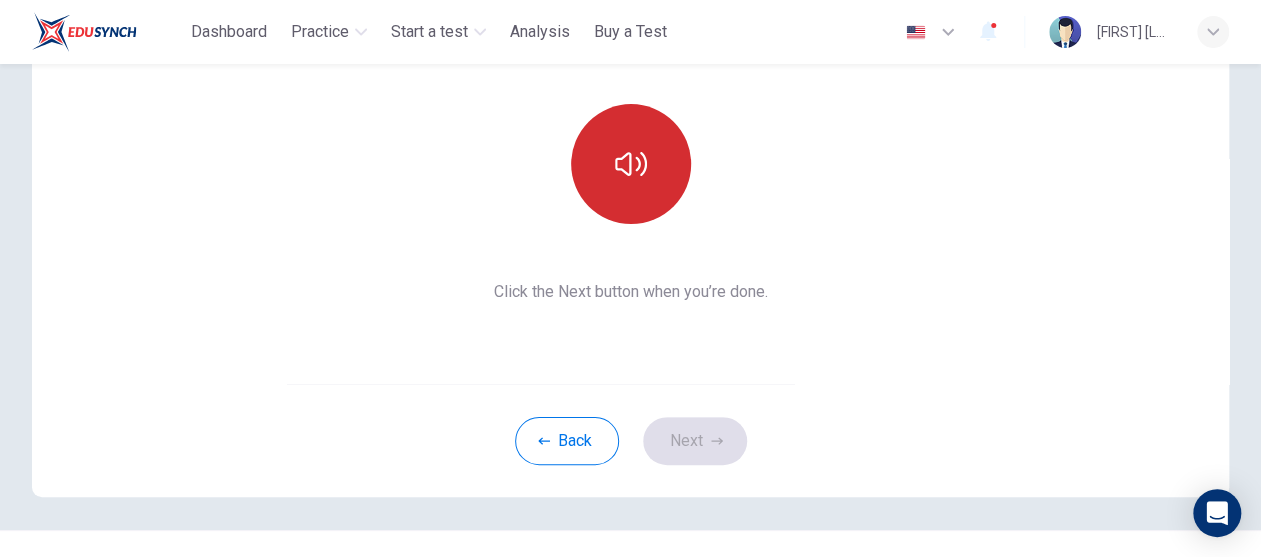 click at bounding box center (631, 164) 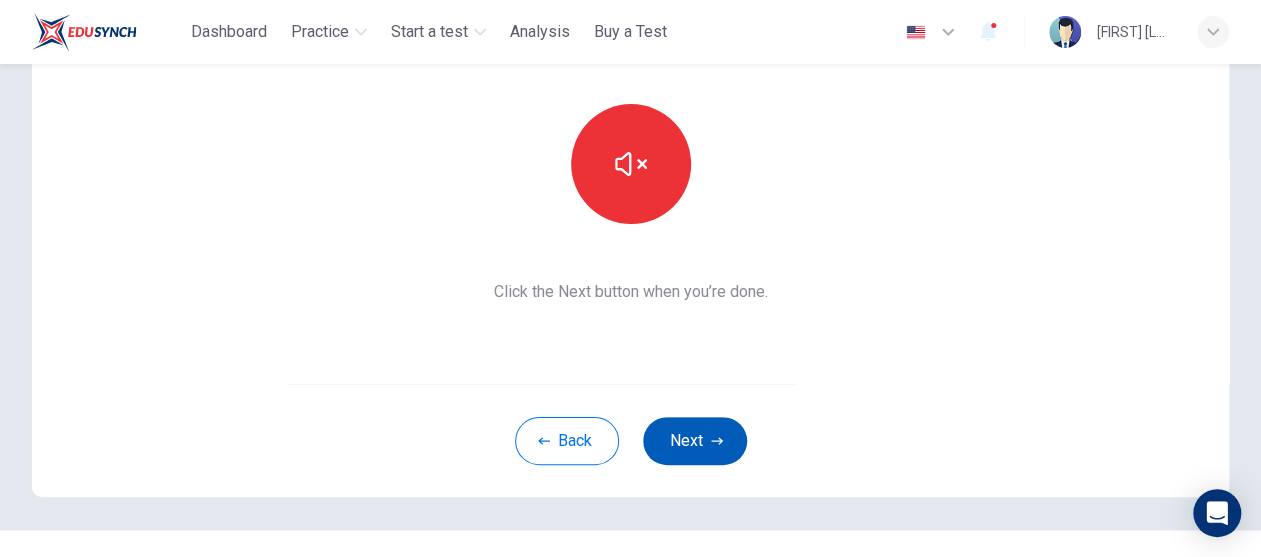 click 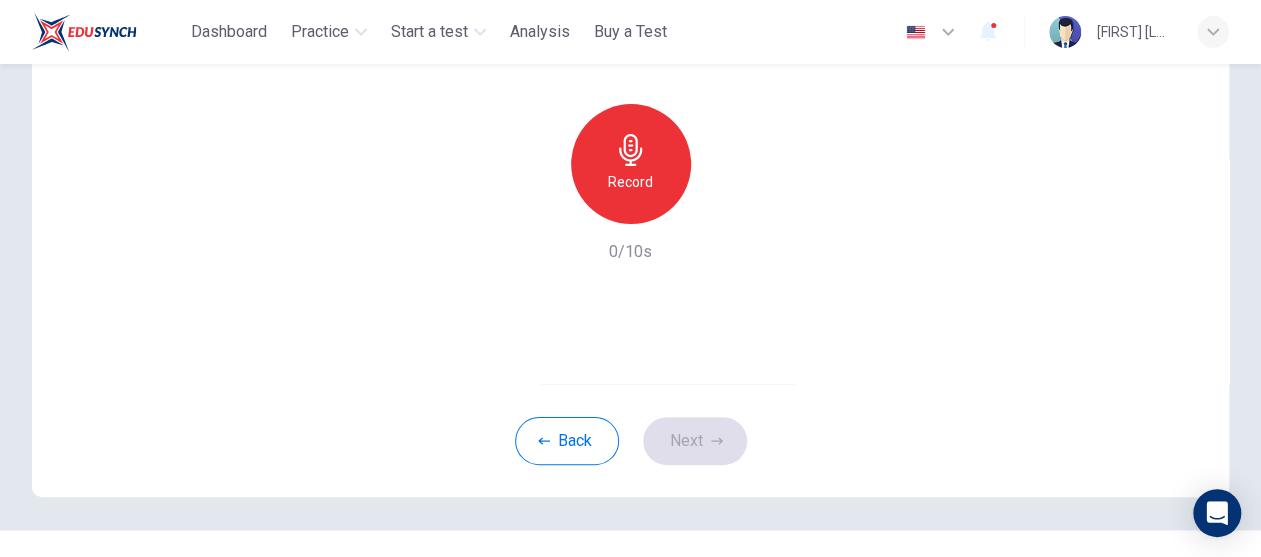 click on "Record" at bounding box center (631, 164) 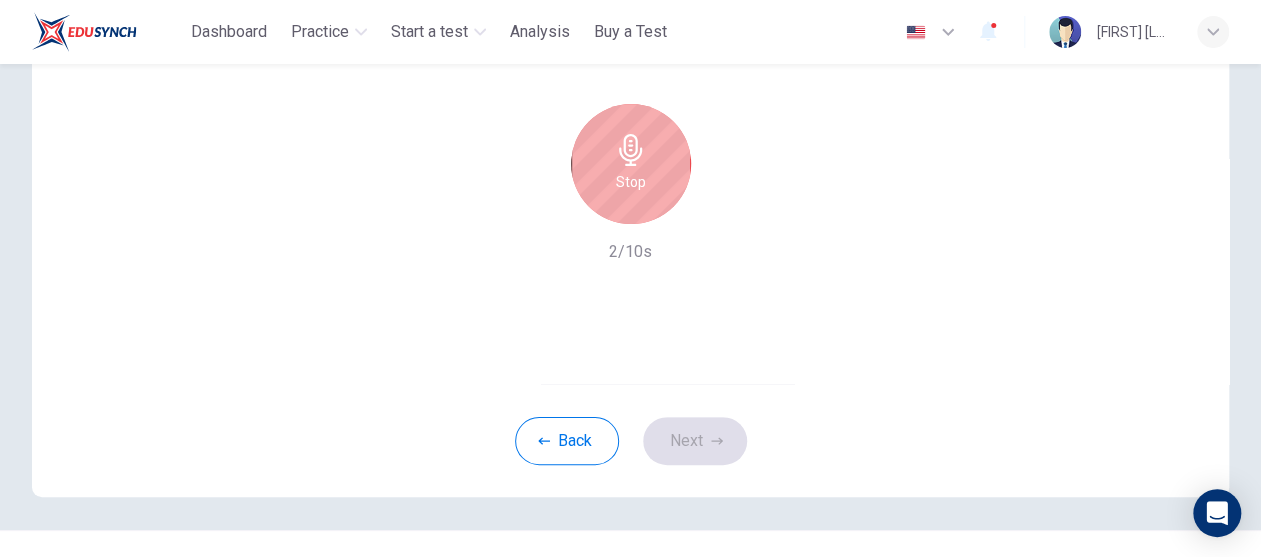 click on "Stop" at bounding box center (631, 164) 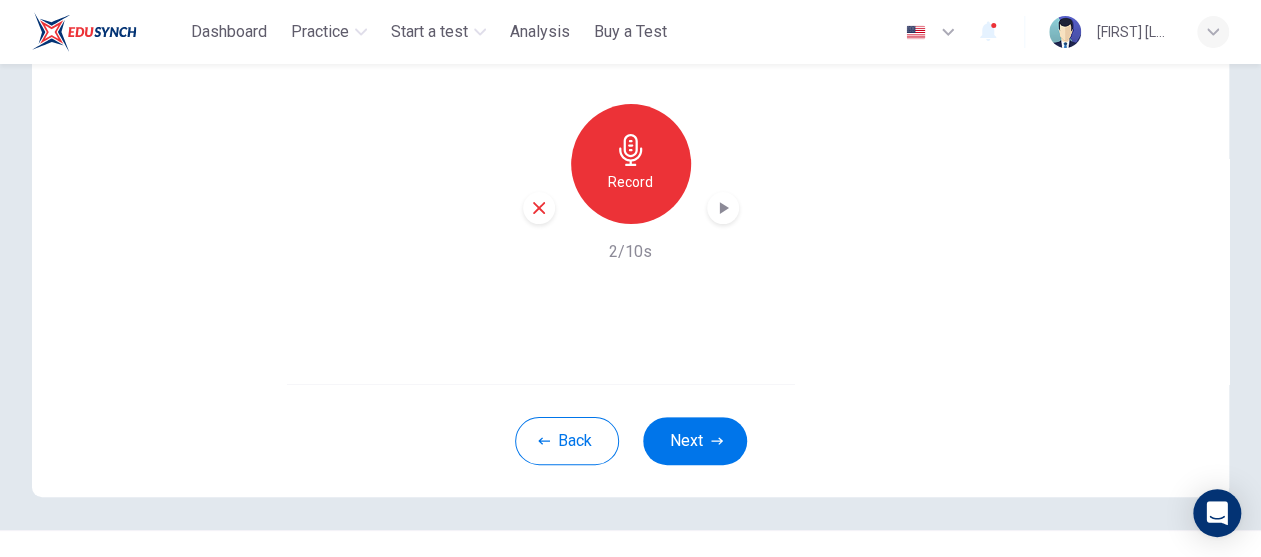 click 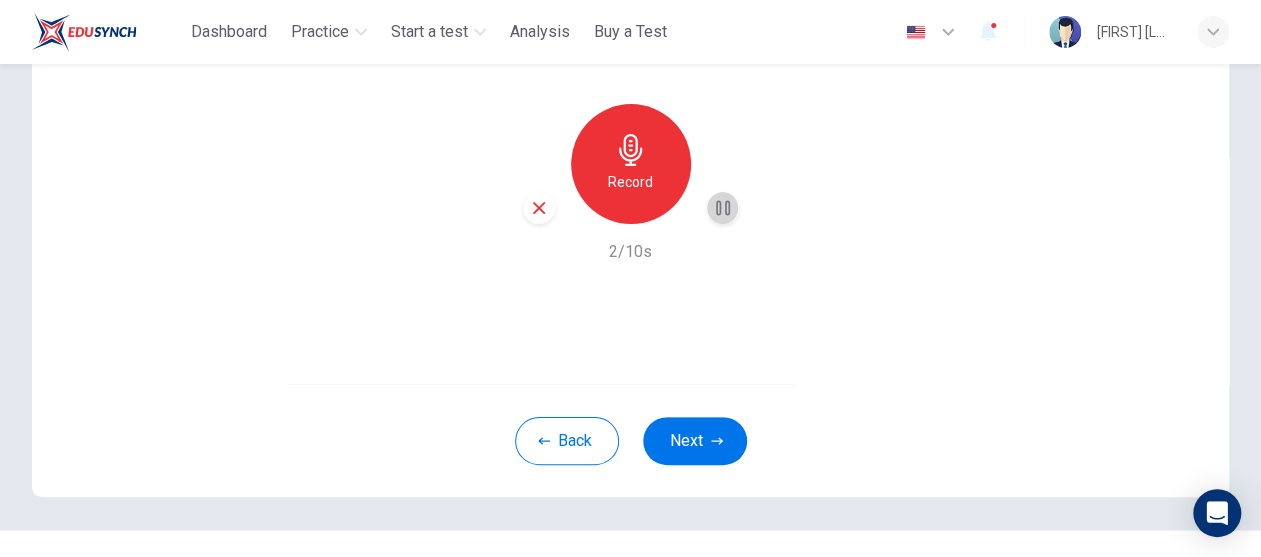 click 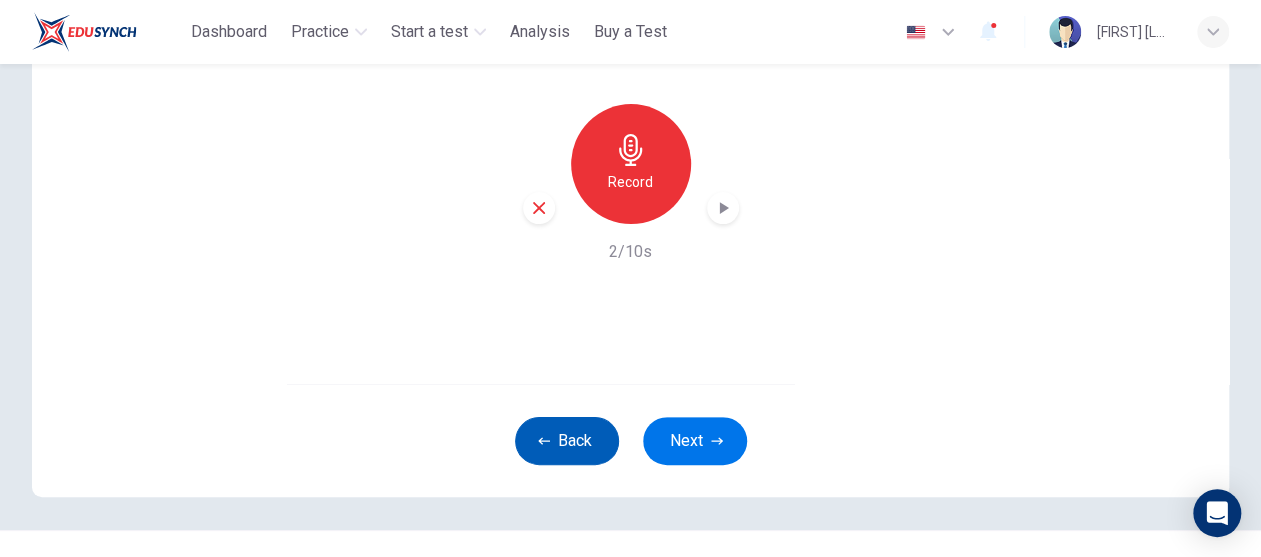 click on "Back" at bounding box center (567, 441) 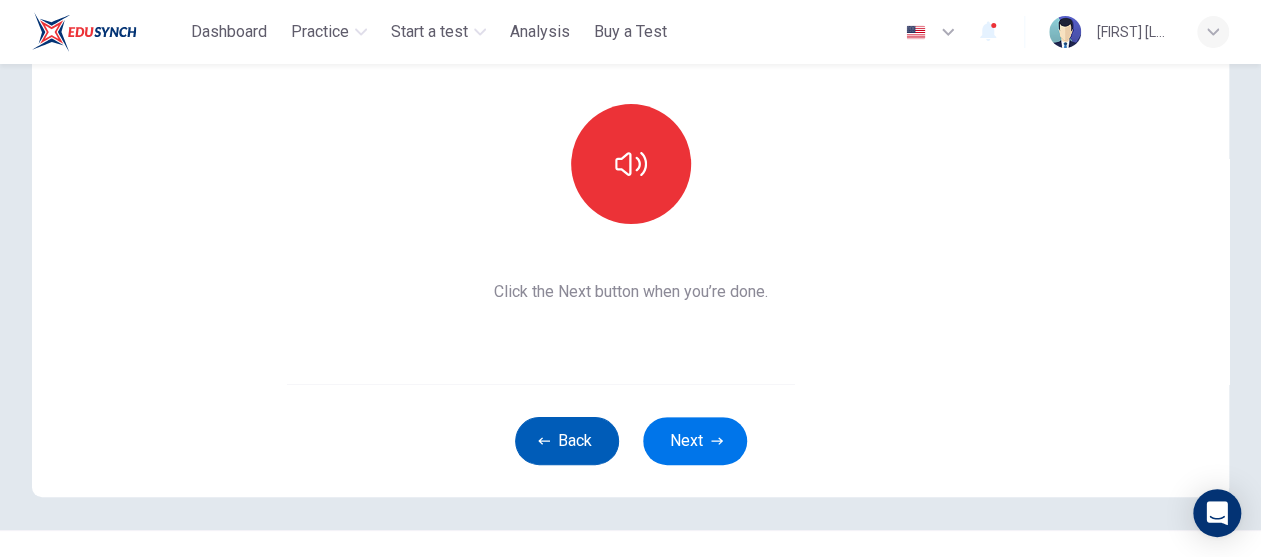 click on "Back" at bounding box center (567, 441) 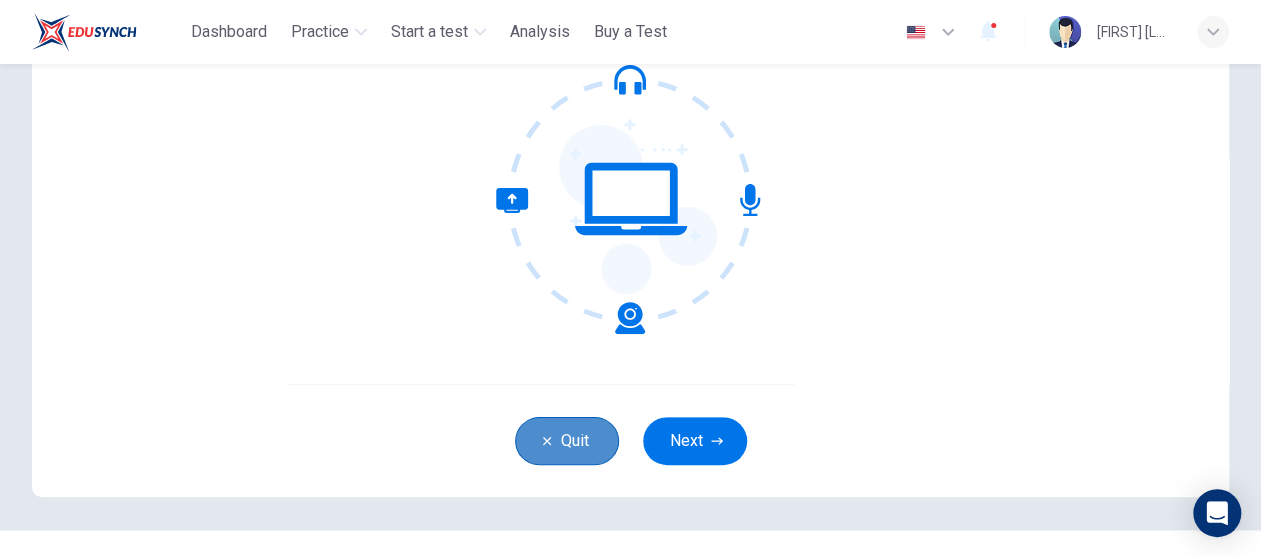 click on "Quit" at bounding box center [567, 441] 